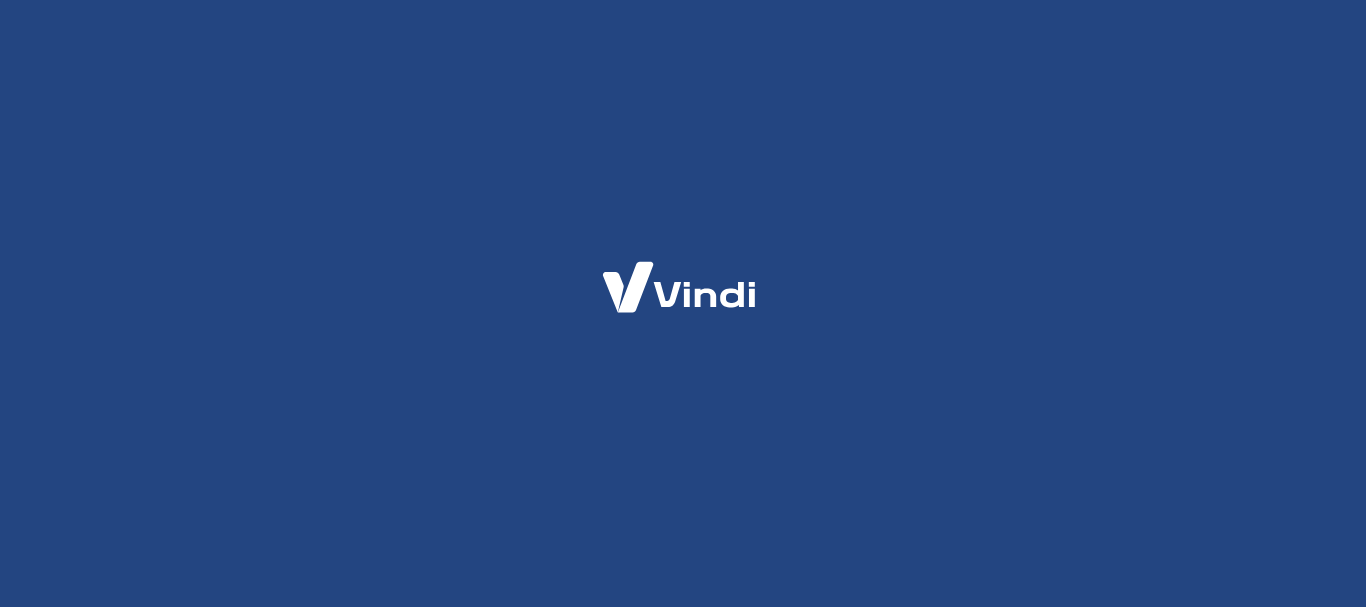 scroll, scrollTop: 0, scrollLeft: 0, axis: both 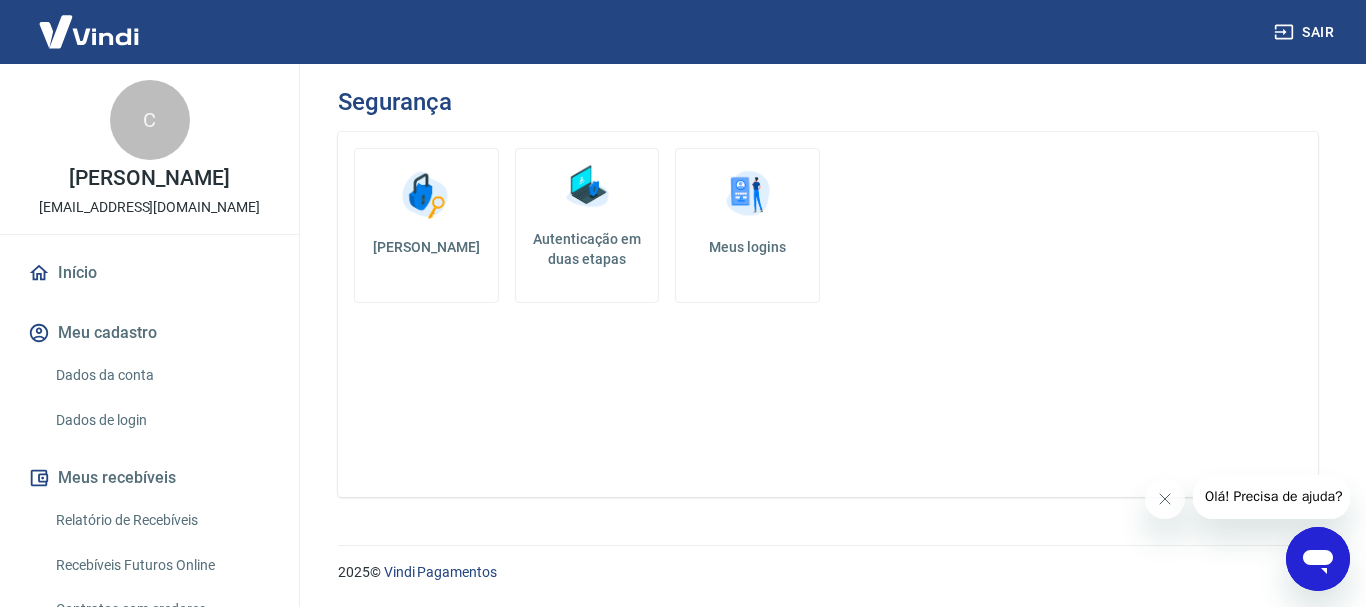 click on "Dados da conta" at bounding box center (161, 375) 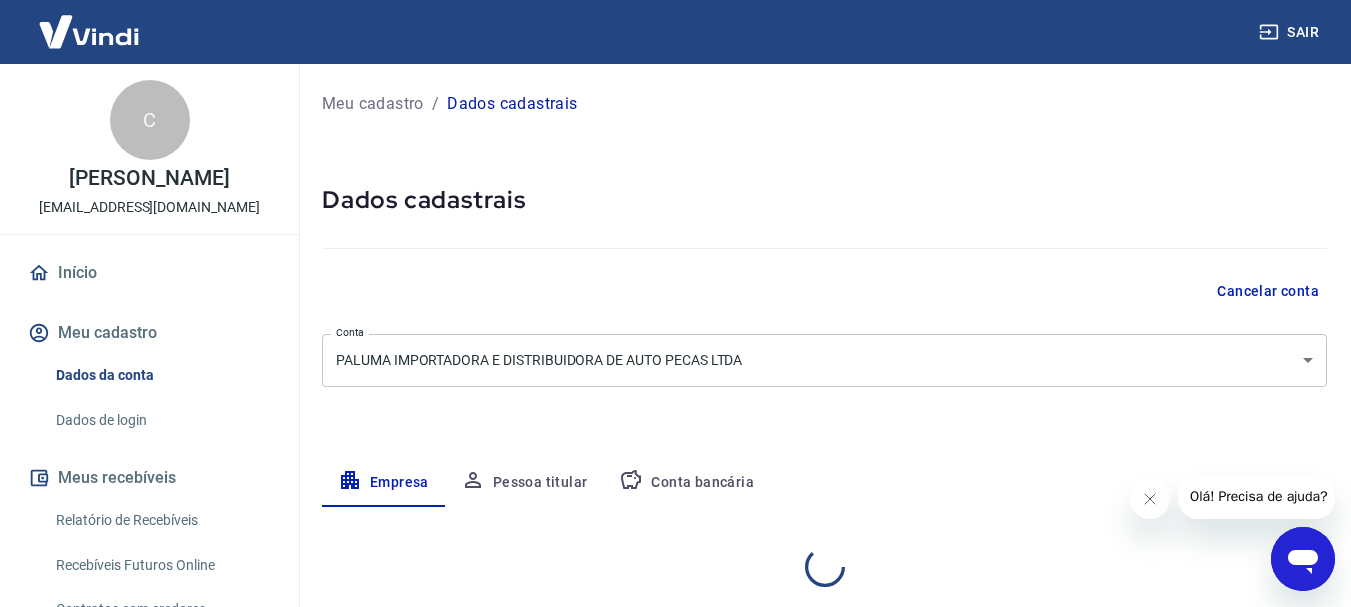 select on "MG" 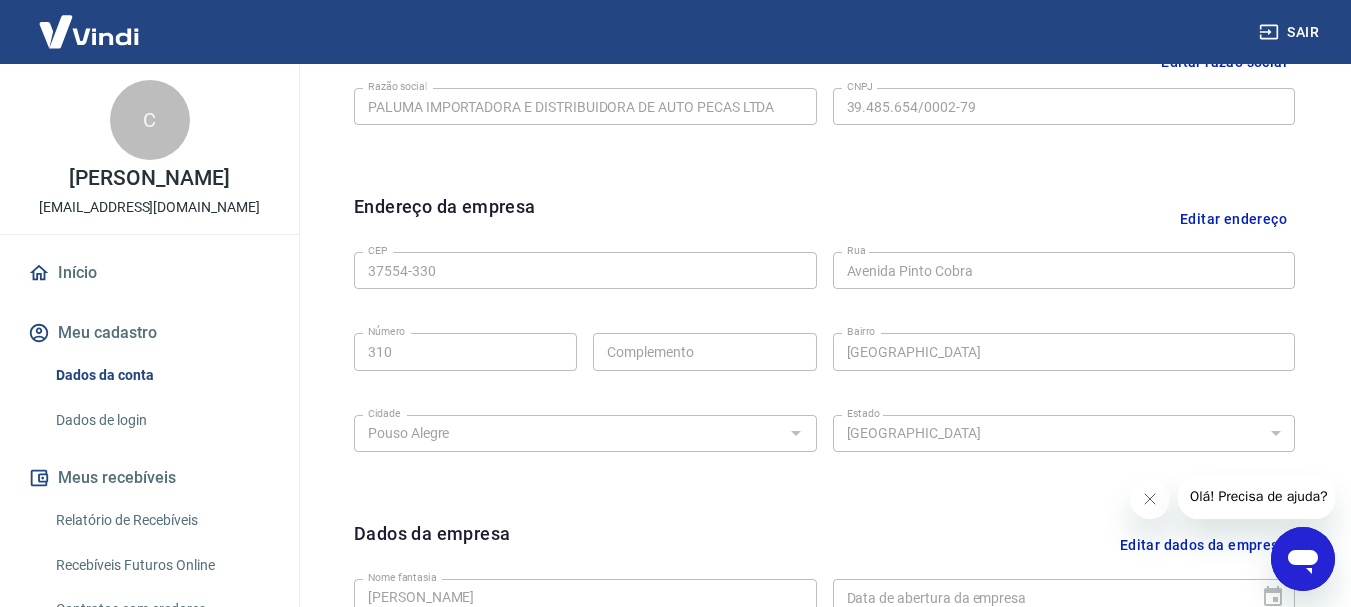 scroll, scrollTop: 135, scrollLeft: 0, axis: vertical 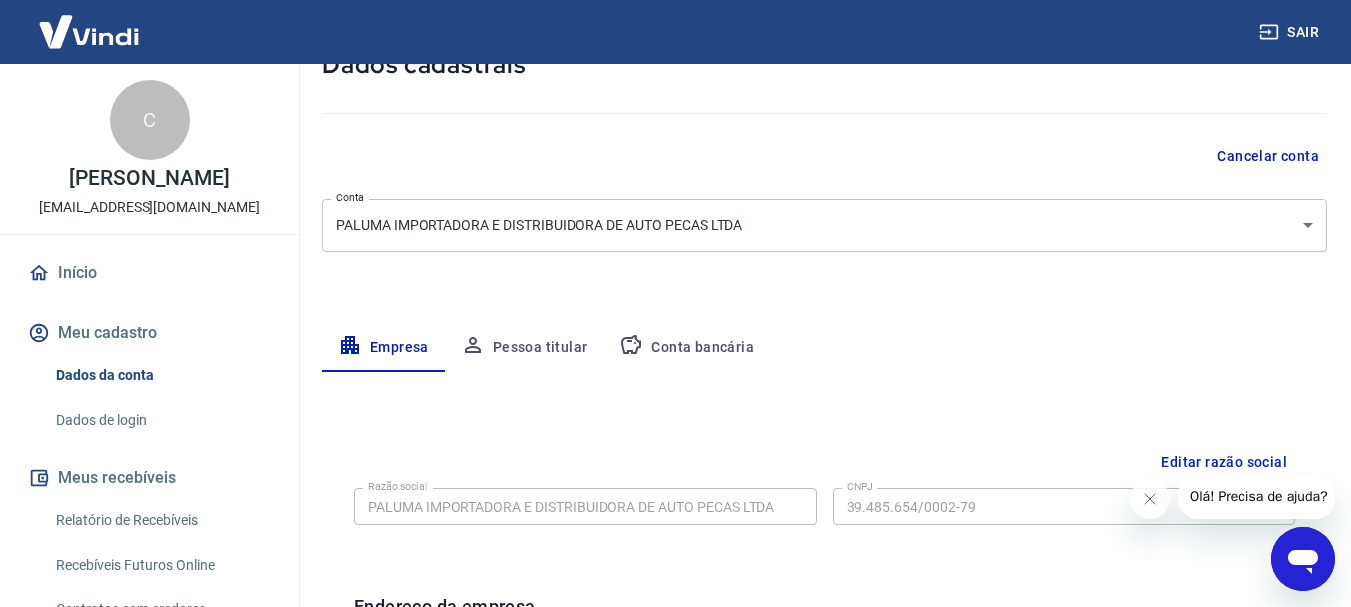 click on "Pessoa titular" at bounding box center (524, 348) 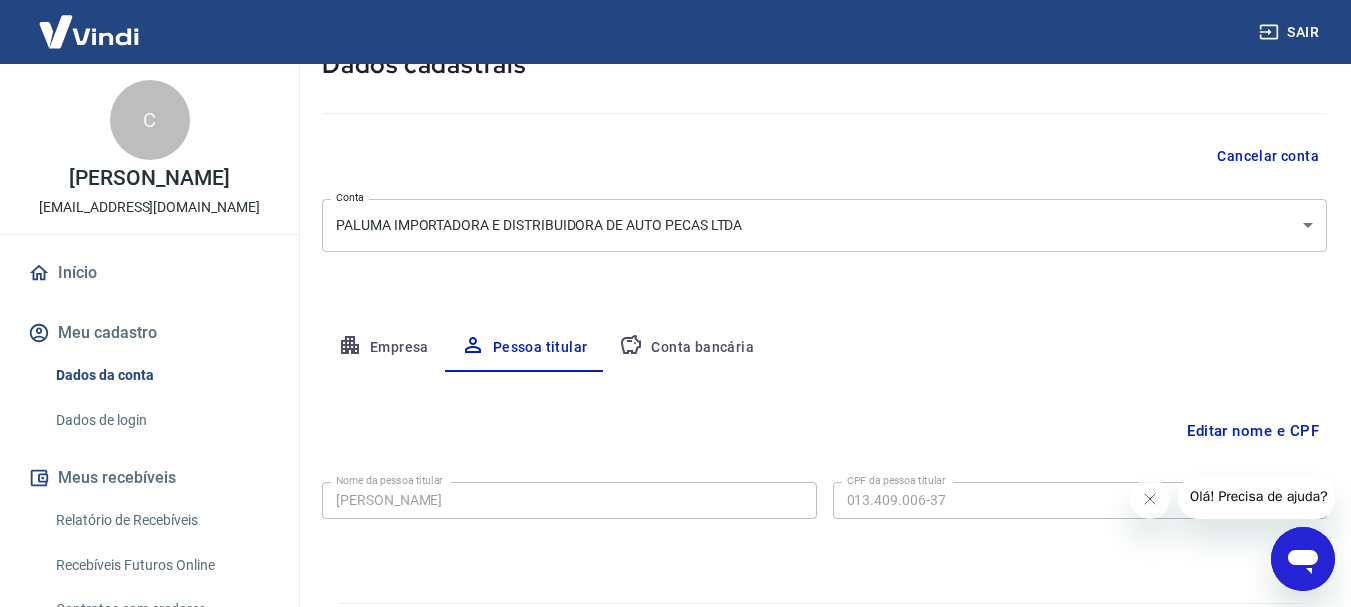 scroll, scrollTop: 193, scrollLeft: 0, axis: vertical 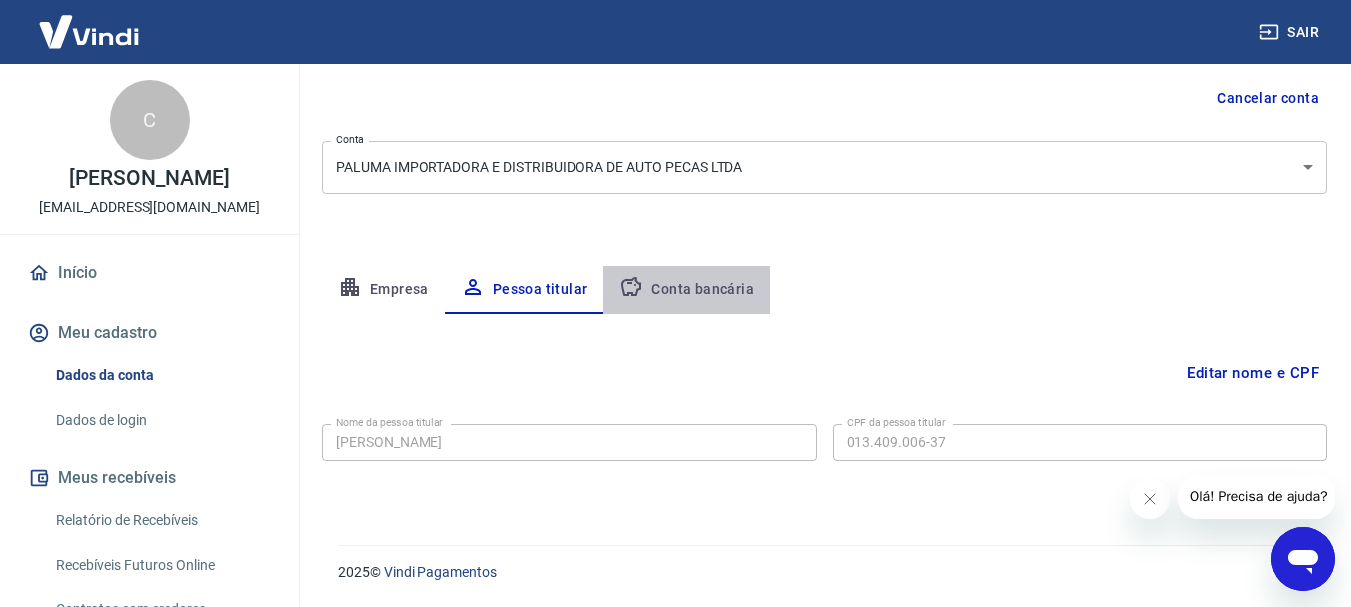 click on "Conta bancária" at bounding box center (686, 290) 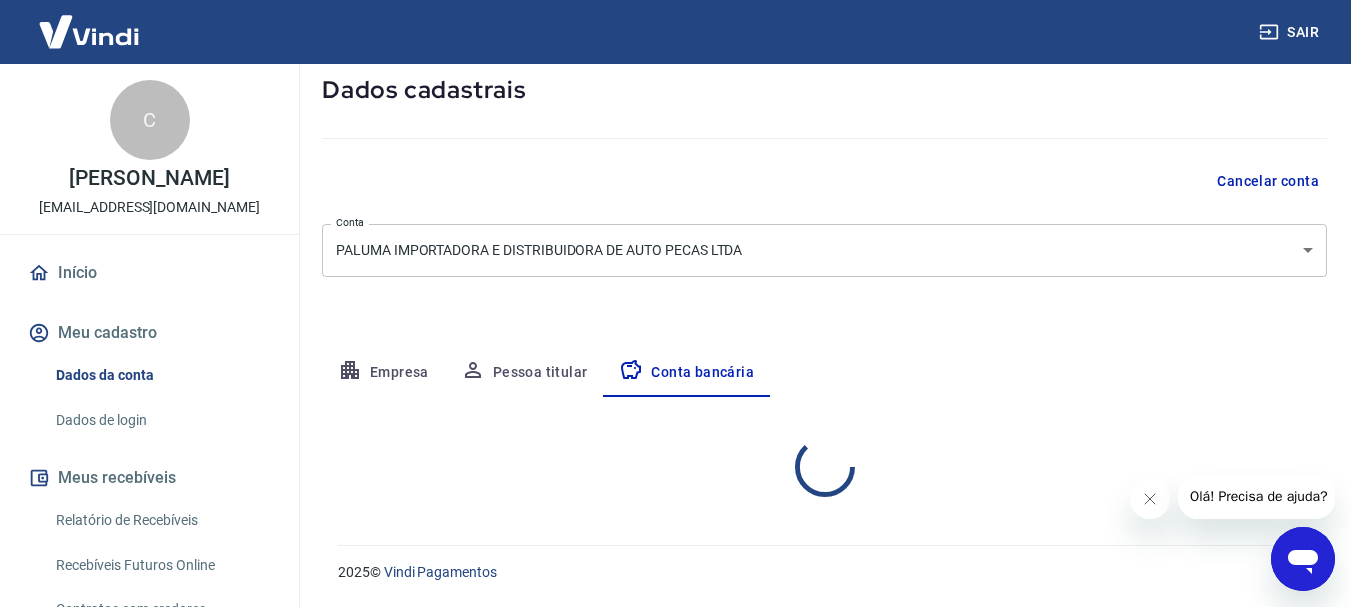 select on "1" 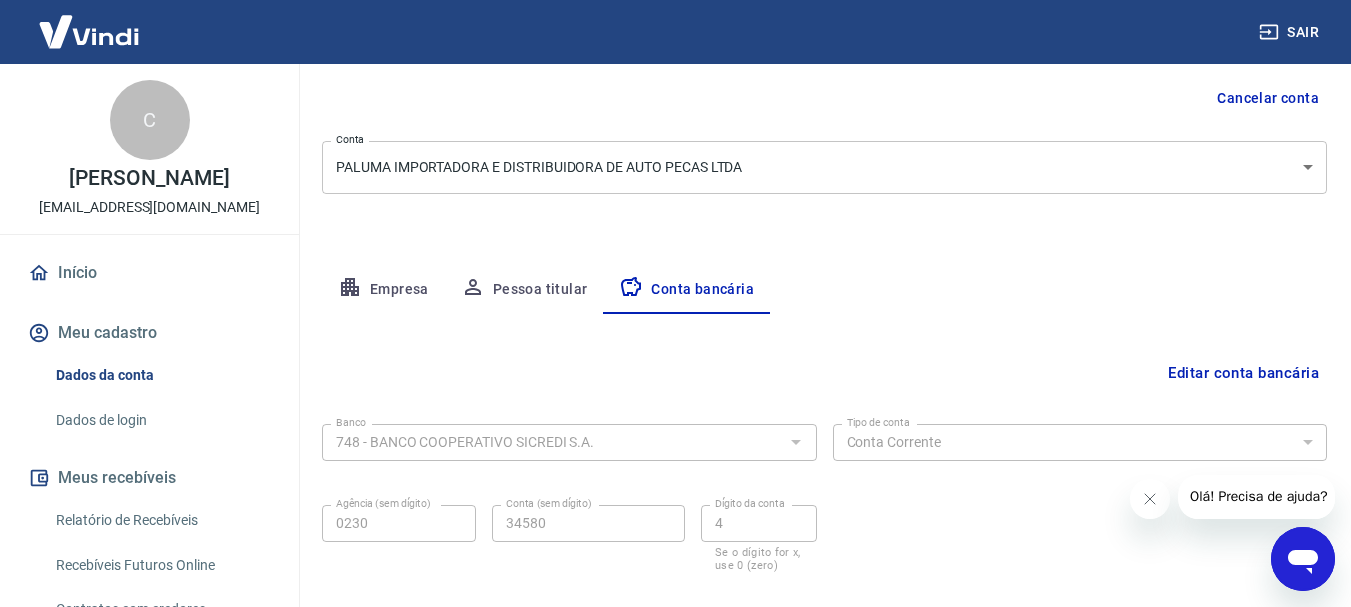 scroll, scrollTop: 304, scrollLeft: 0, axis: vertical 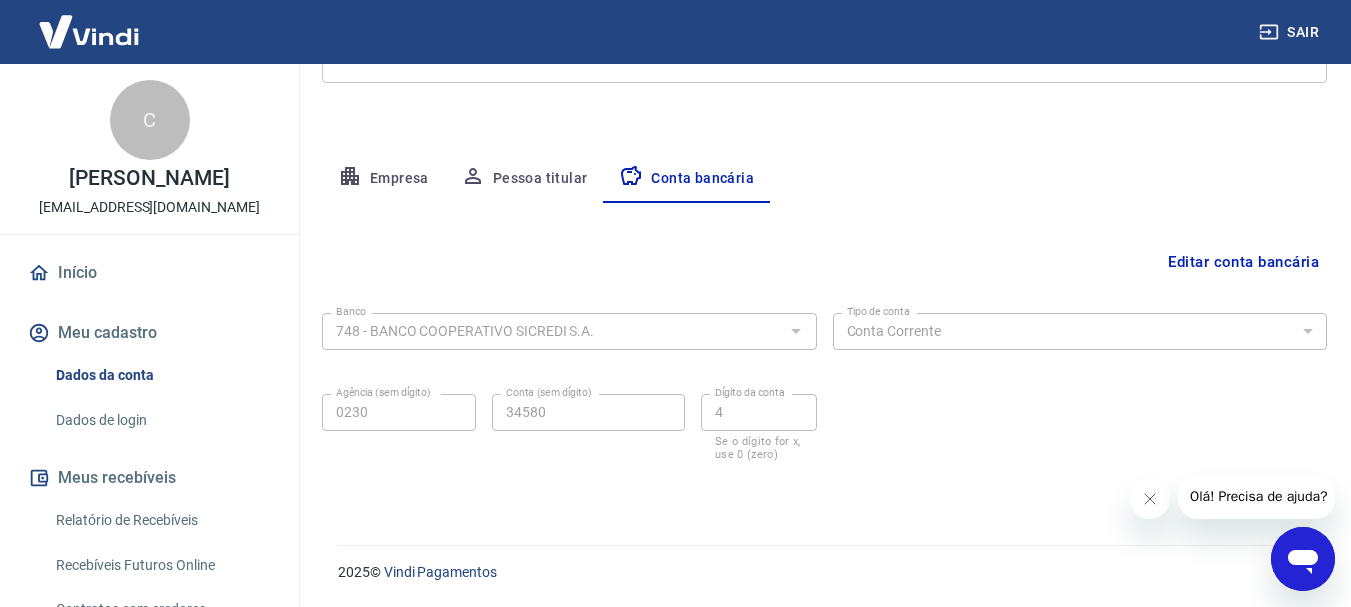 click on "Dados de login" at bounding box center [161, 420] 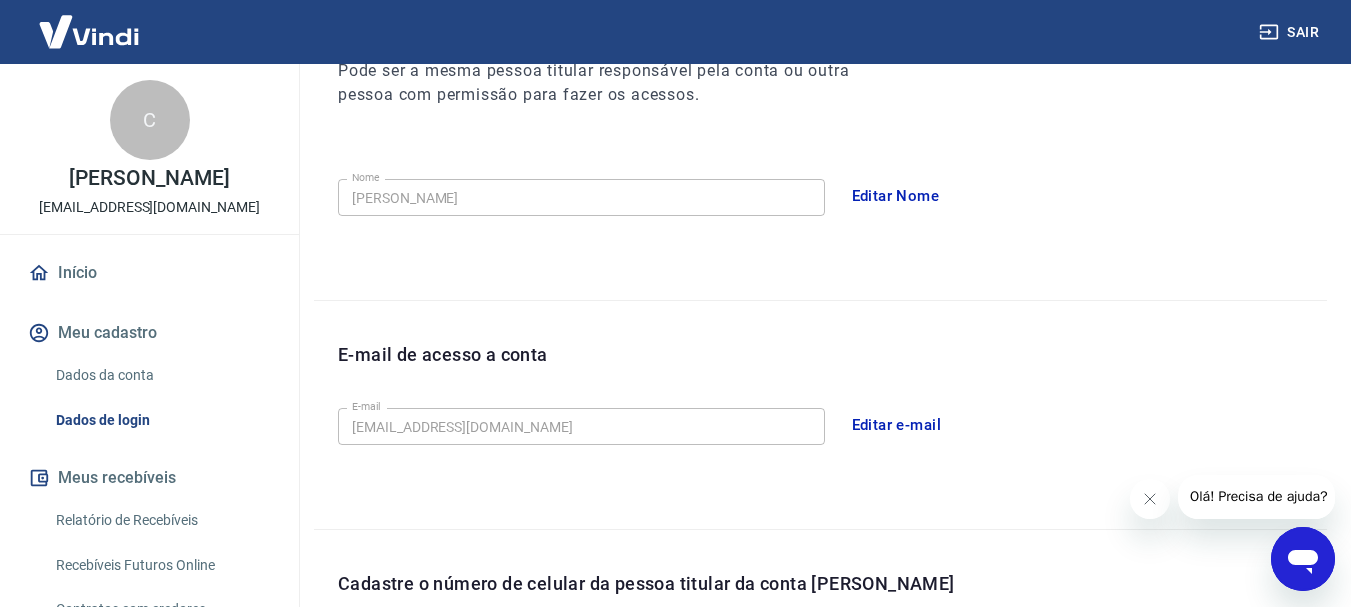 scroll, scrollTop: 658, scrollLeft: 0, axis: vertical 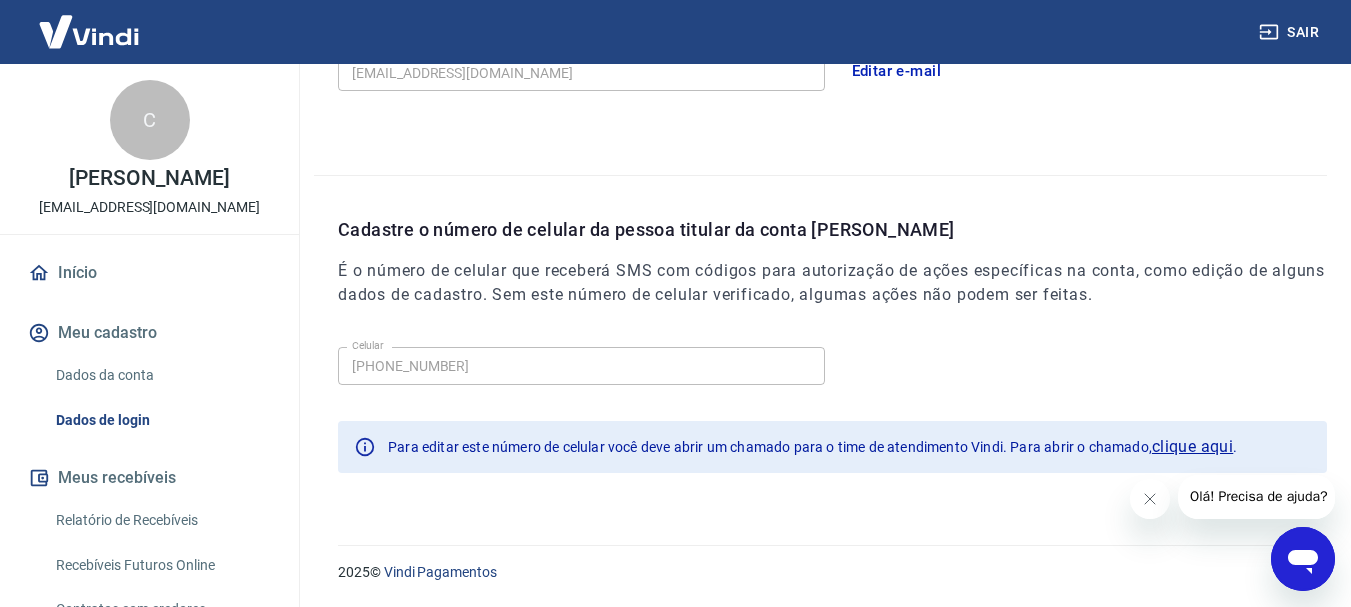 click on "clique aqui" at bounding box center [1192, 447] 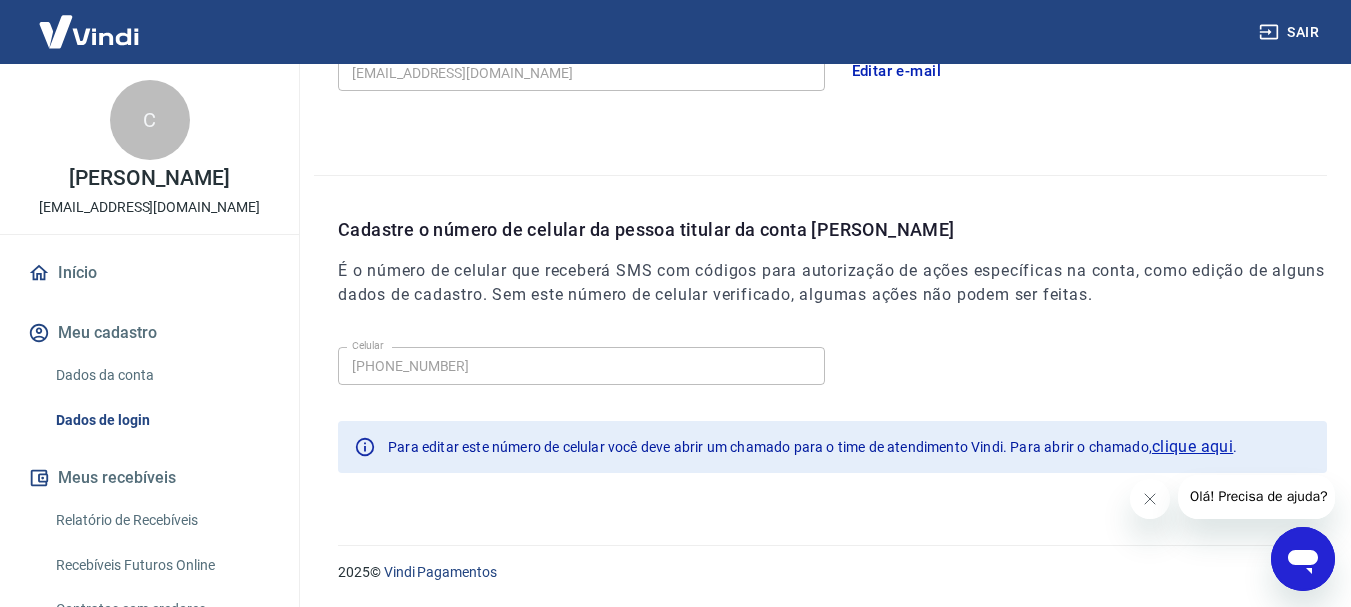click on "Celular [PHONE_NUMBER] Celular Para editar este número de celular você deve abrir um chamado para o time de atendimento Vindi. Para abrir o chamado,  clique aqui ." at bounding box center [832, 417] 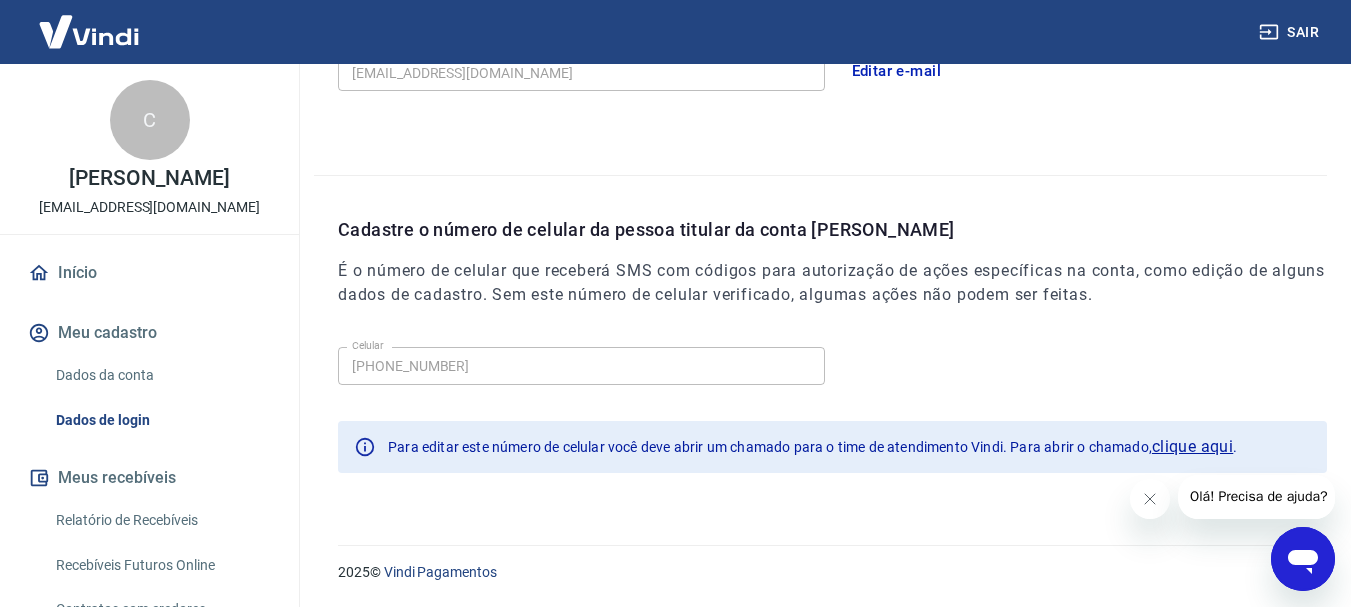 click on "clique aqui" at bounding box center [1192, 447] 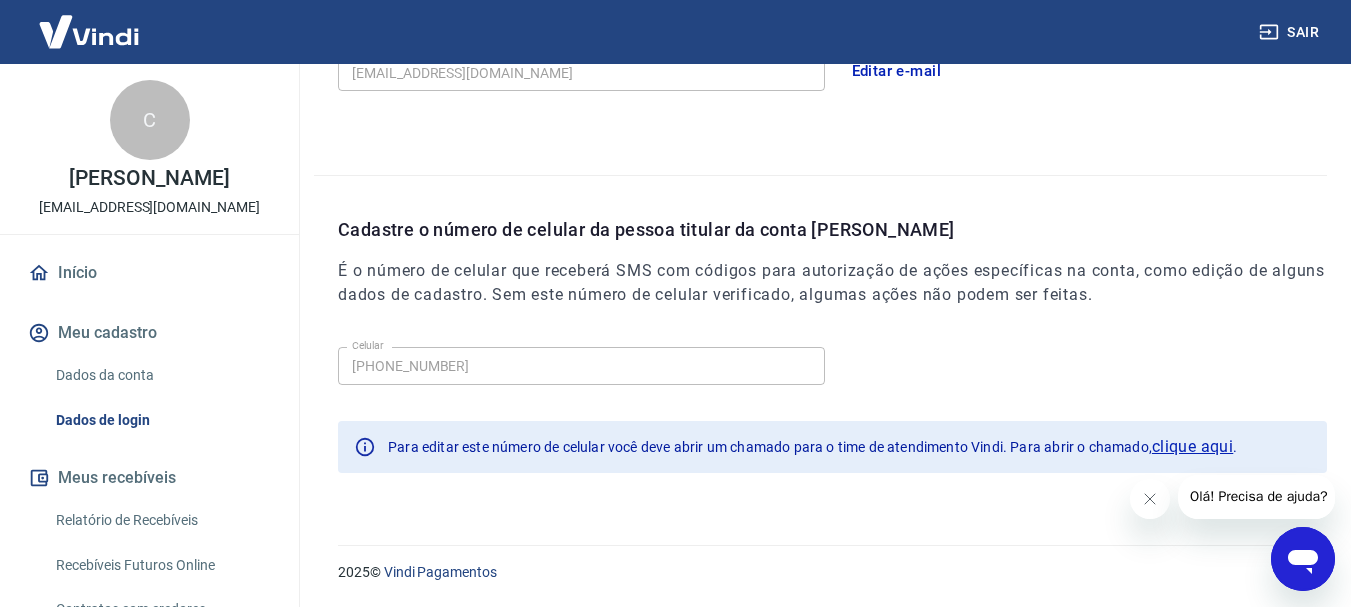 click on "Celular [PHONE_NUMBER] Celular Para editar este número de celular você deve abrir um chamado para o time de atendimento Vindi. Para abrir o chamado,  clique aqui ." at bounding box center (832, 417) 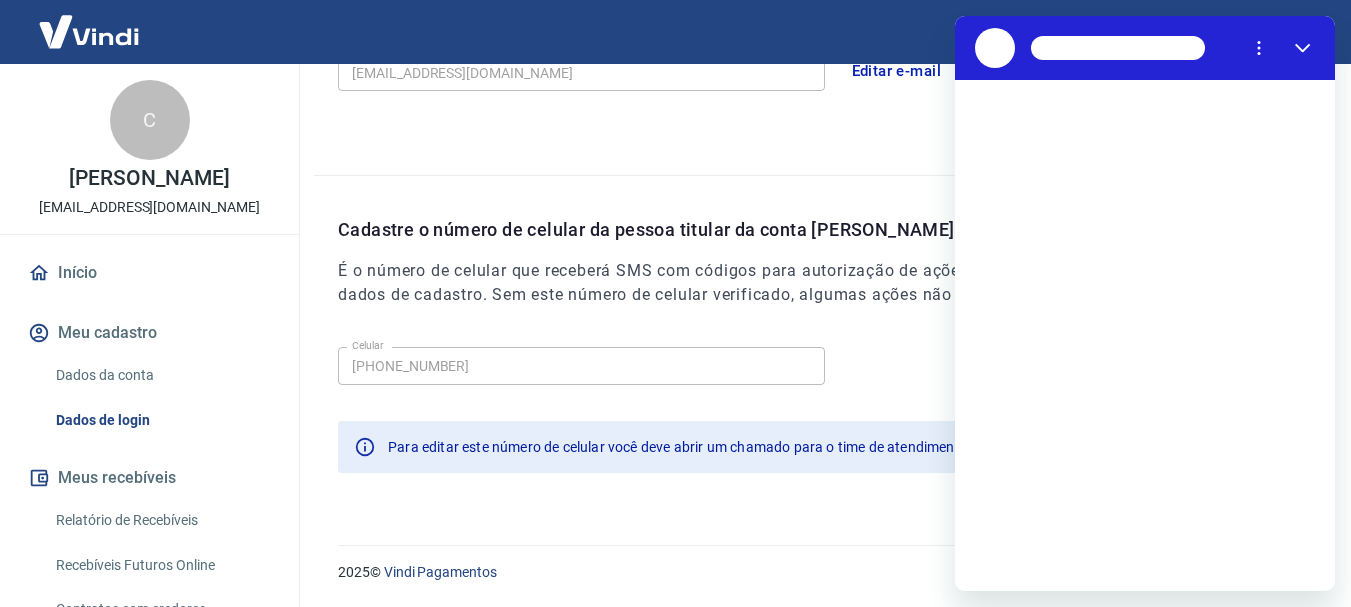 scroll, scrollTop: 0, scrollLeft: 0, axis: both 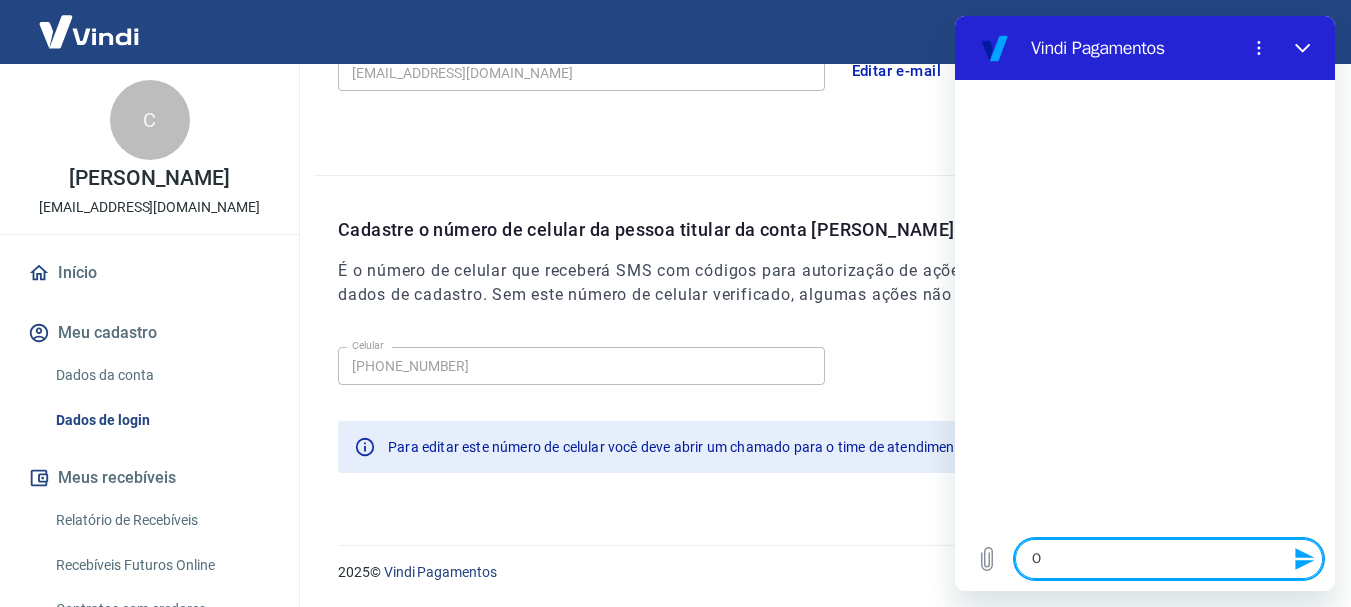 type on "OL" 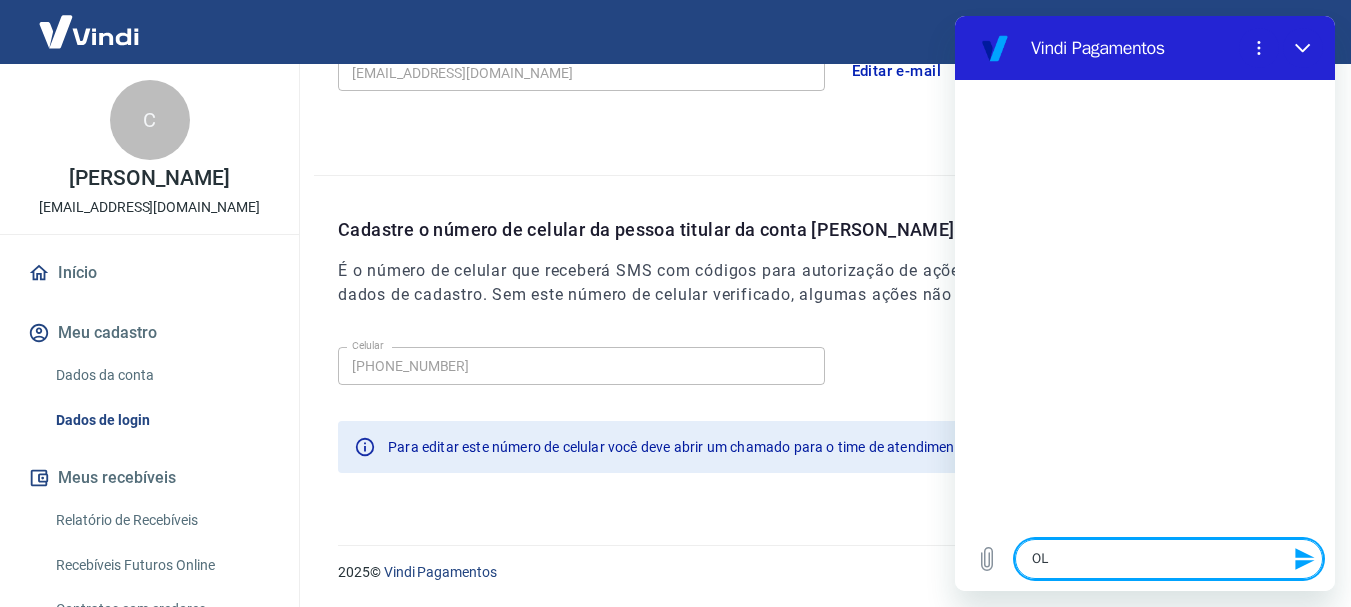 type on "OLA" 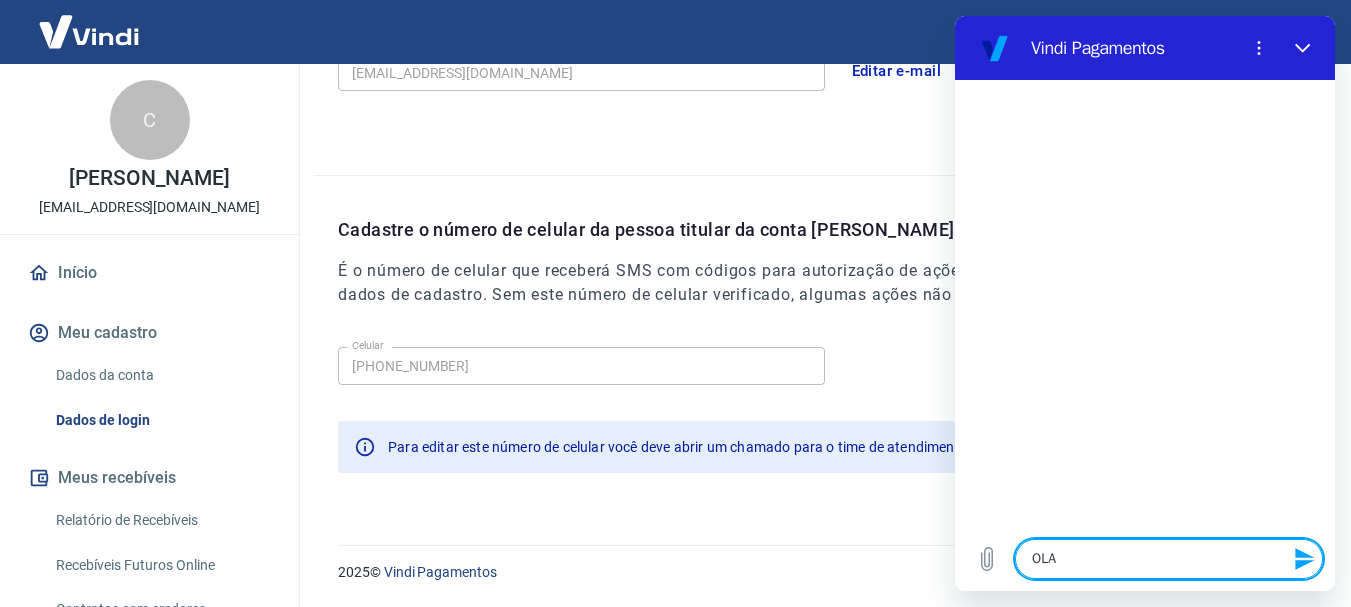 type 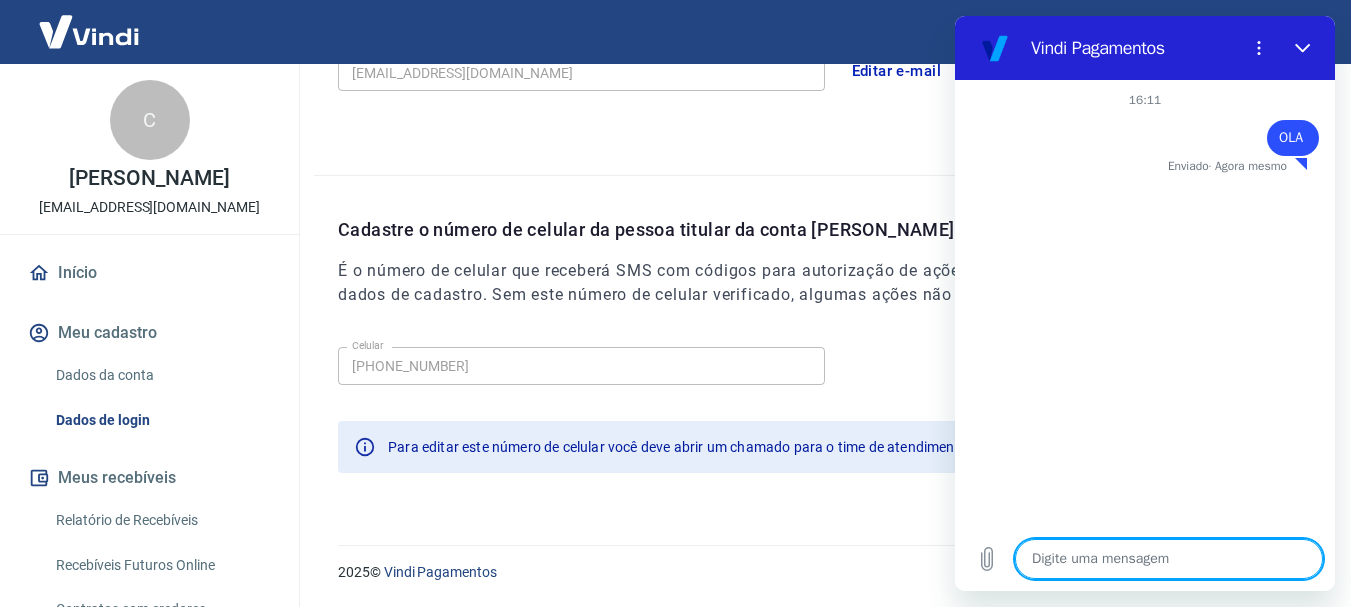 click at bounding box center [1169, 559] 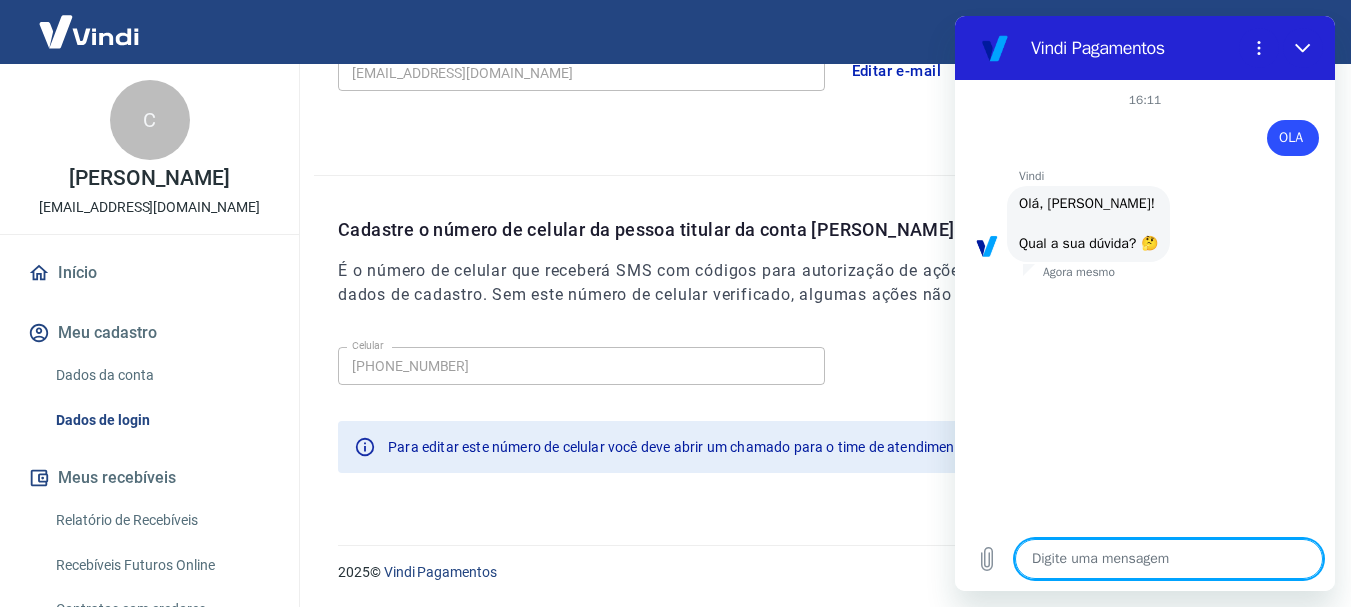 scroll, scrollTop: 126, scrollLeft: 0, axis: vertical 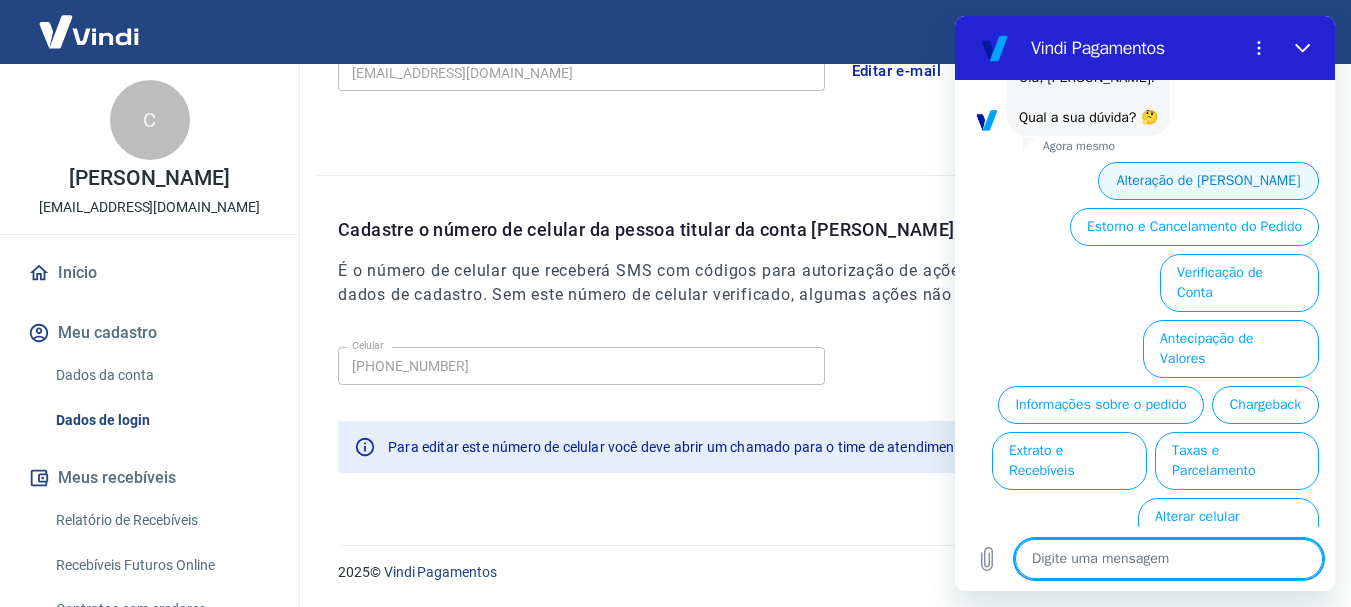 click on "Alteração de [PERSON_NAME]" at bounding box center [1208, 181] 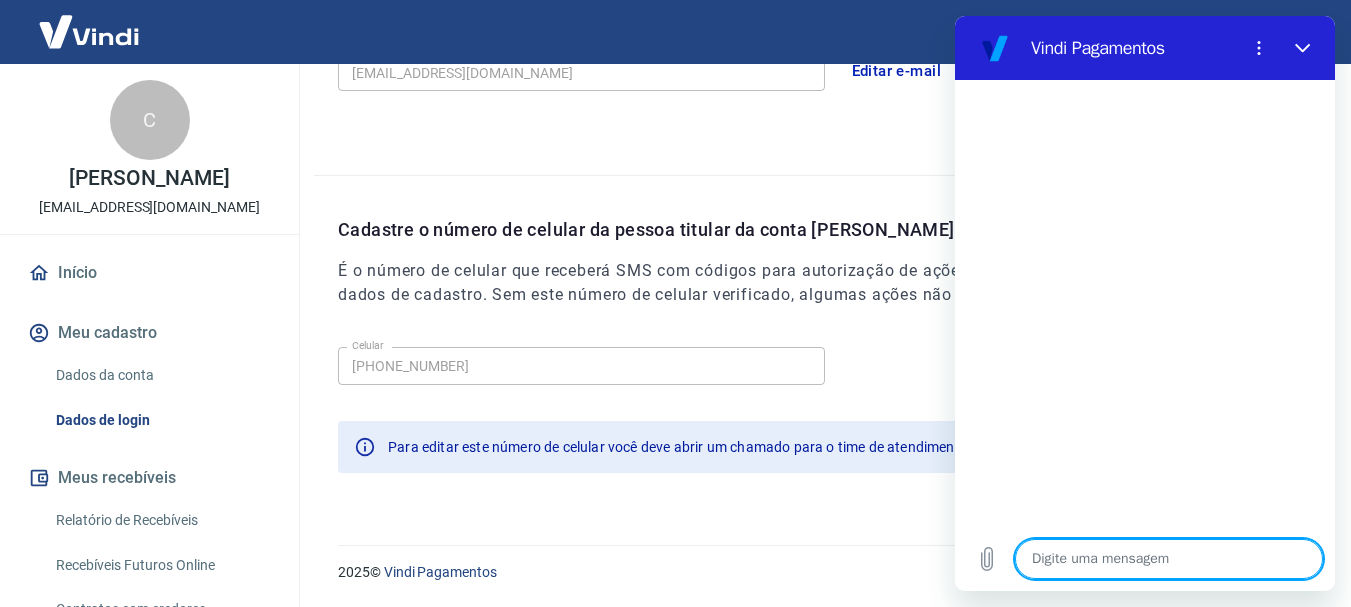 scroll, scrollTop: 496, scrollLeft: 0, axis: vertical 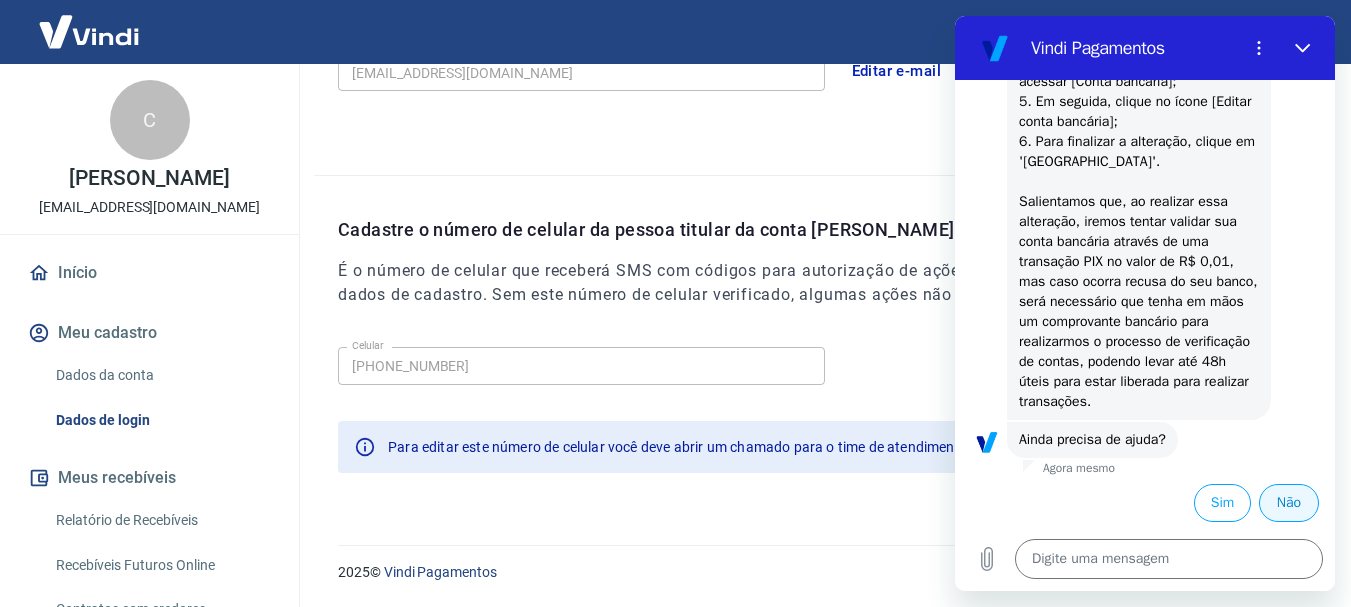 click on "Não" at bounding box center [1289, 503] 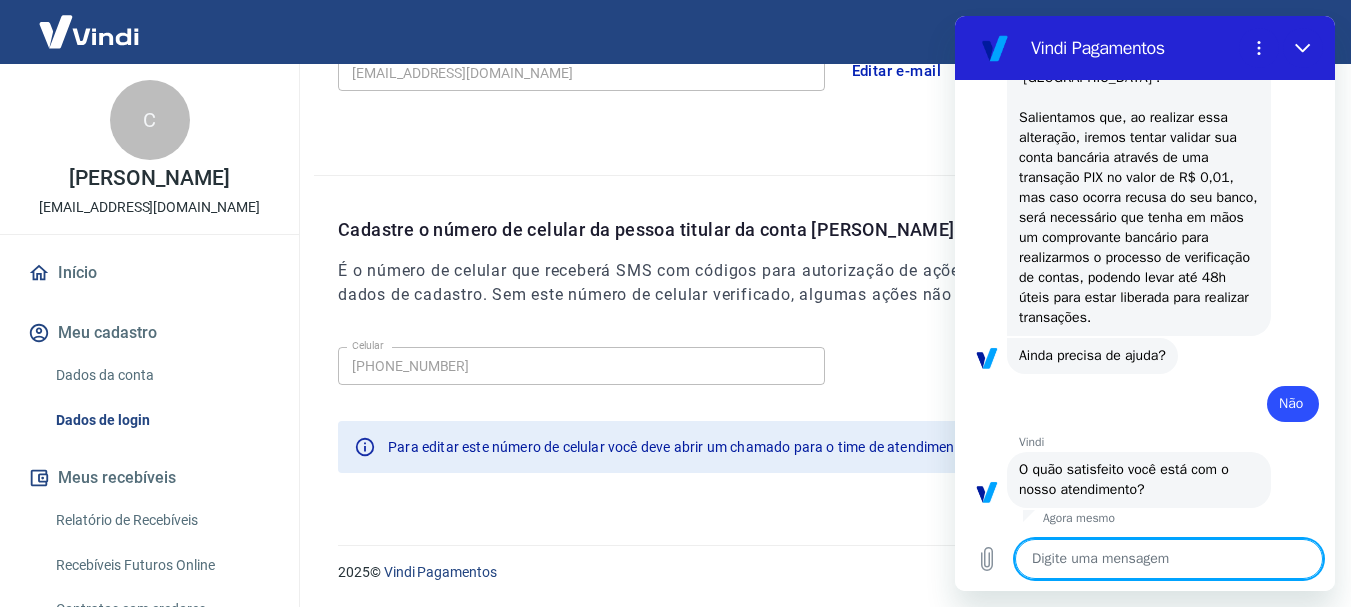 scroll, scrollTop: 676, scrollLeft: 0, axis: vertical 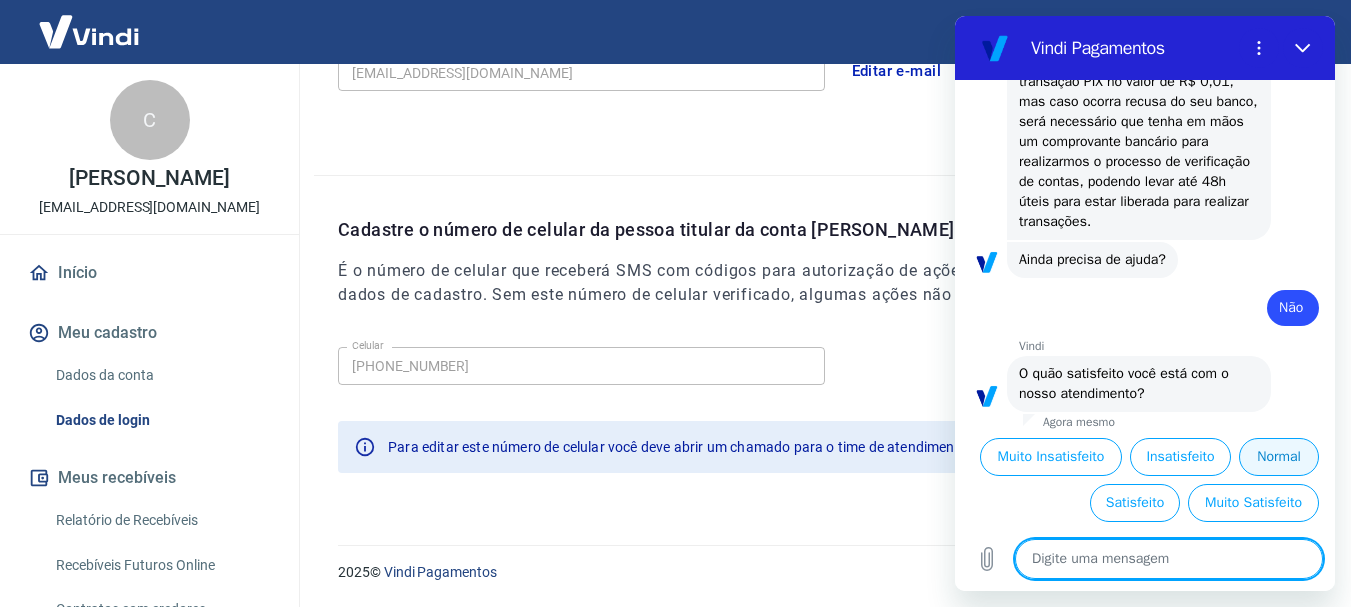 click on "Normal" at bounding box center [1279, 457] 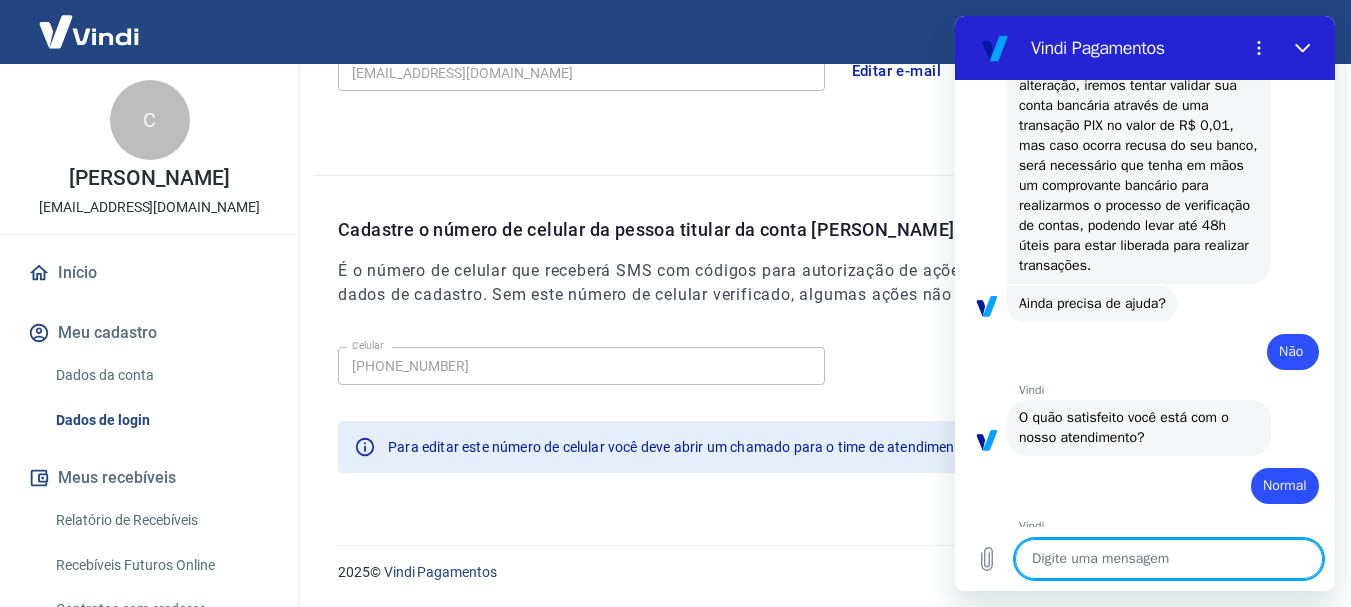 type on "x" 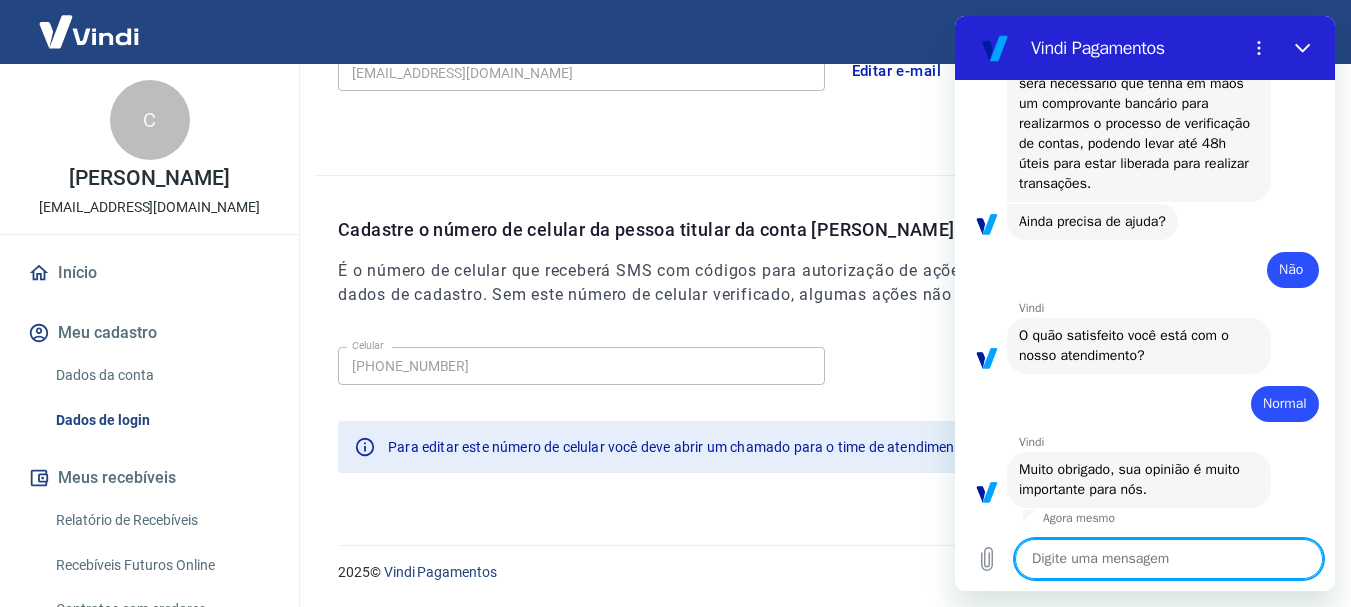 scroll, scrollTop: 718, scrollLeft: 0, axis: vertical 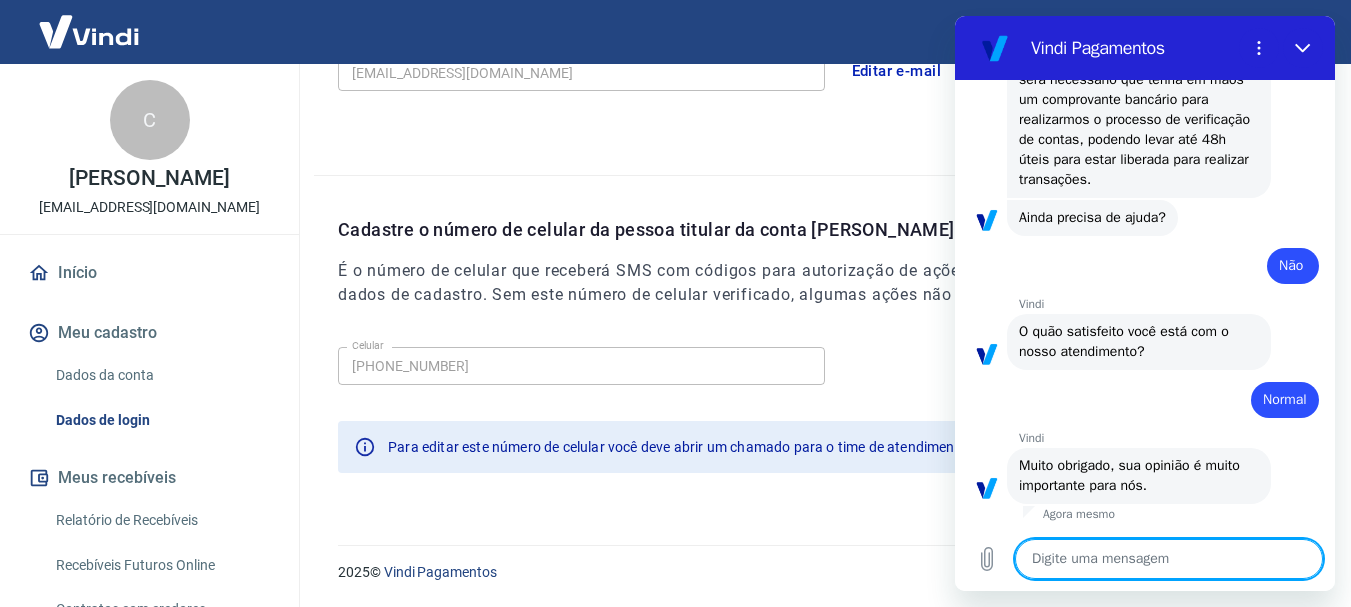 type on "o" 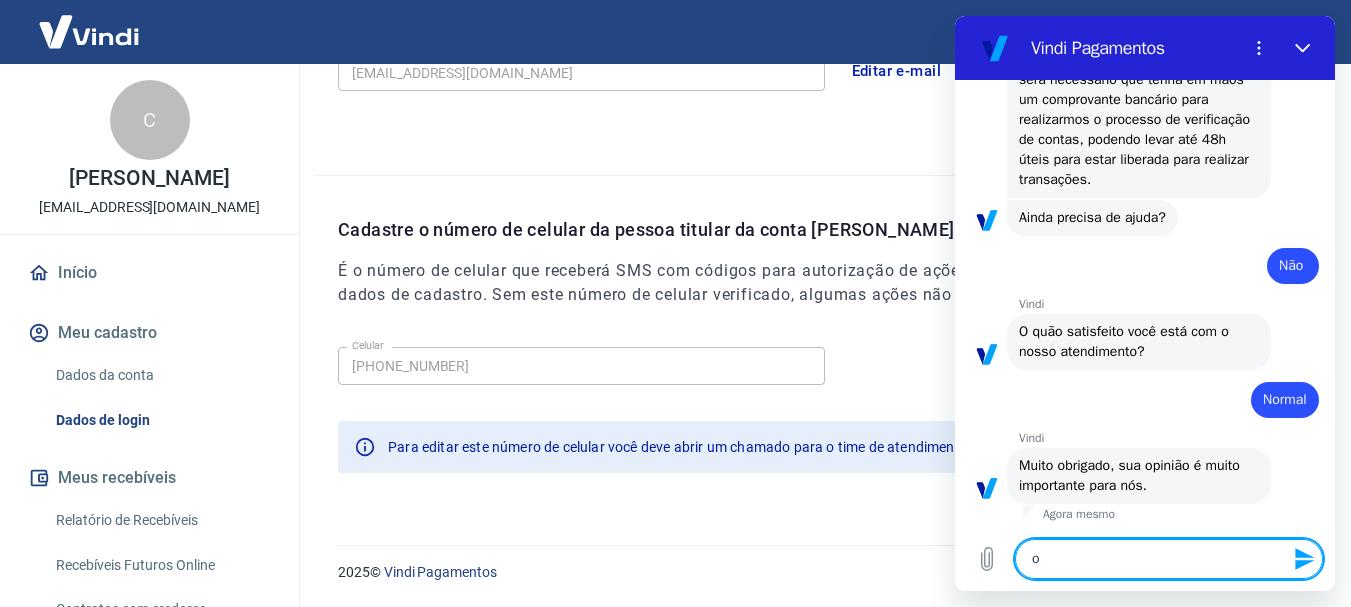 type 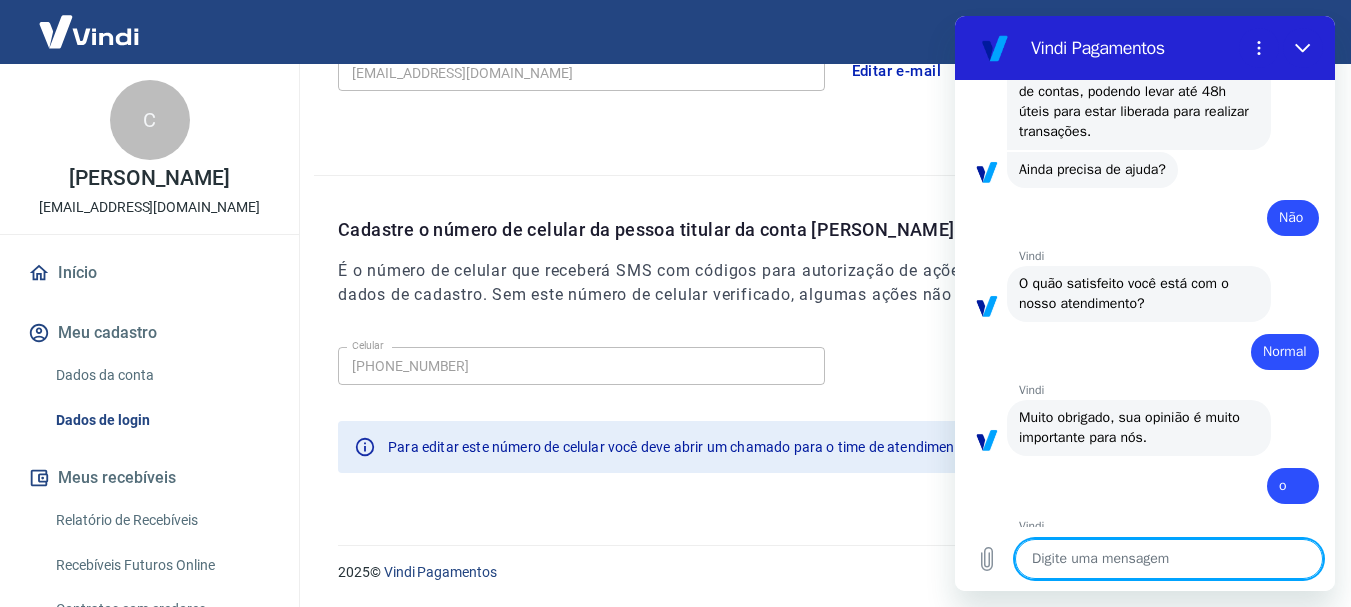 type on "x" 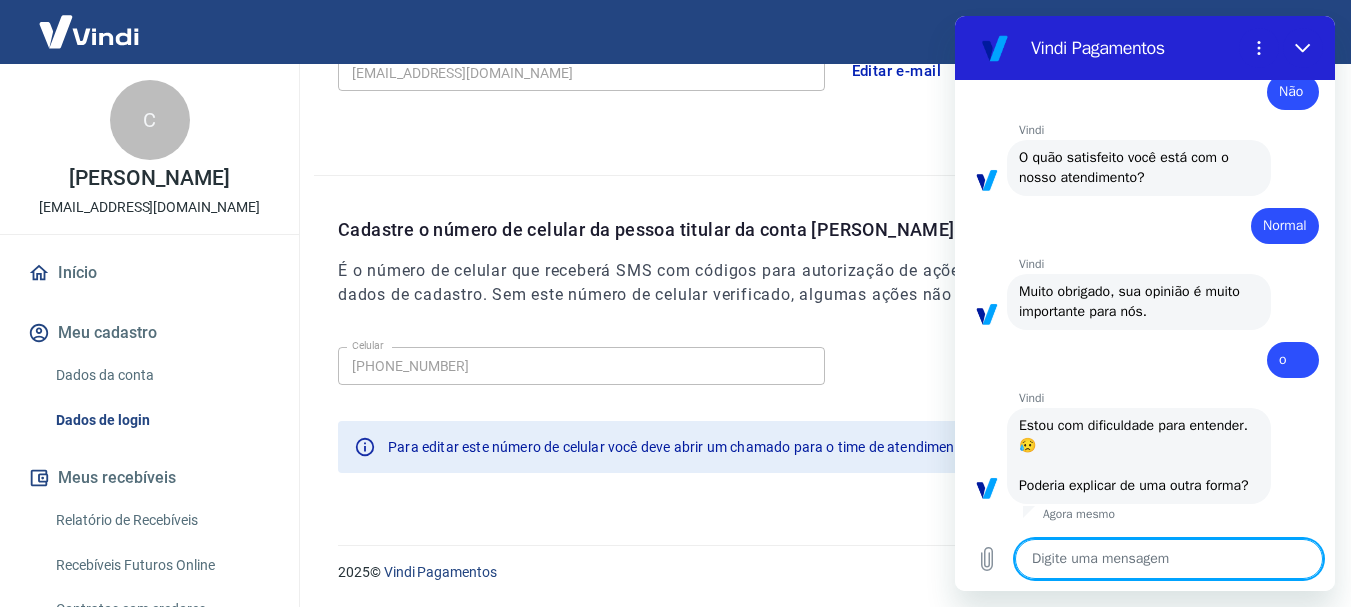 scroll, scrollTop: 912, scrollLeft: 0, axis: vertical 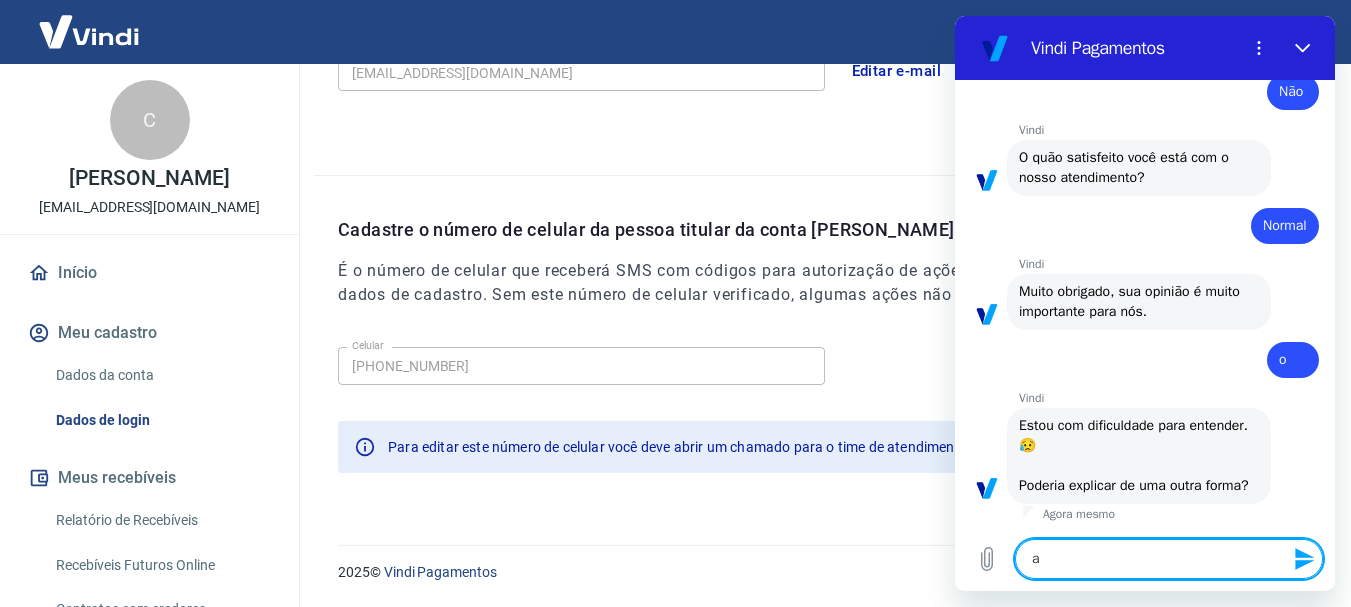 type on "al" 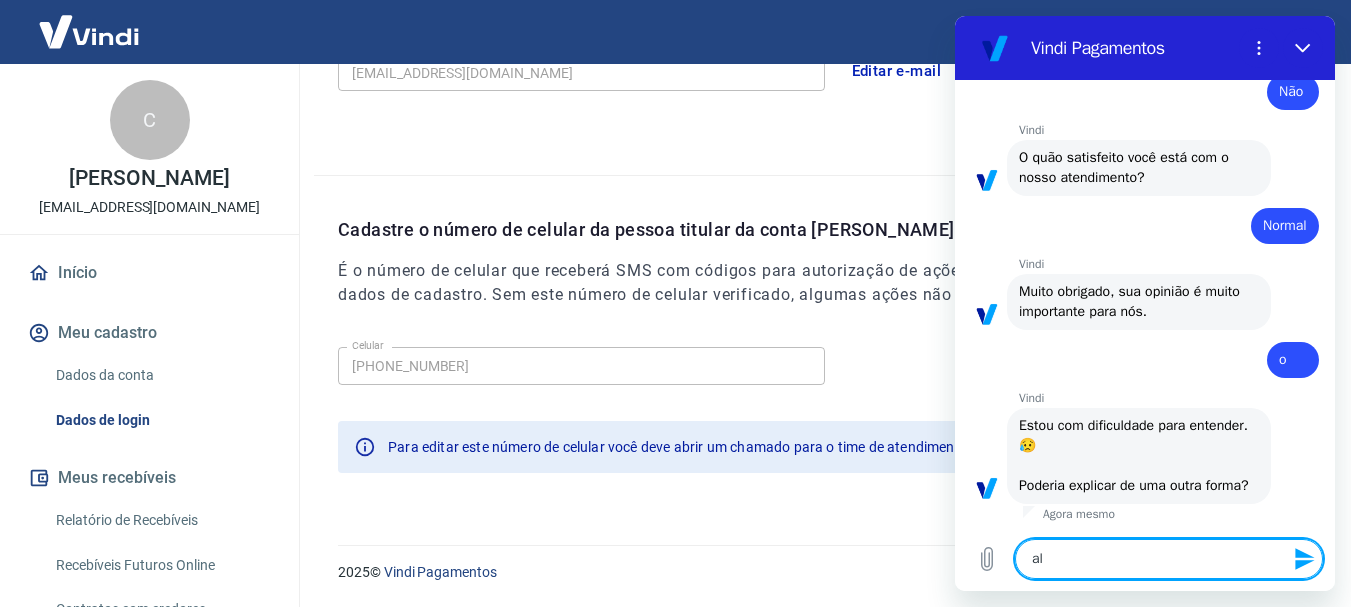type on "alt" 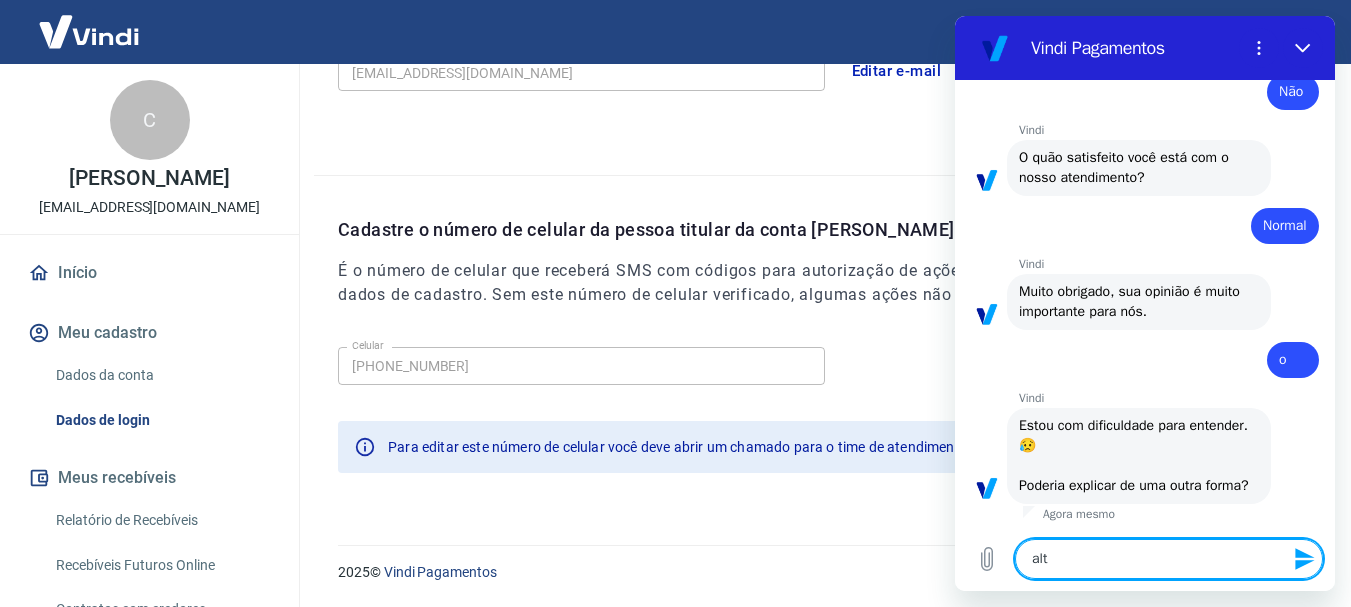 type on "alte" 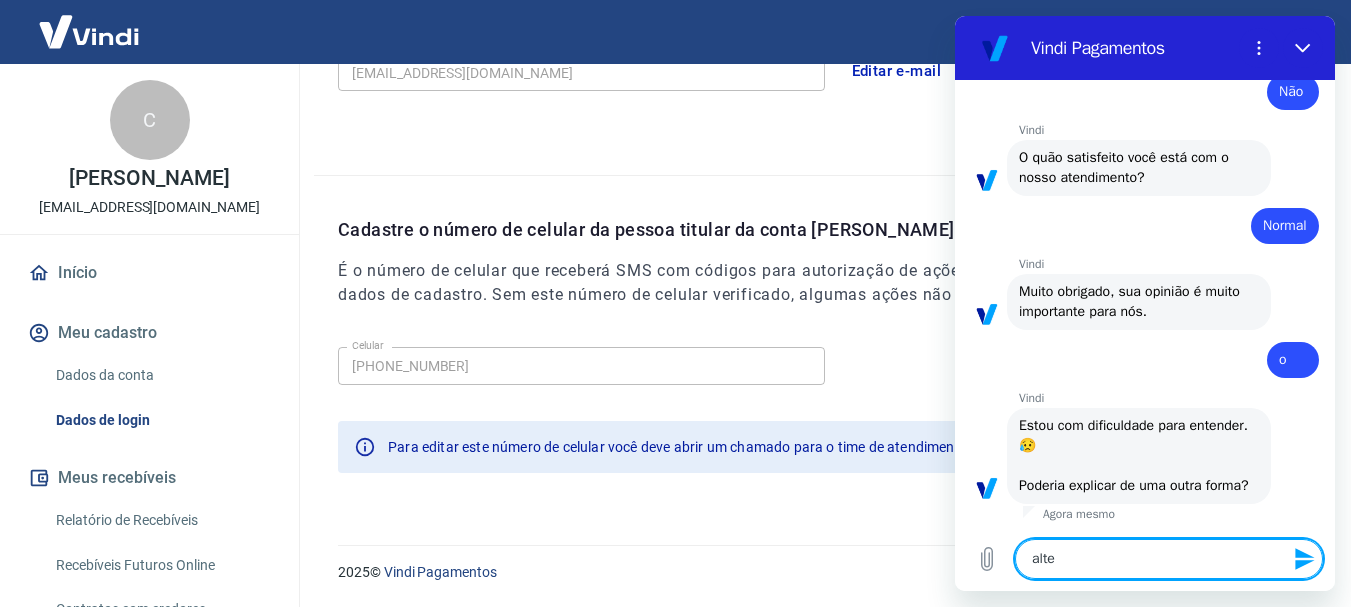 type on "alter" 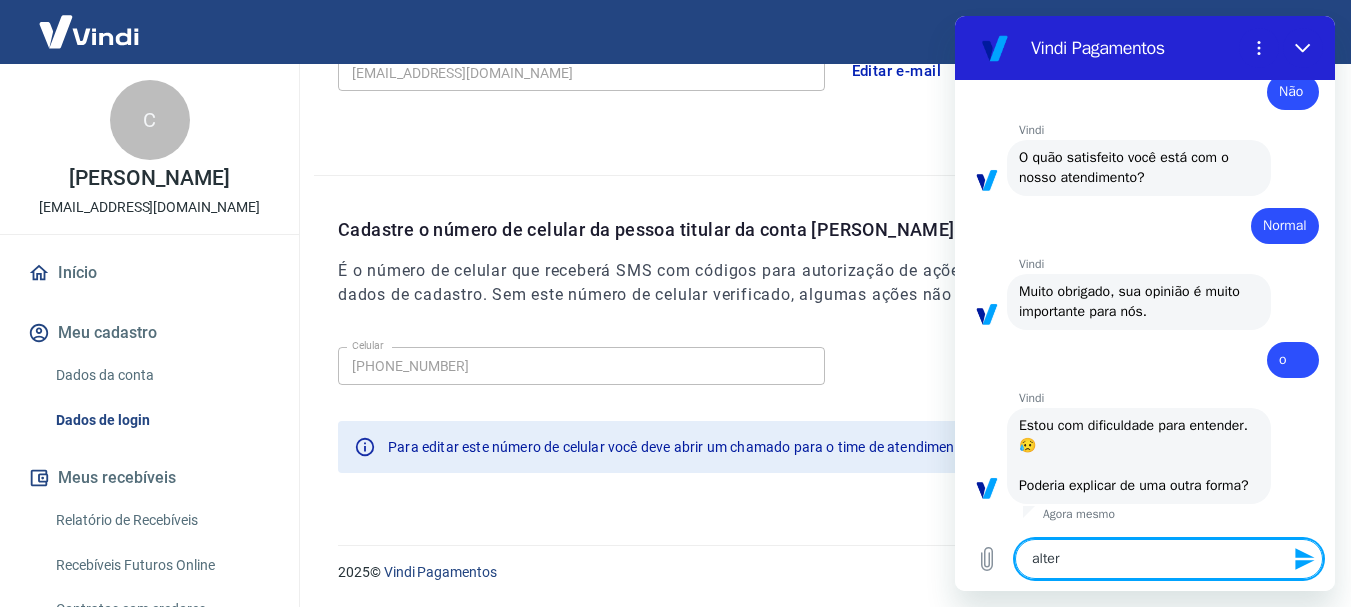 type on "altera" 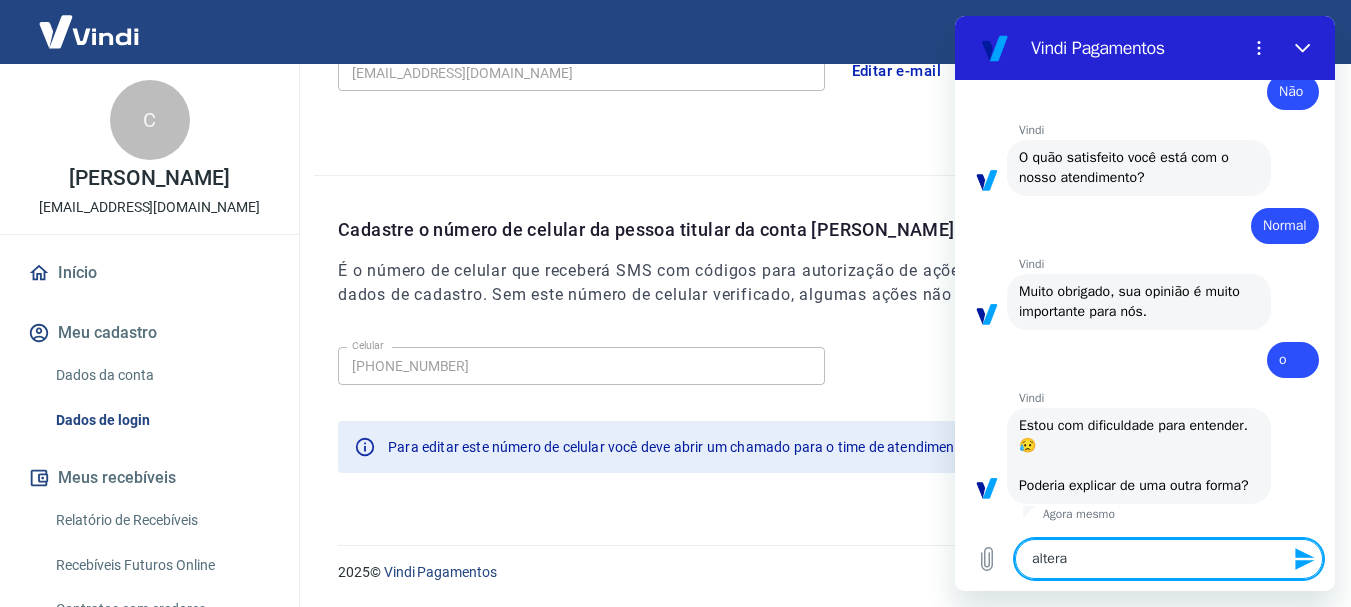 type on "alterar" 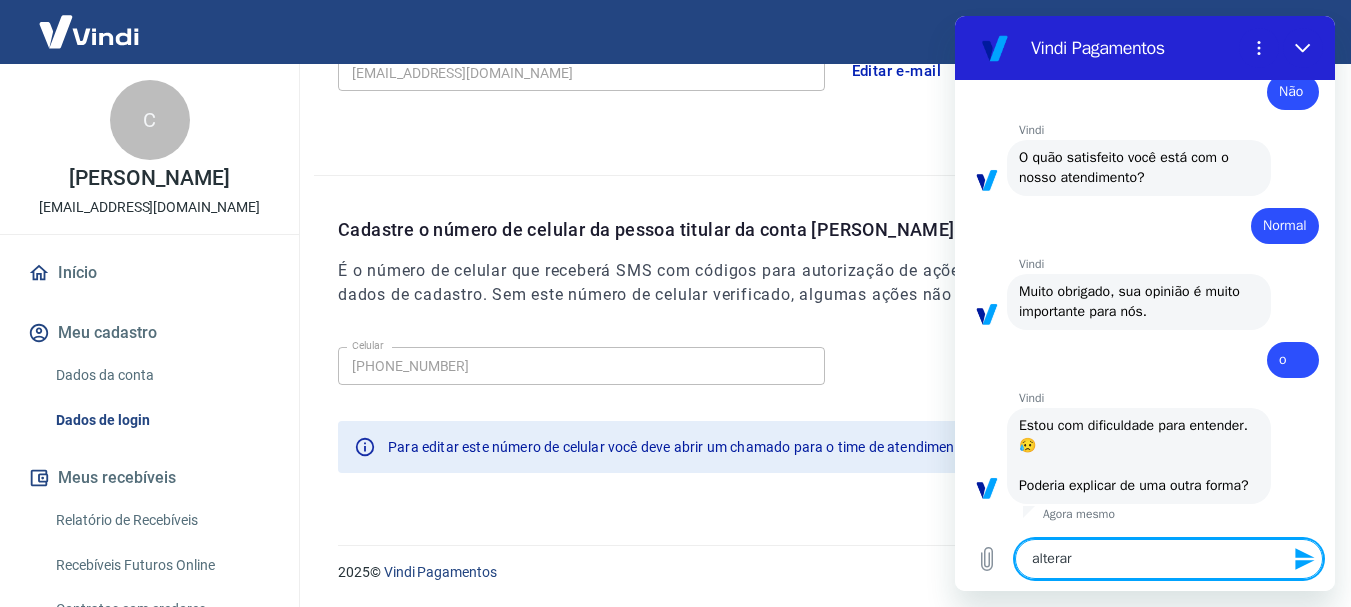 type on "alterar" 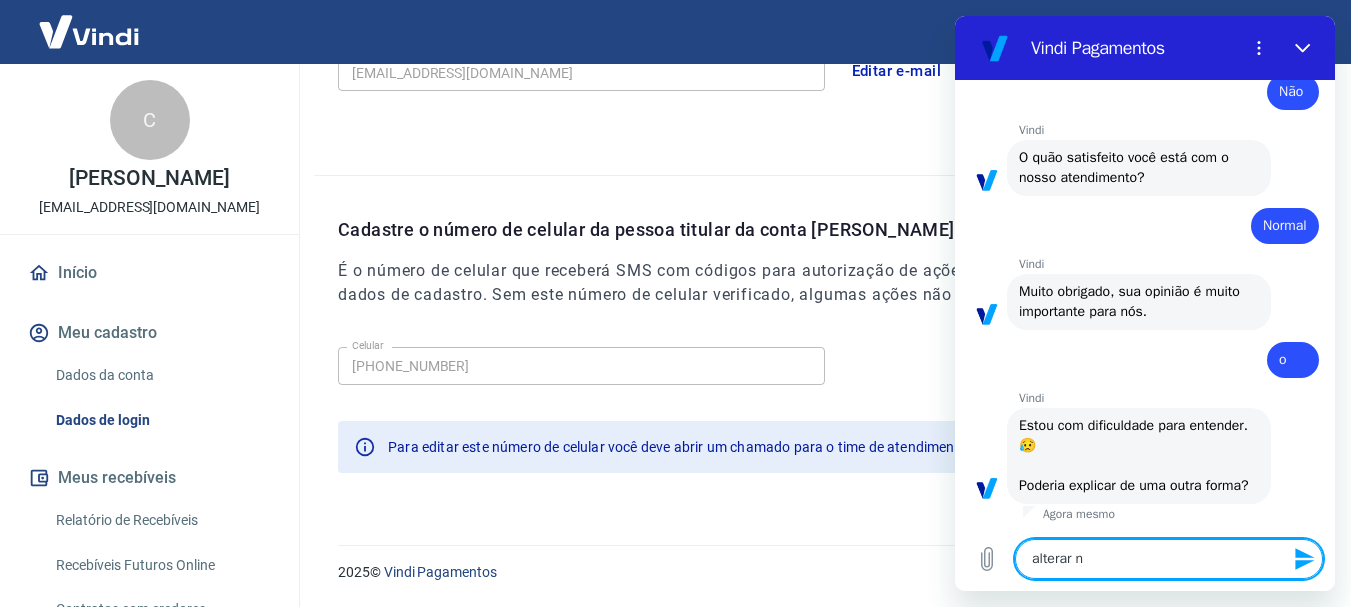 type on "alterar nu" 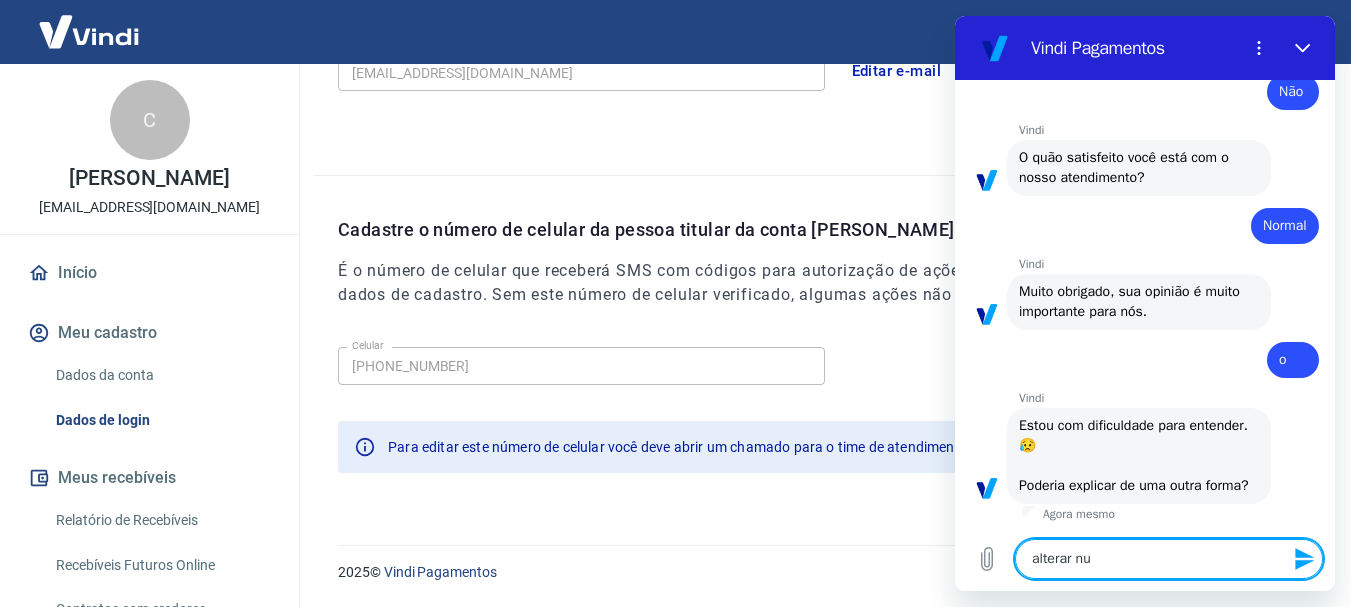 type on "alterar num" 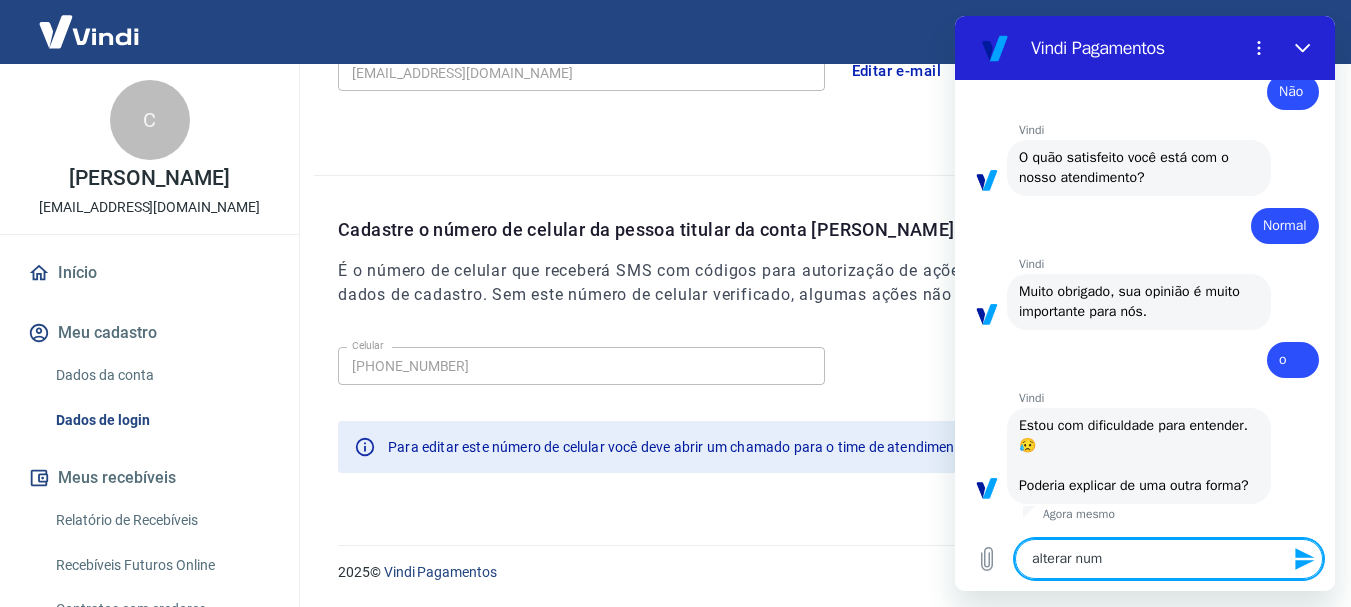 type on "alterar nume" 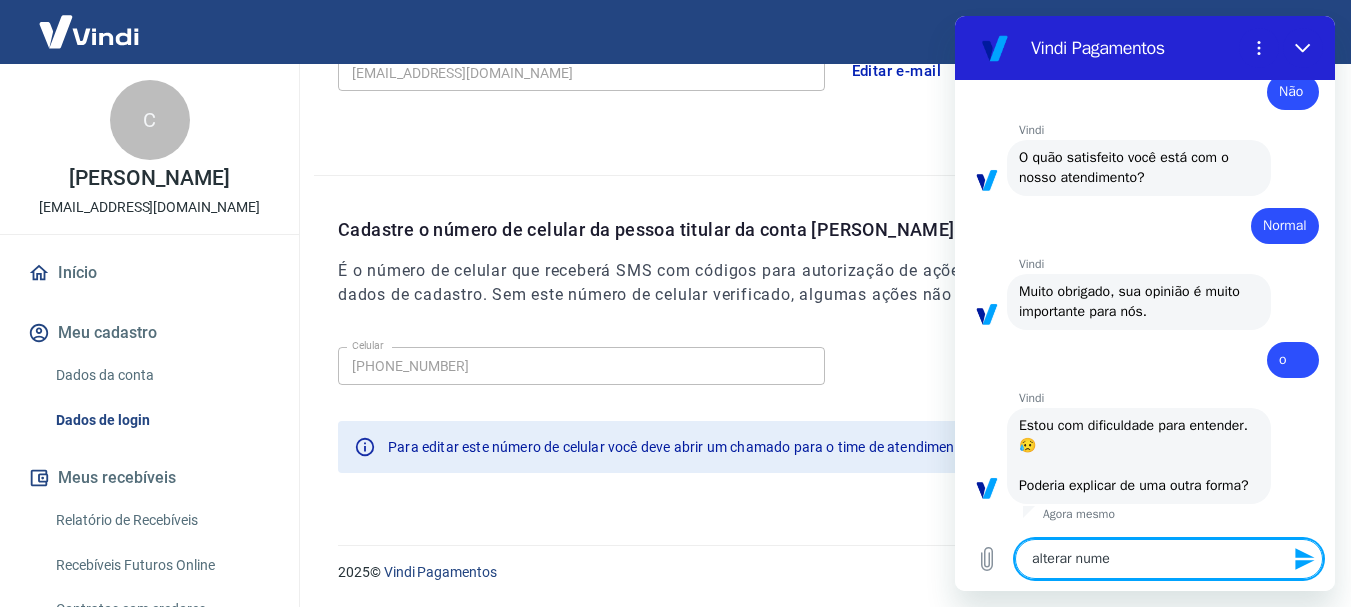 type on "alterar numer" 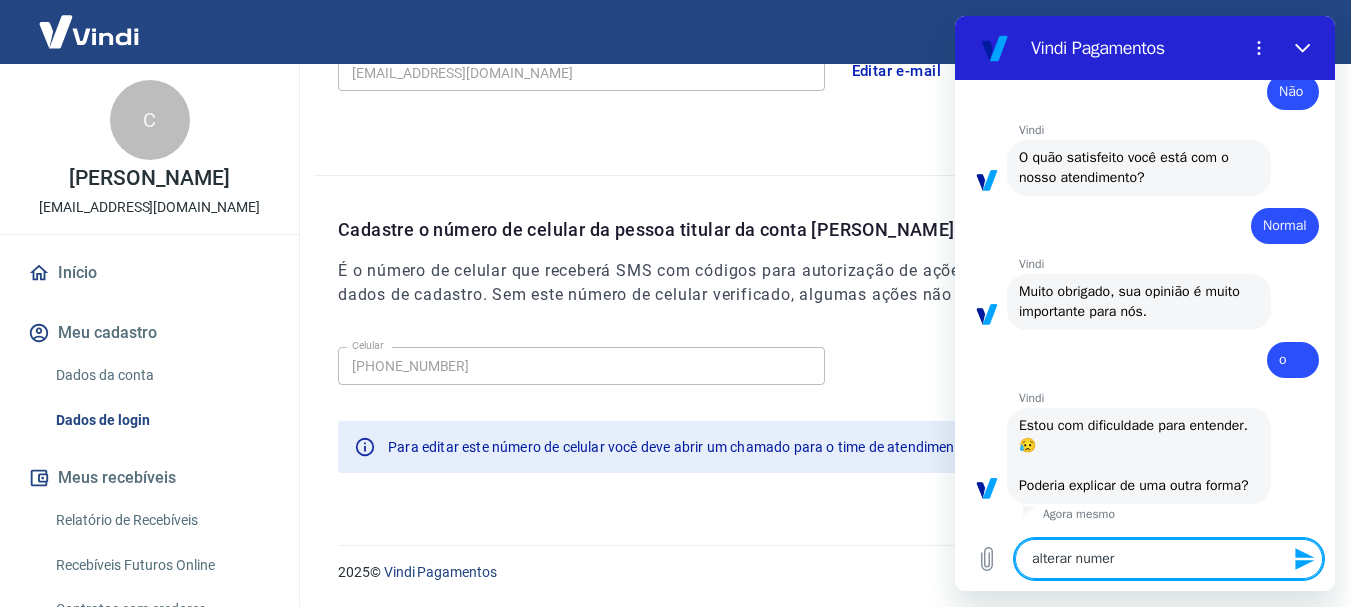 type on "alterar numero" 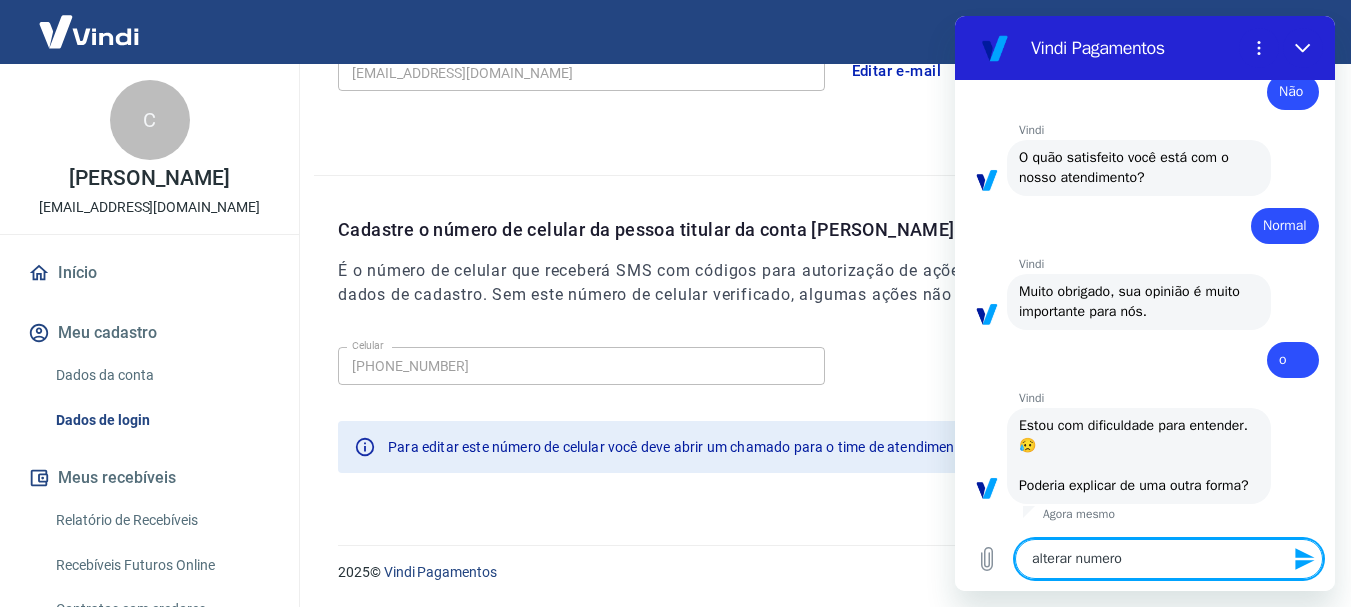 type 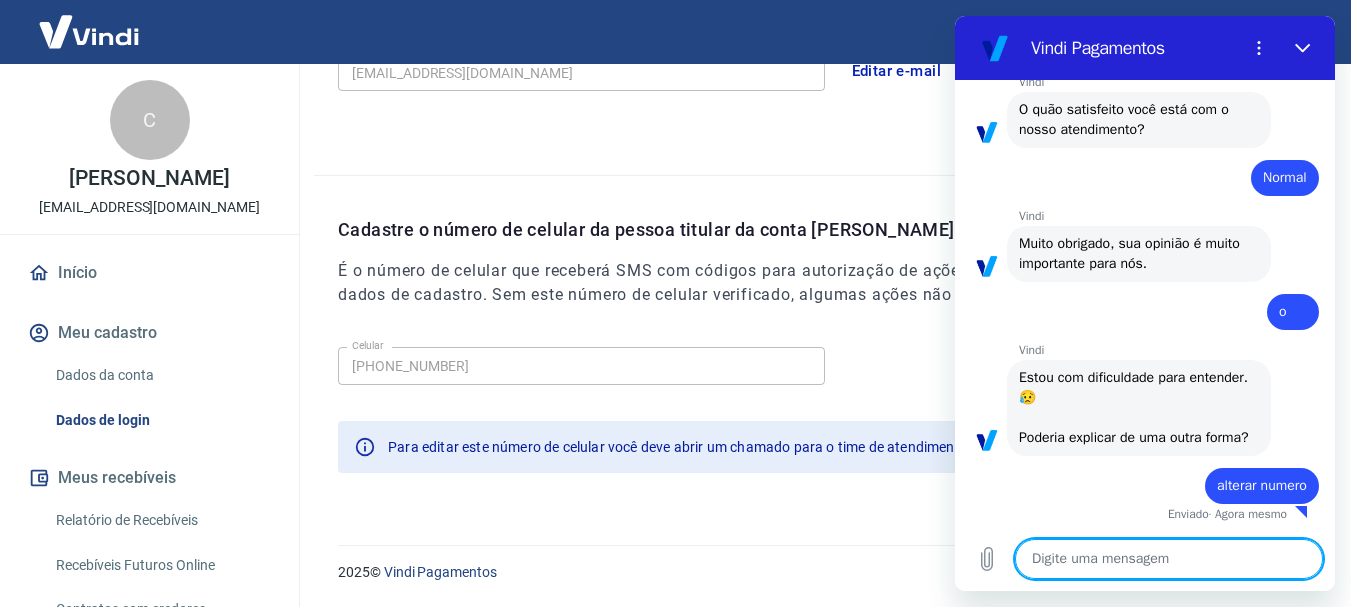 type on "x" 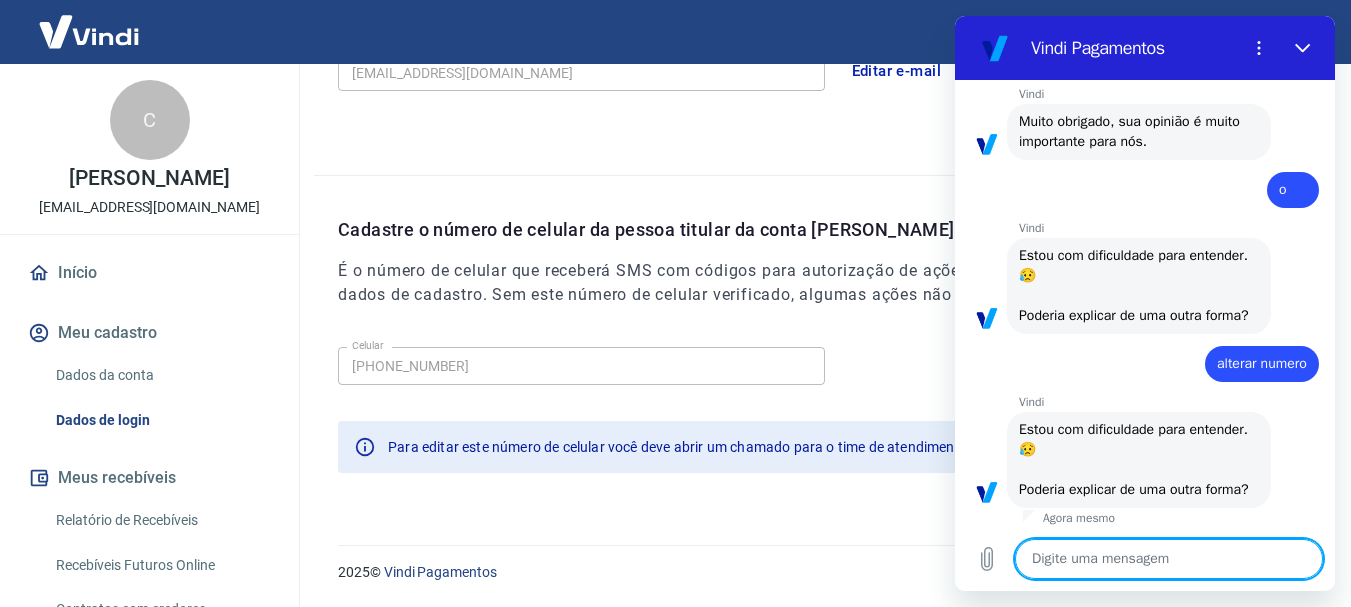 scroll, scrollTop: 1106, scrollLeft: 0, axis: vertical 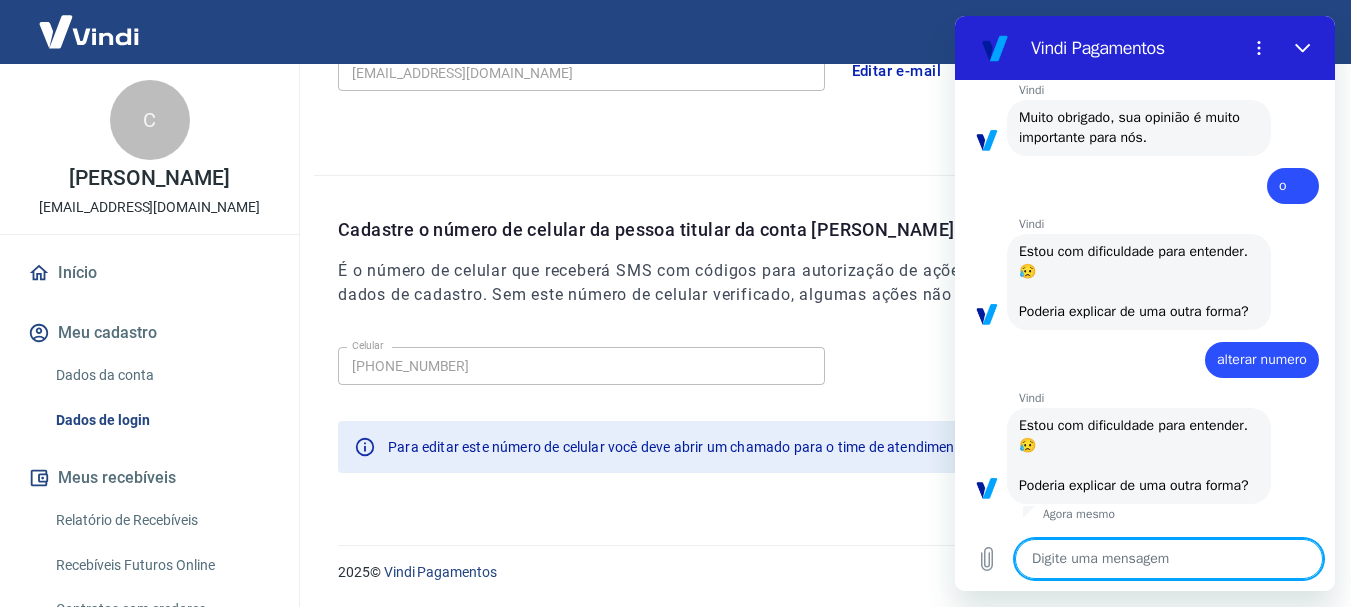 type on "s" 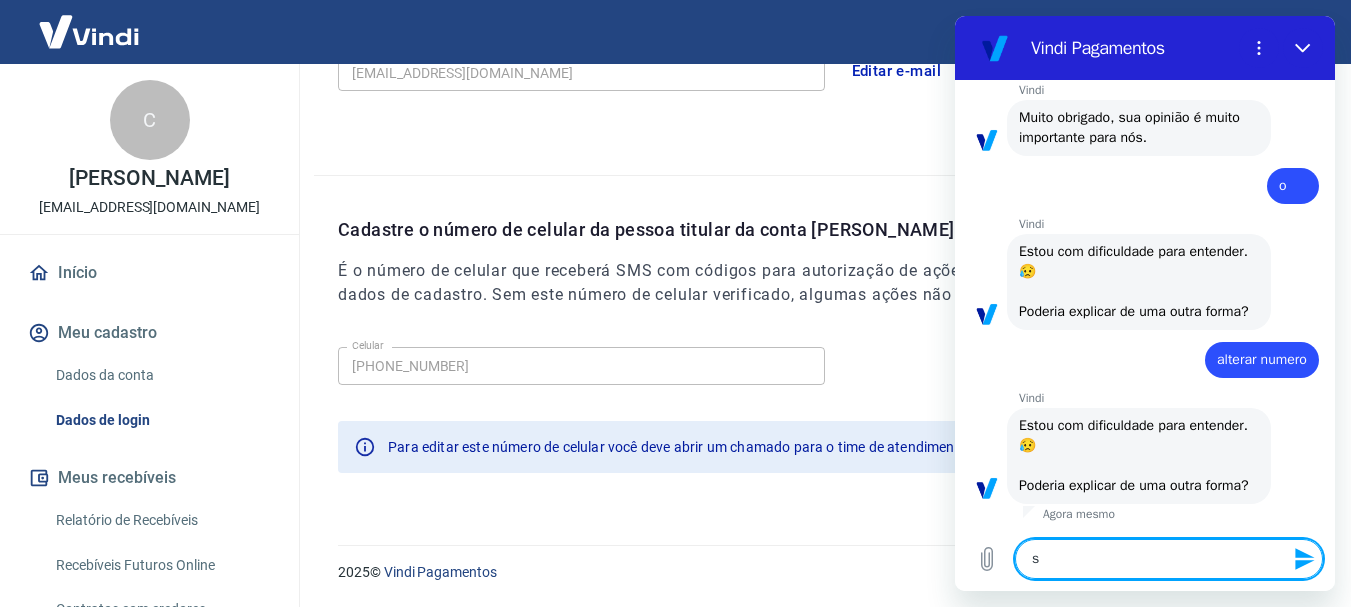 type on "si" 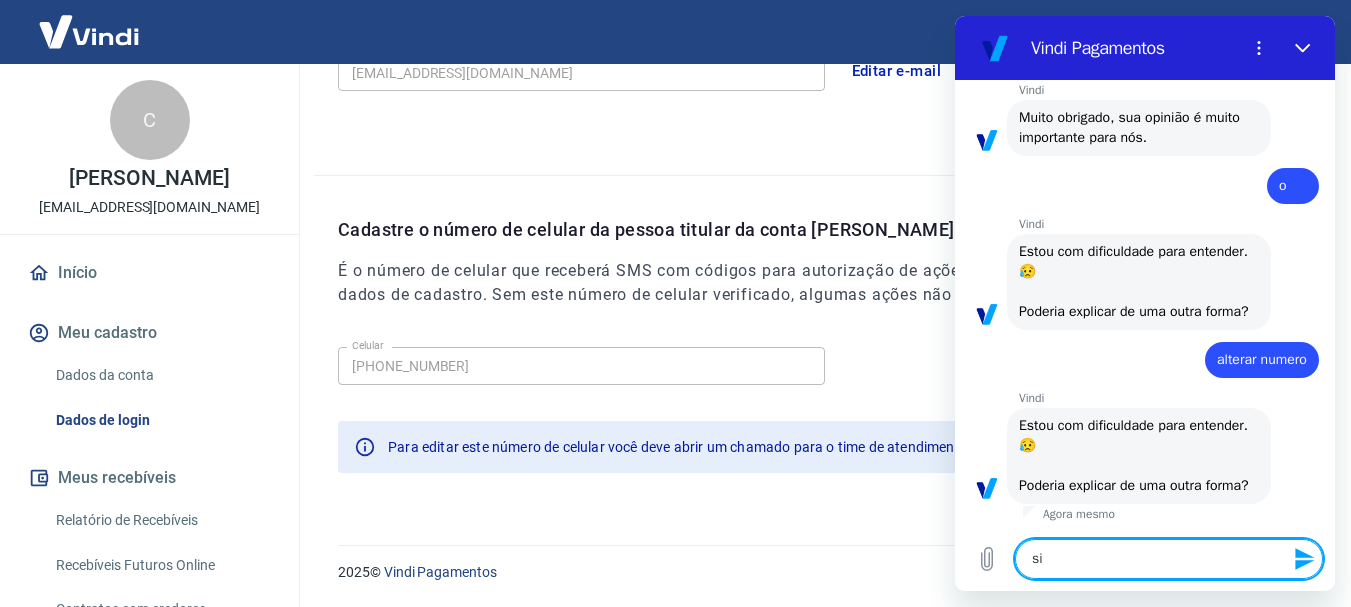 type on "sim" 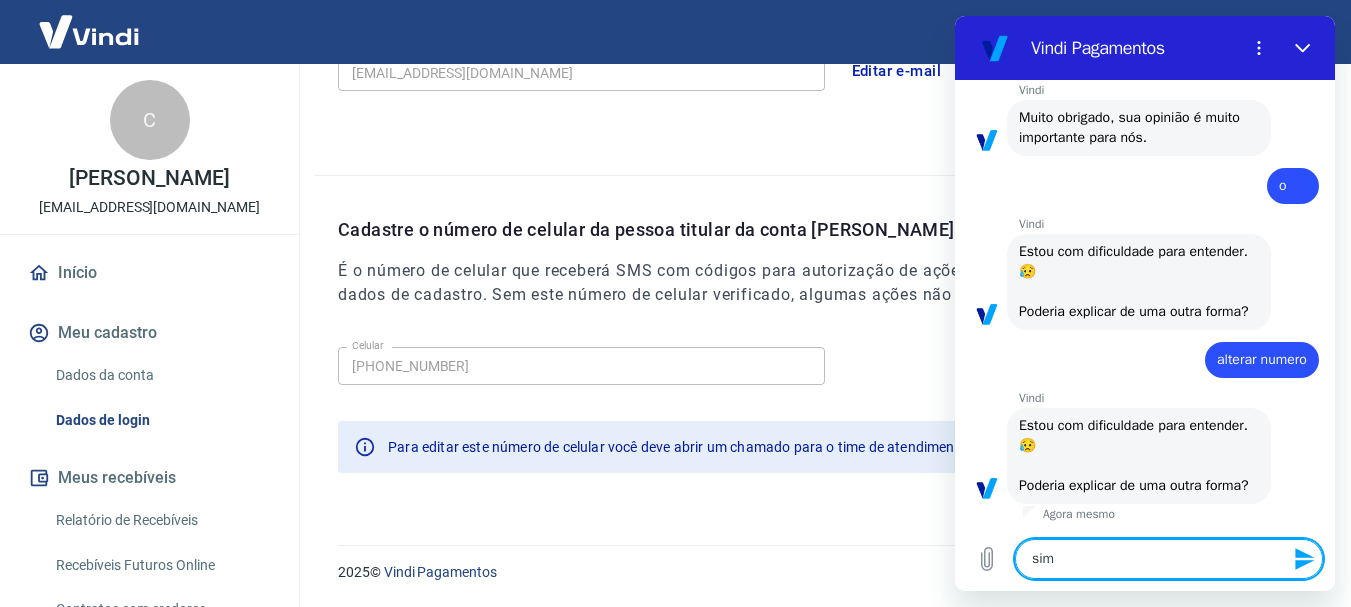 type 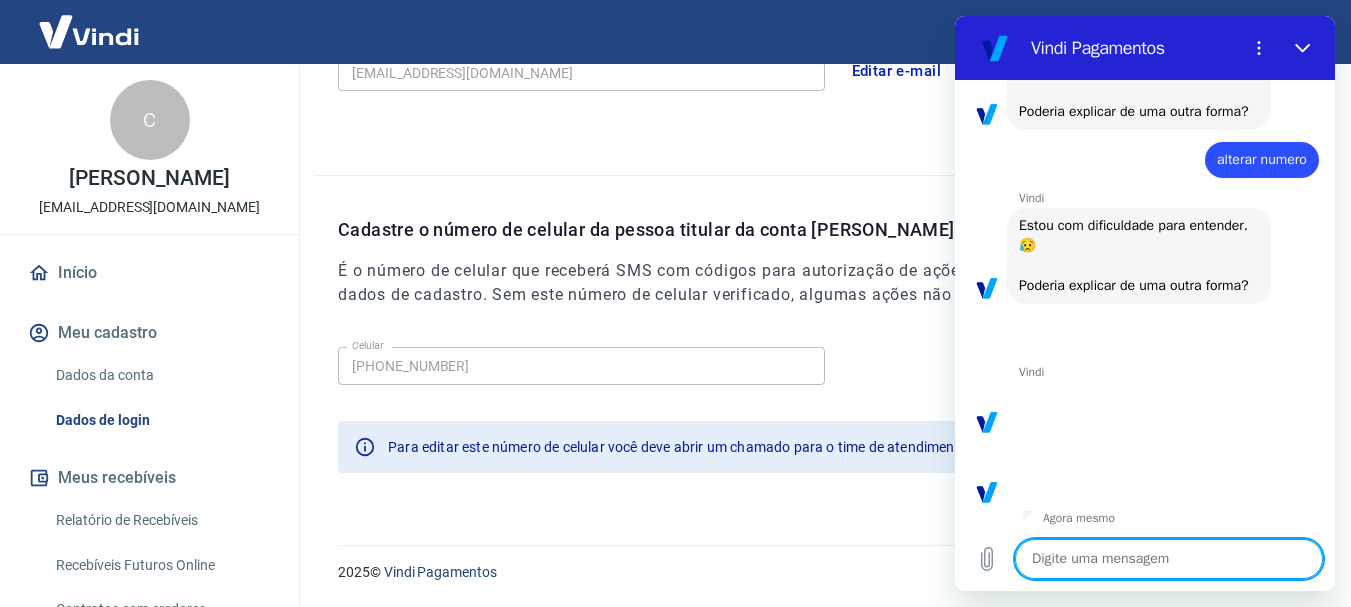 scroll, scrollTop: 1310, scrollLeft: 0, axis: vertical 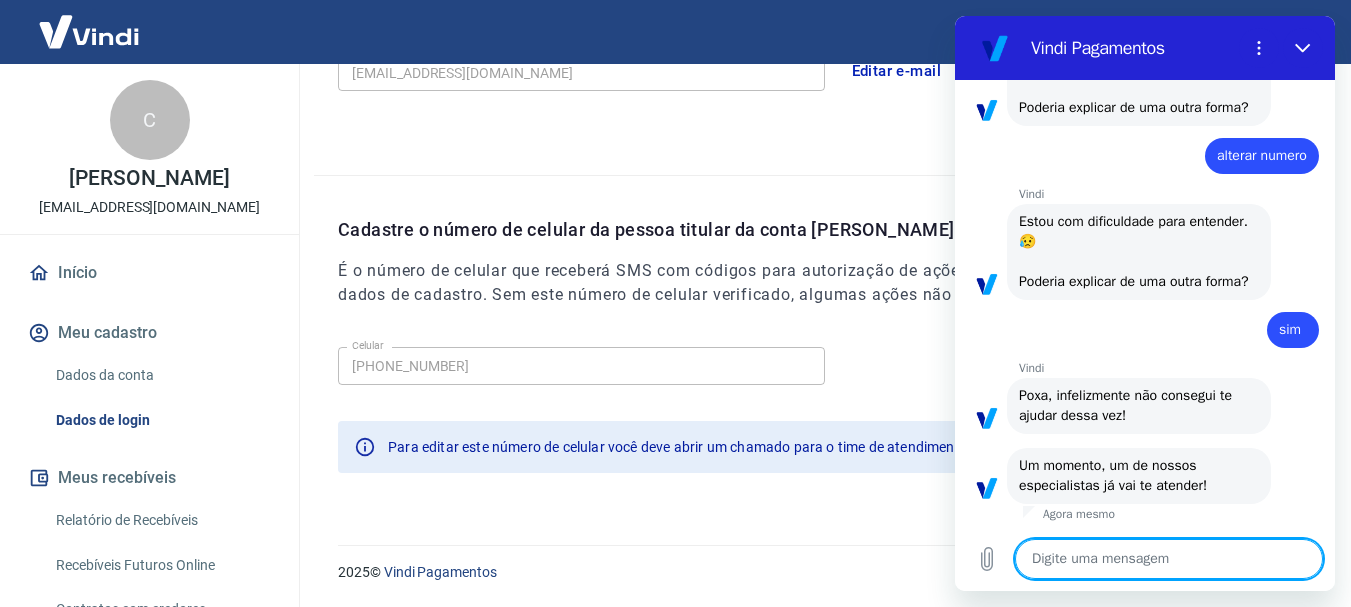 type on "x" 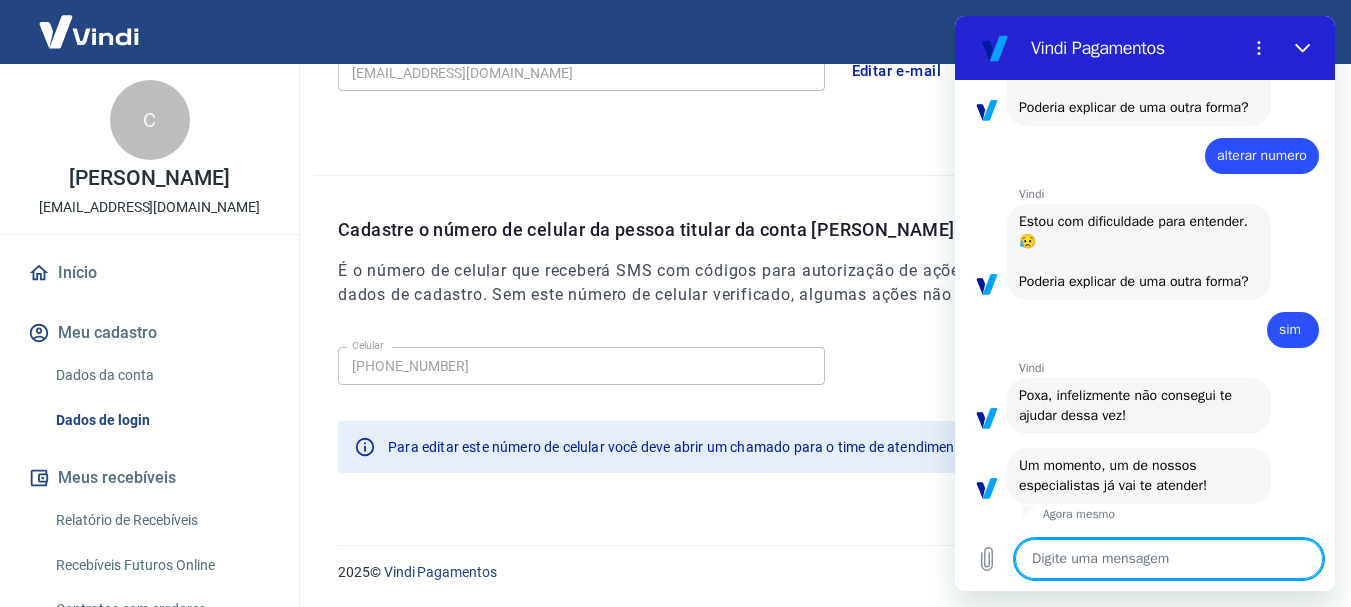 type on "o" 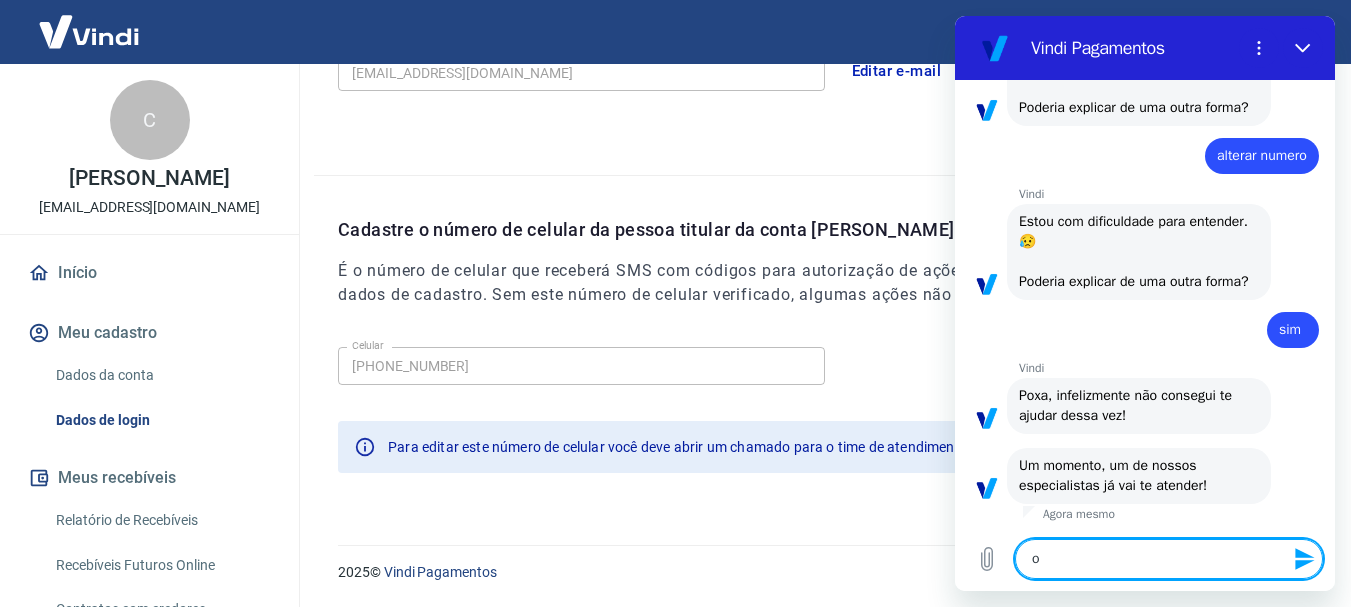 type on "ok" 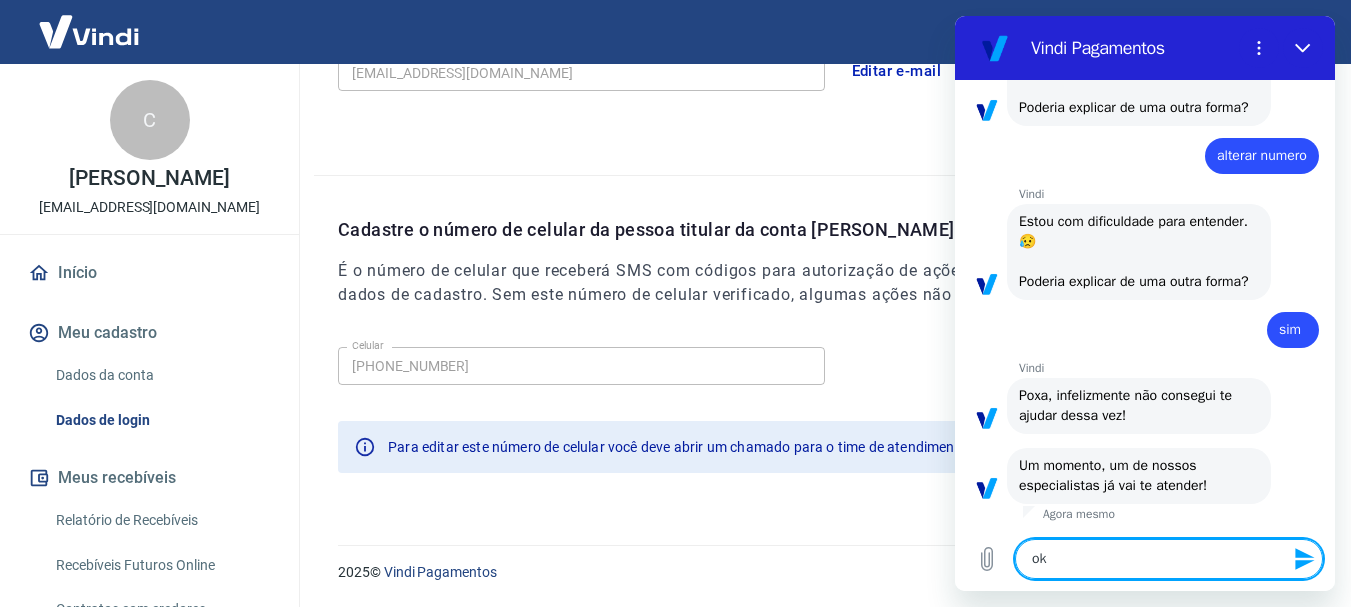 type 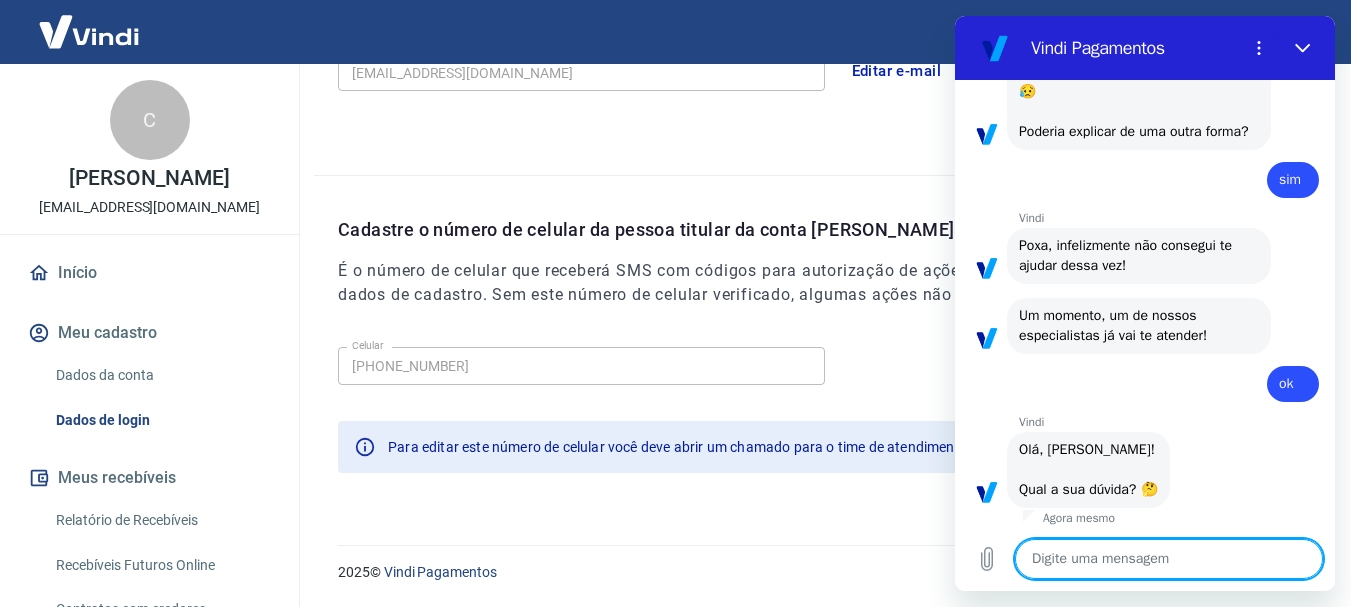 scroll, scrollTop: 1832, scrollLeft: 0, axis: vertical 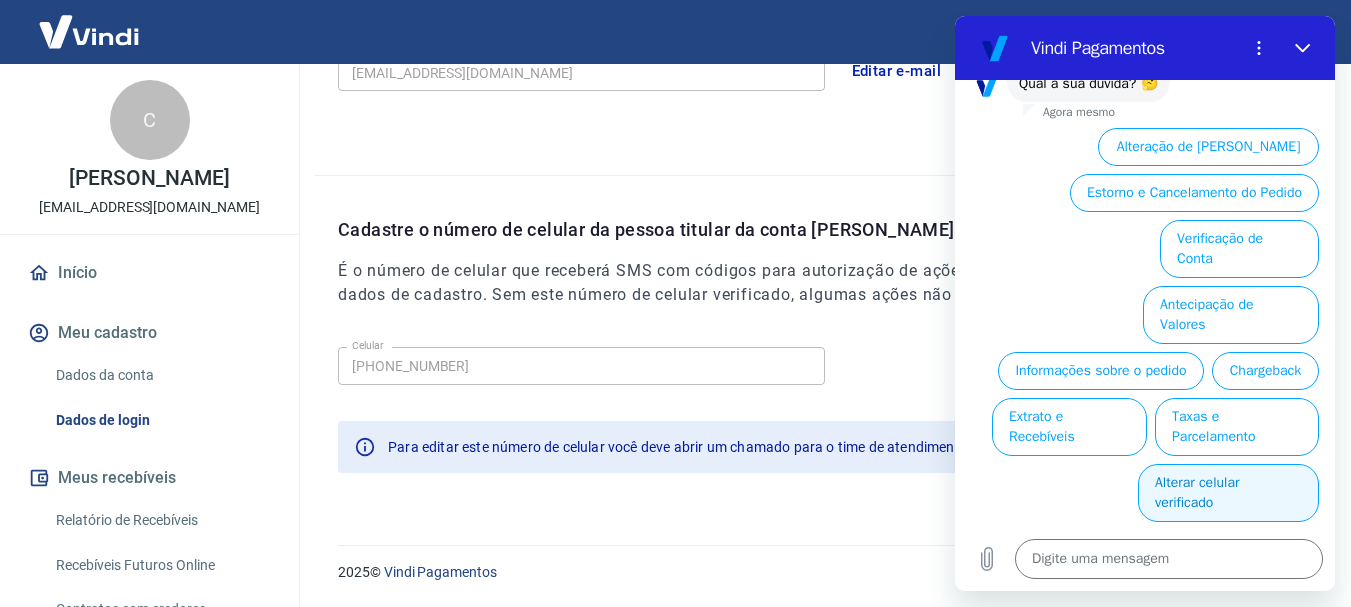 click on "Alterar celular verificado" at bounding box center [1228, 493] 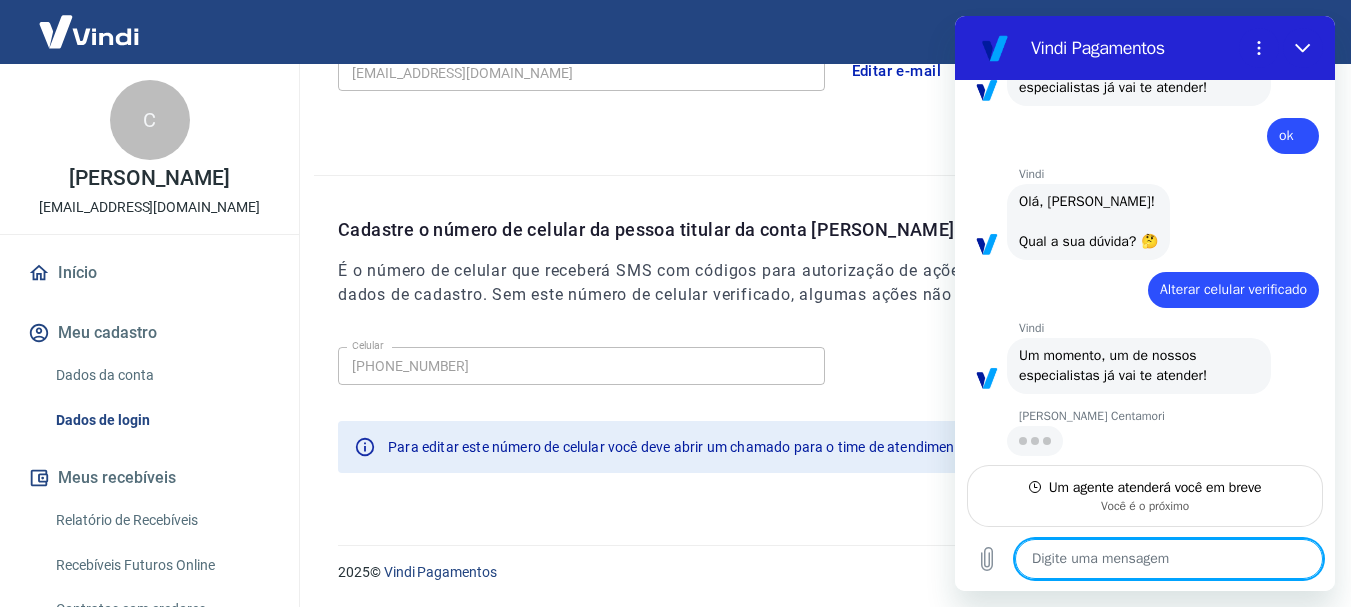 scroll, scrollTop: 1706, scrollLeft: 0, axis: vertical 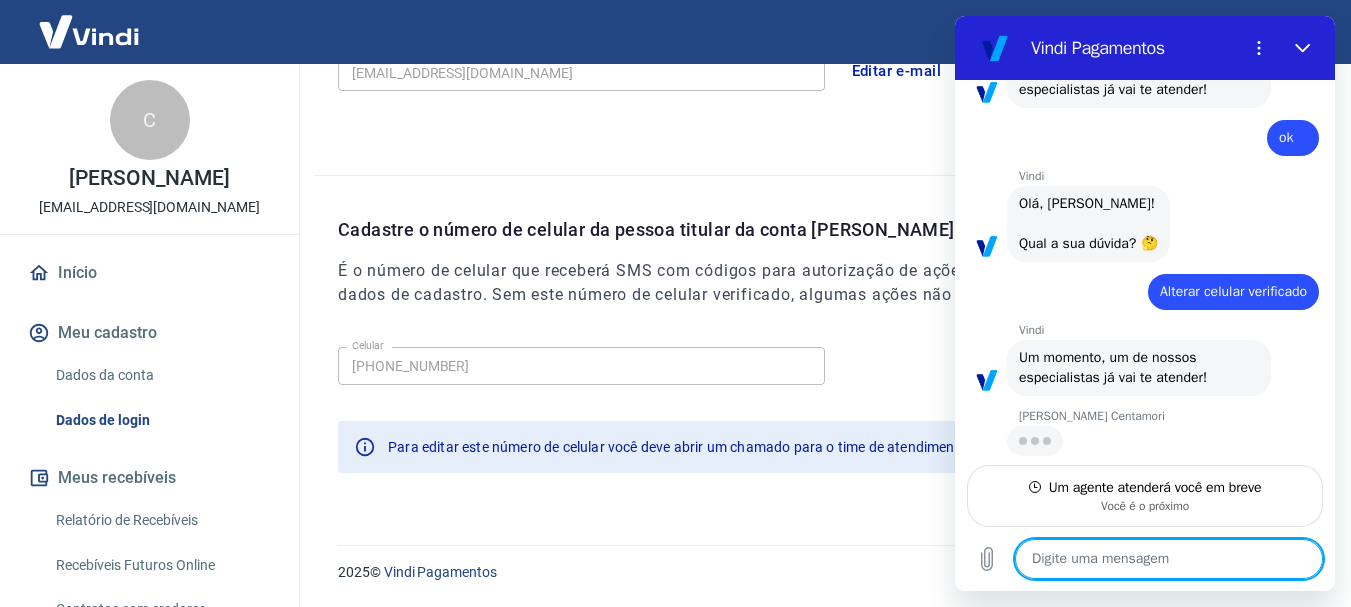 type on "x" 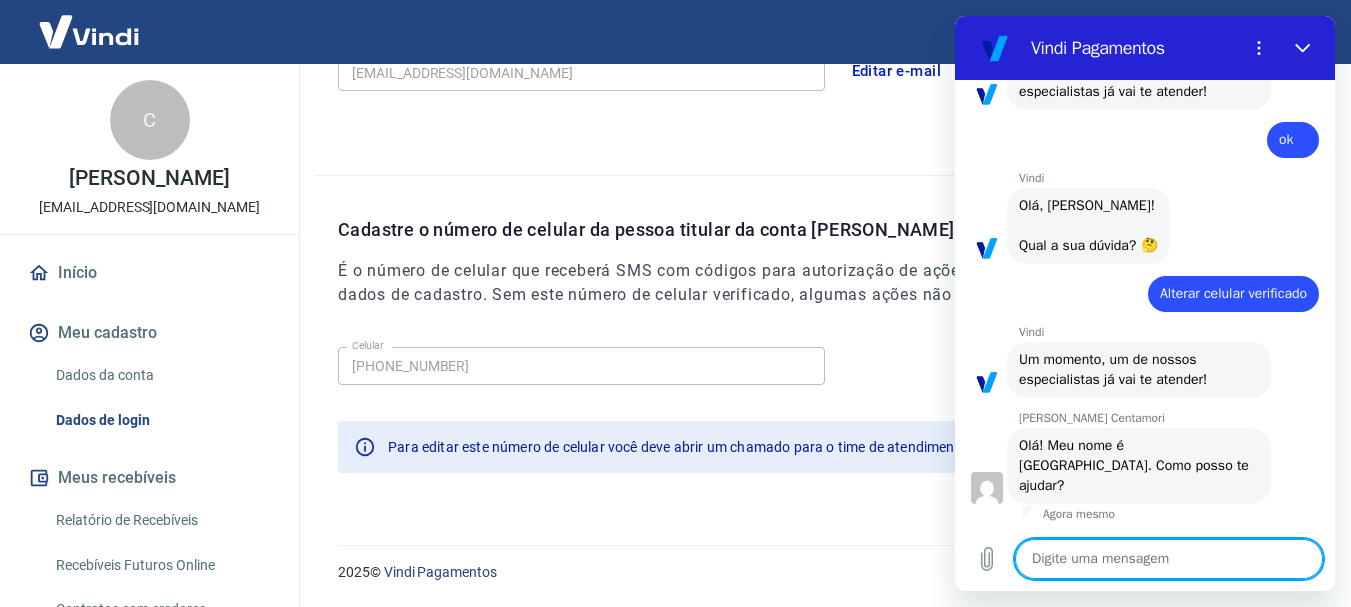 scroll, scrollTop: 1684, scrollLeft: 0, axis: vertical 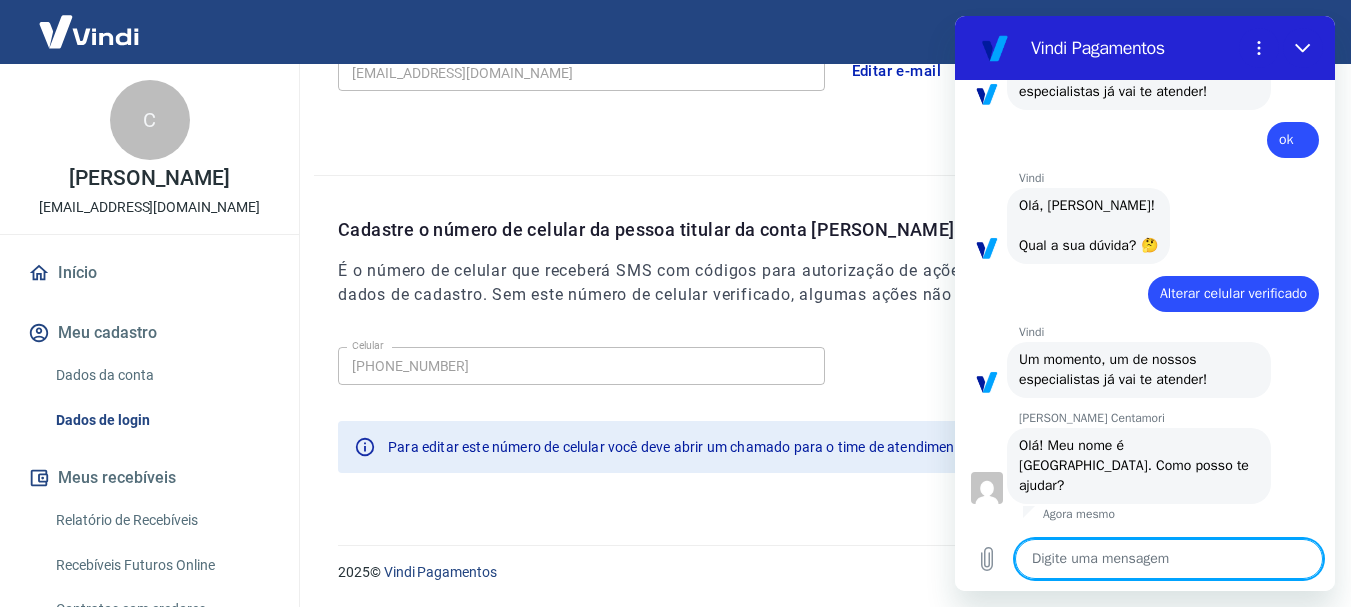 type on "g" 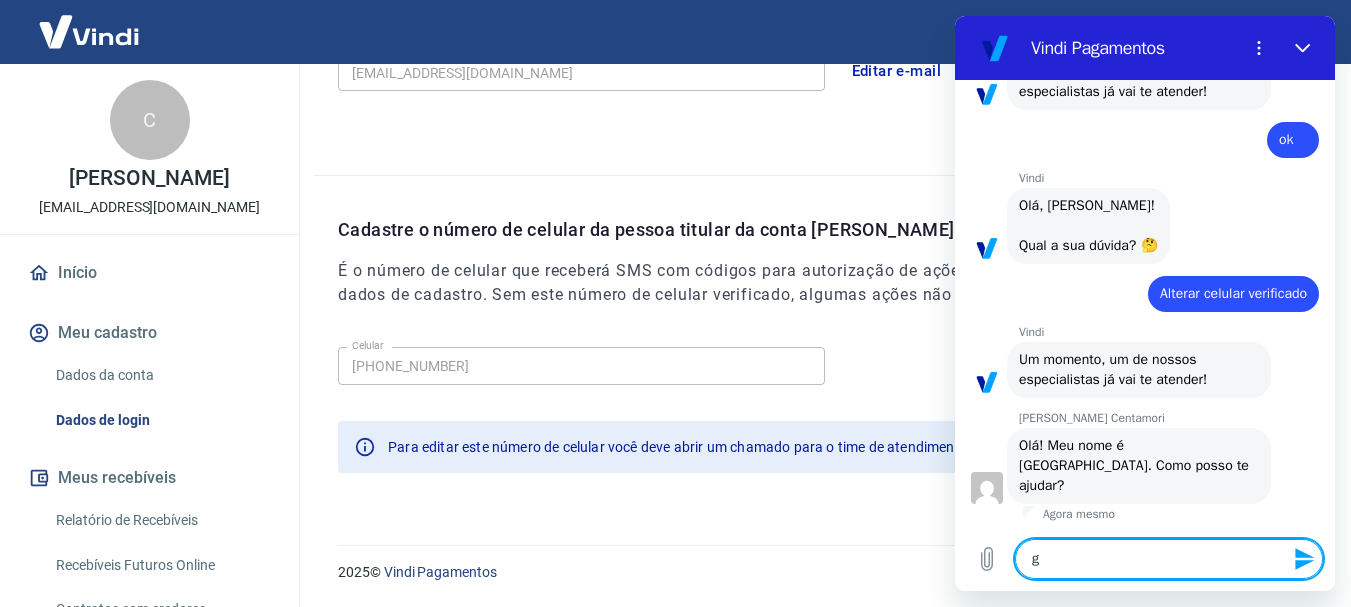 type on "go" 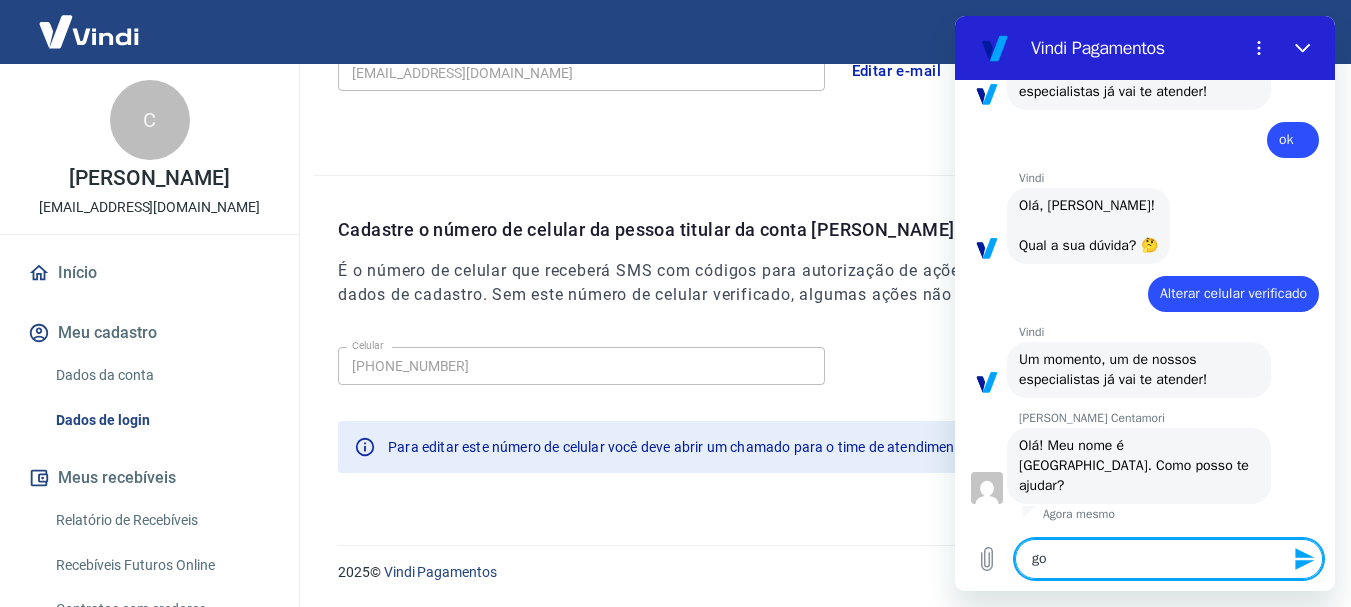type on "gos" 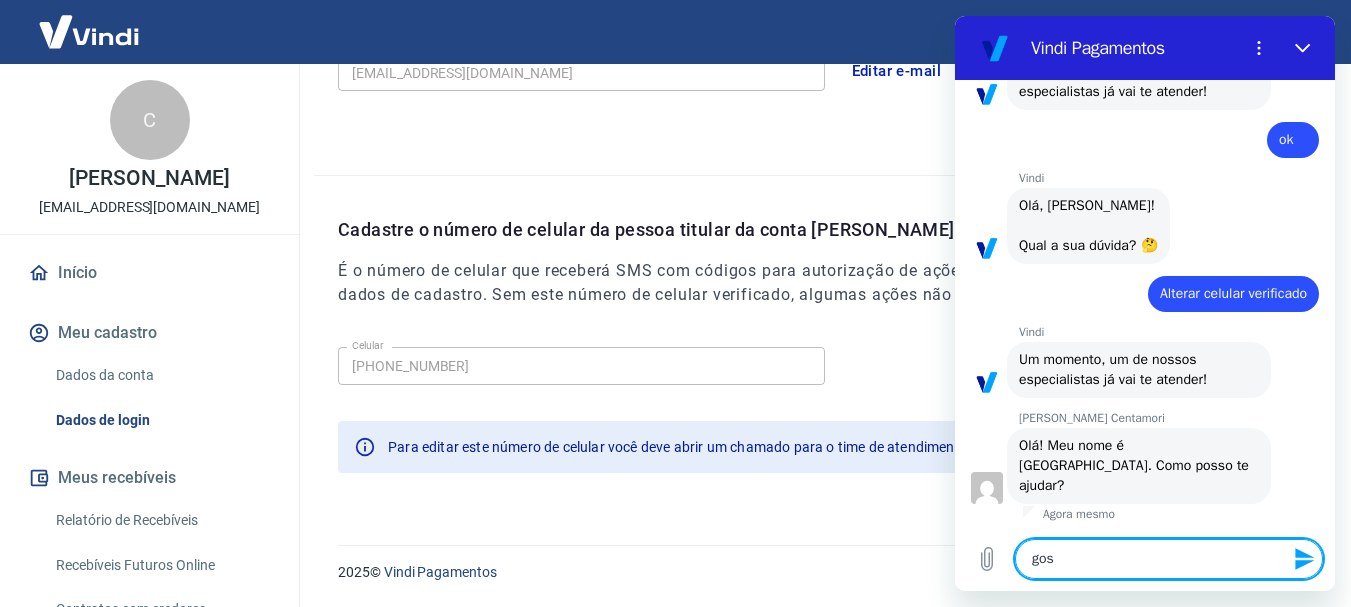 type on "gost" 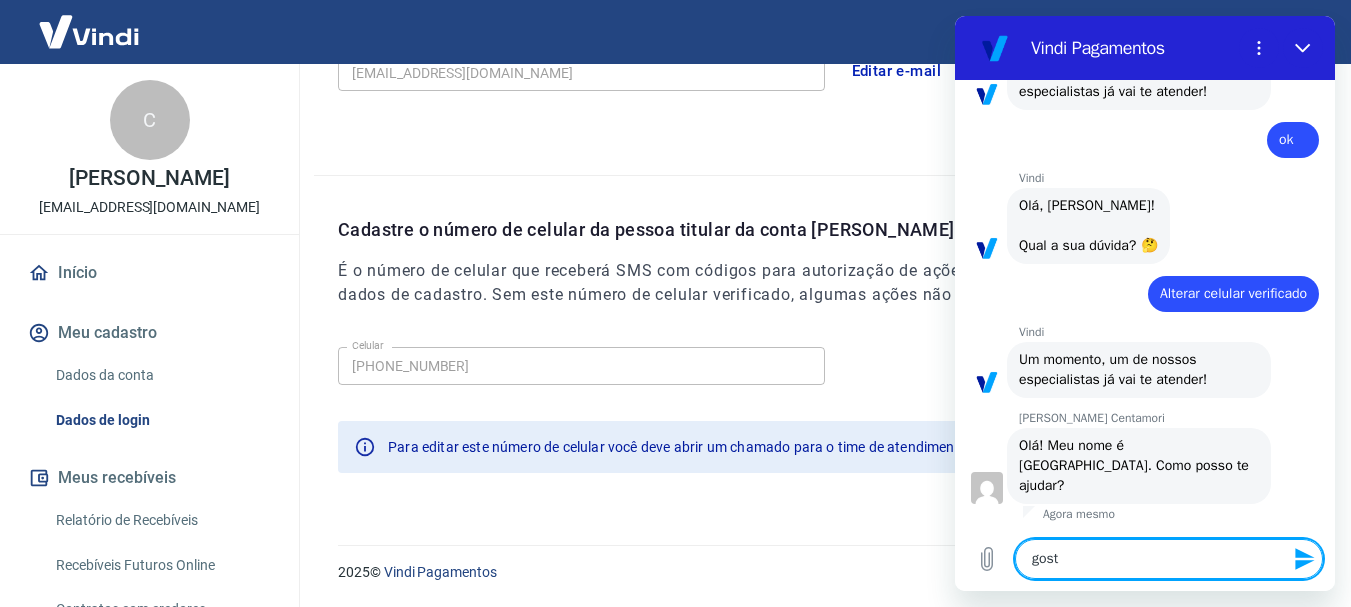type on "gosta" 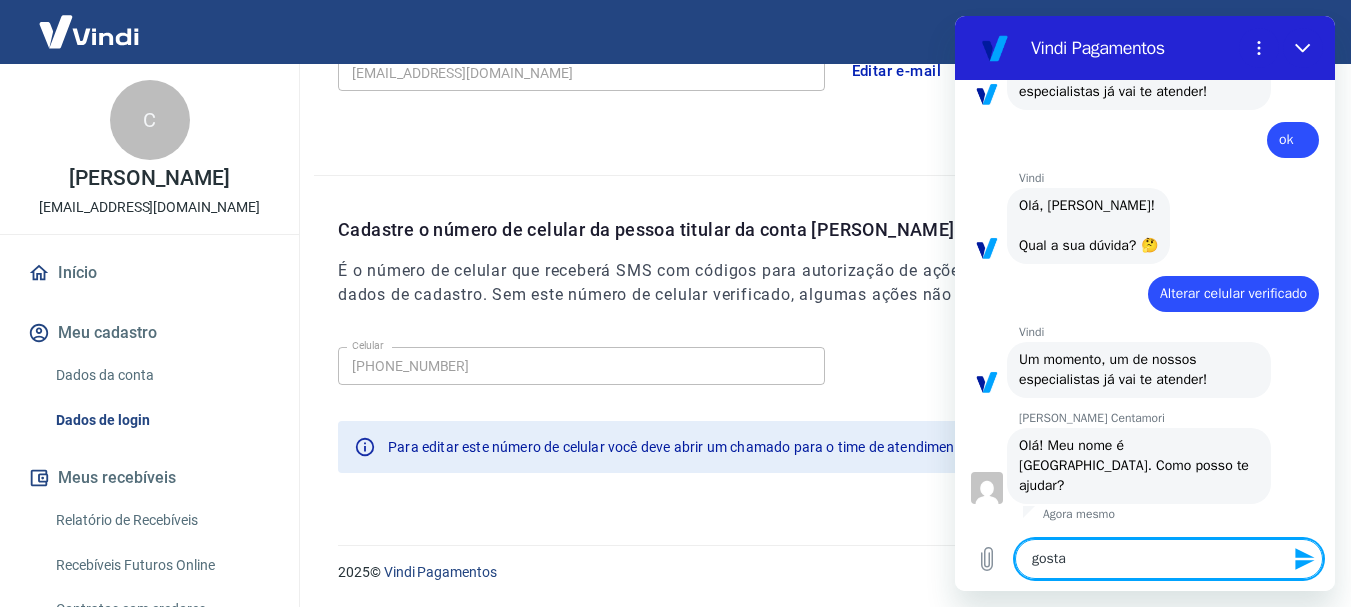type on "gostar" 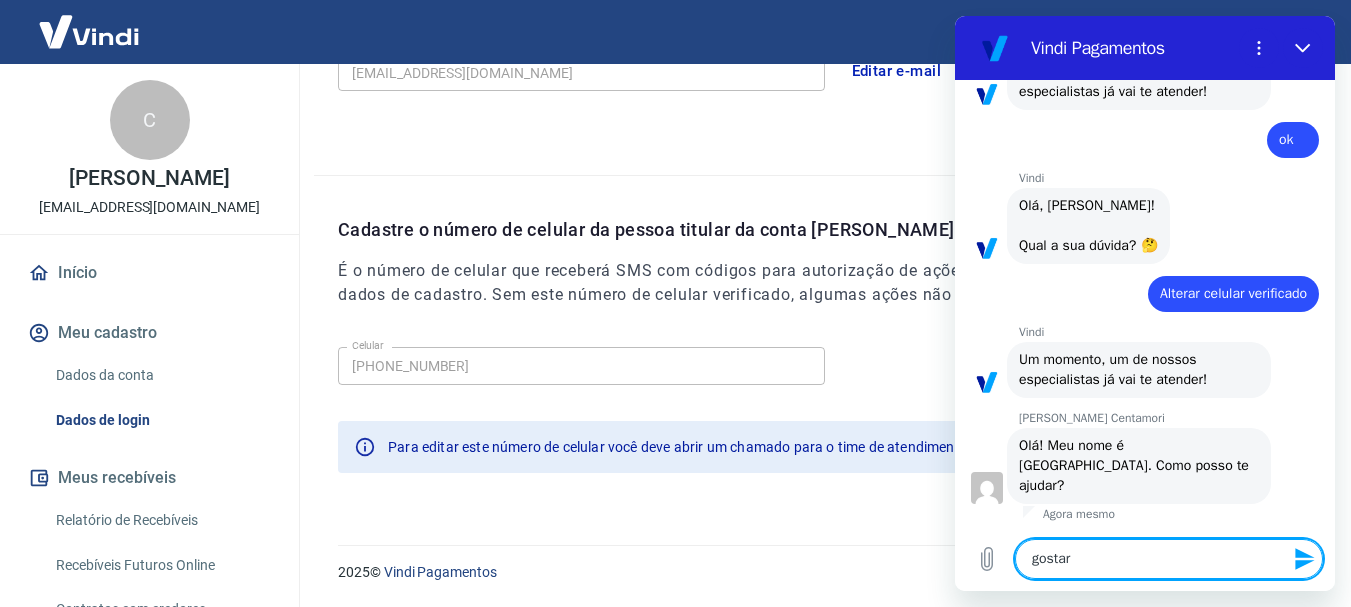 type on "gostari" 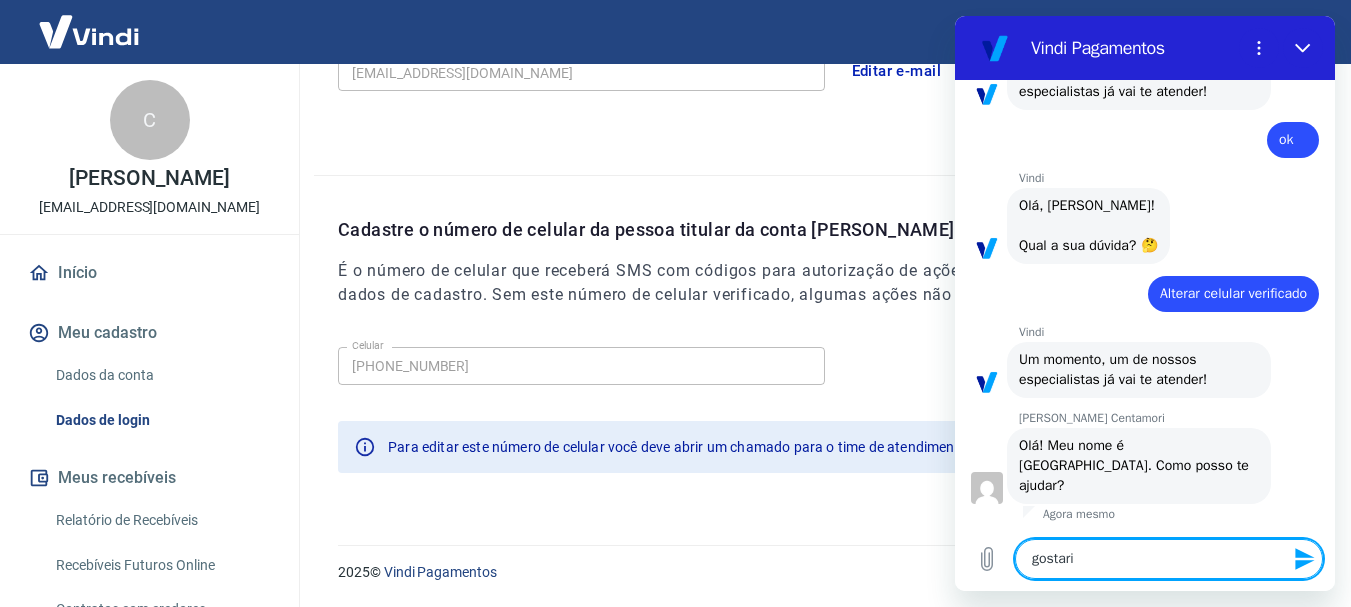 type on "gostaria" 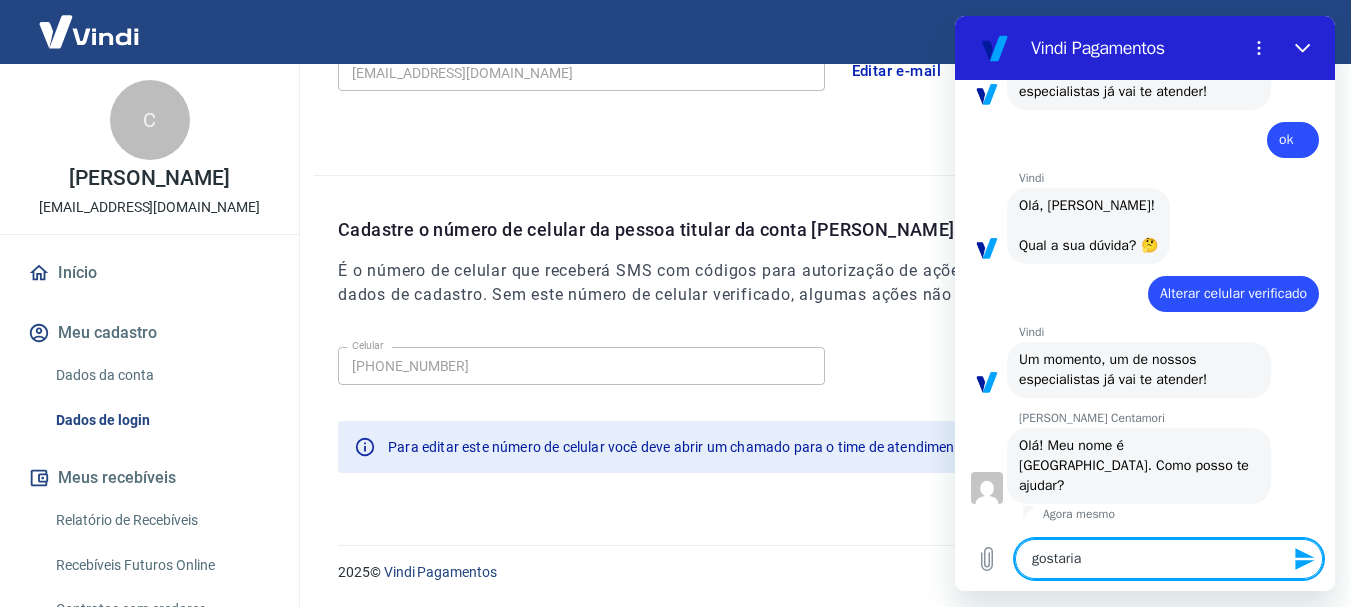type on "x" 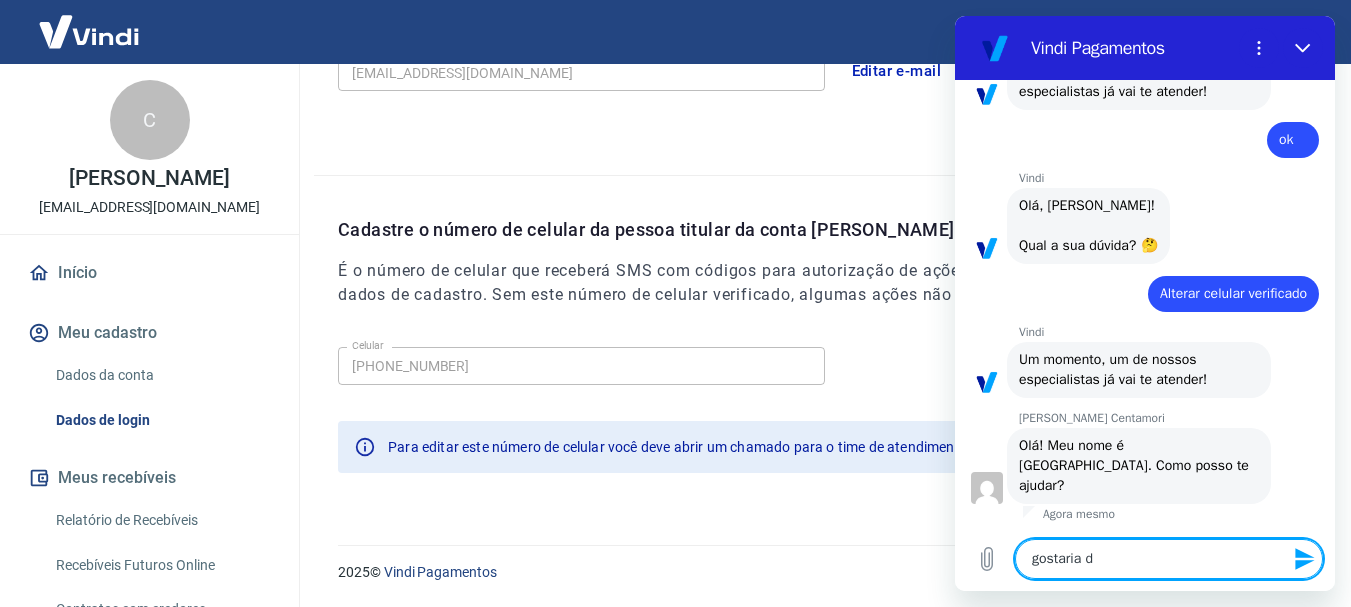 type on "gostaria de" 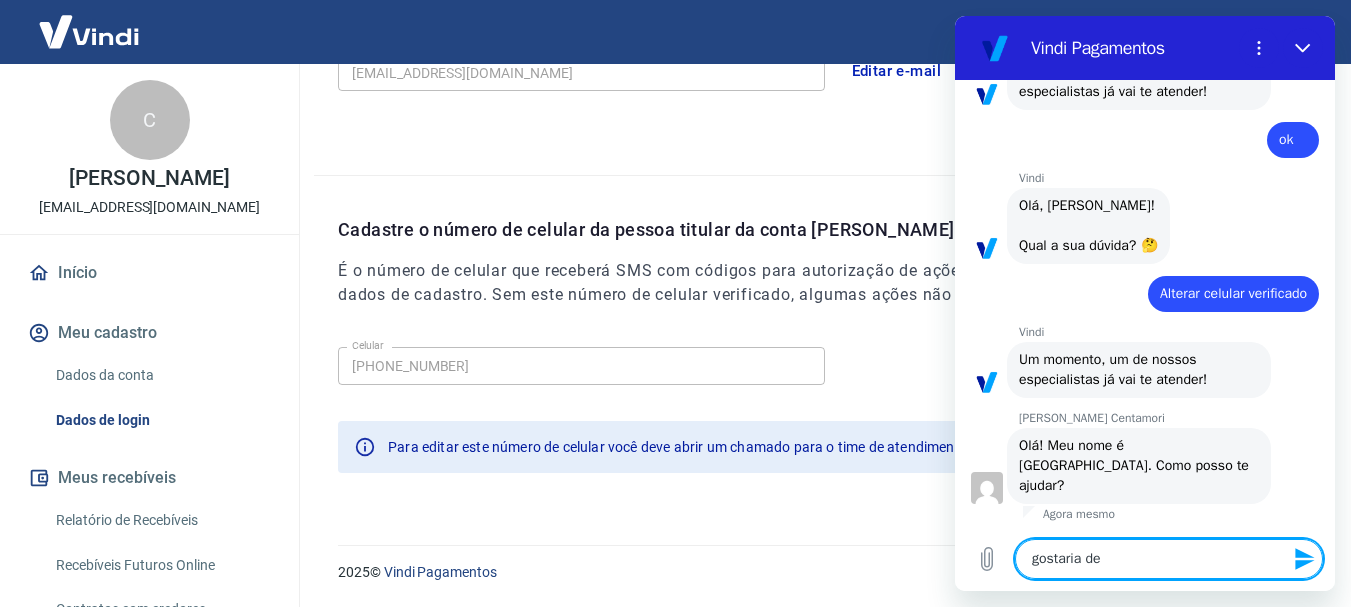 type on "gostaria de" 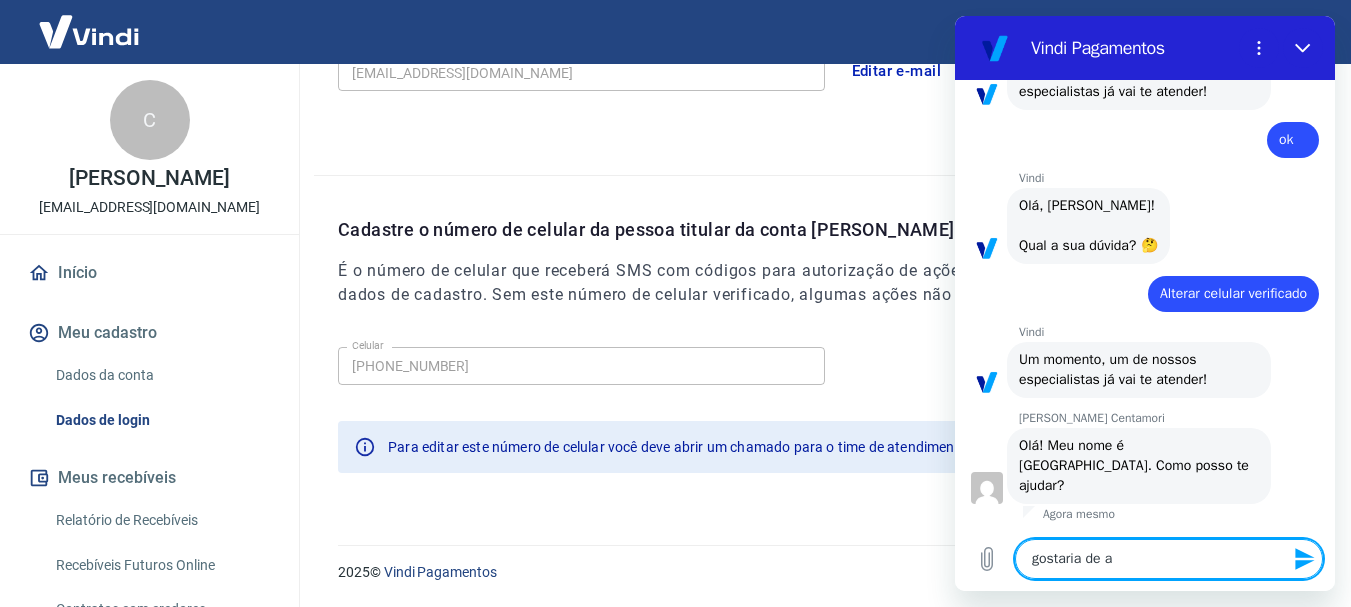 type on "gostaria de al" 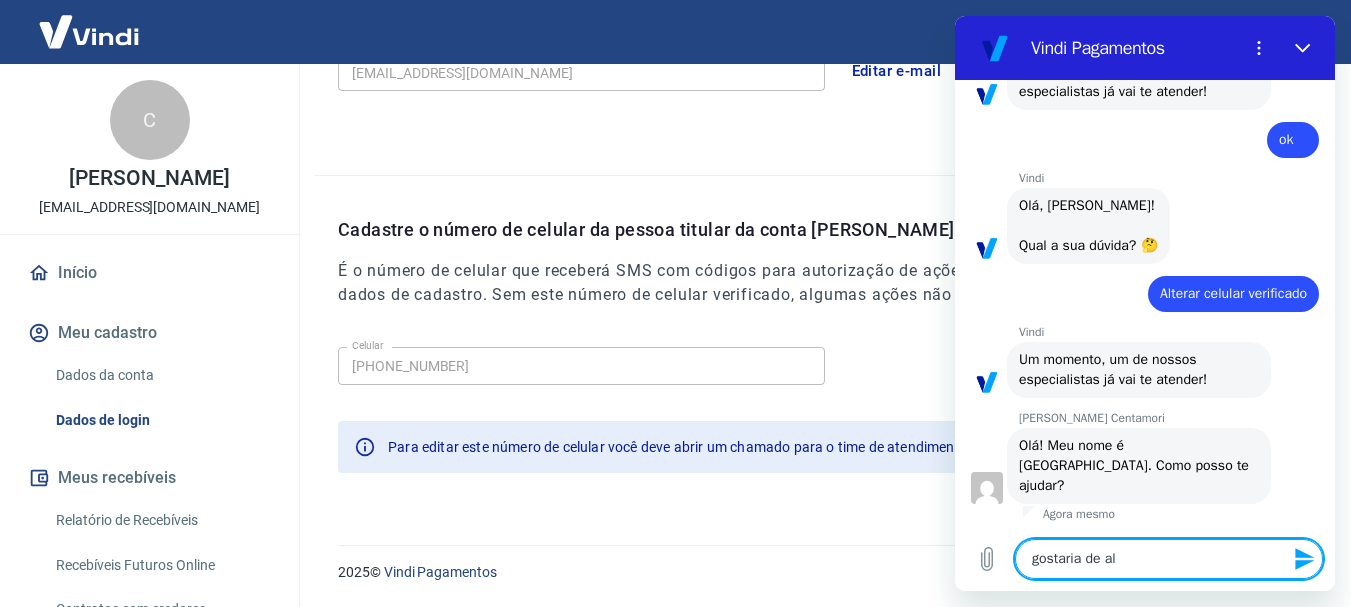 type on "gostaria de alt" 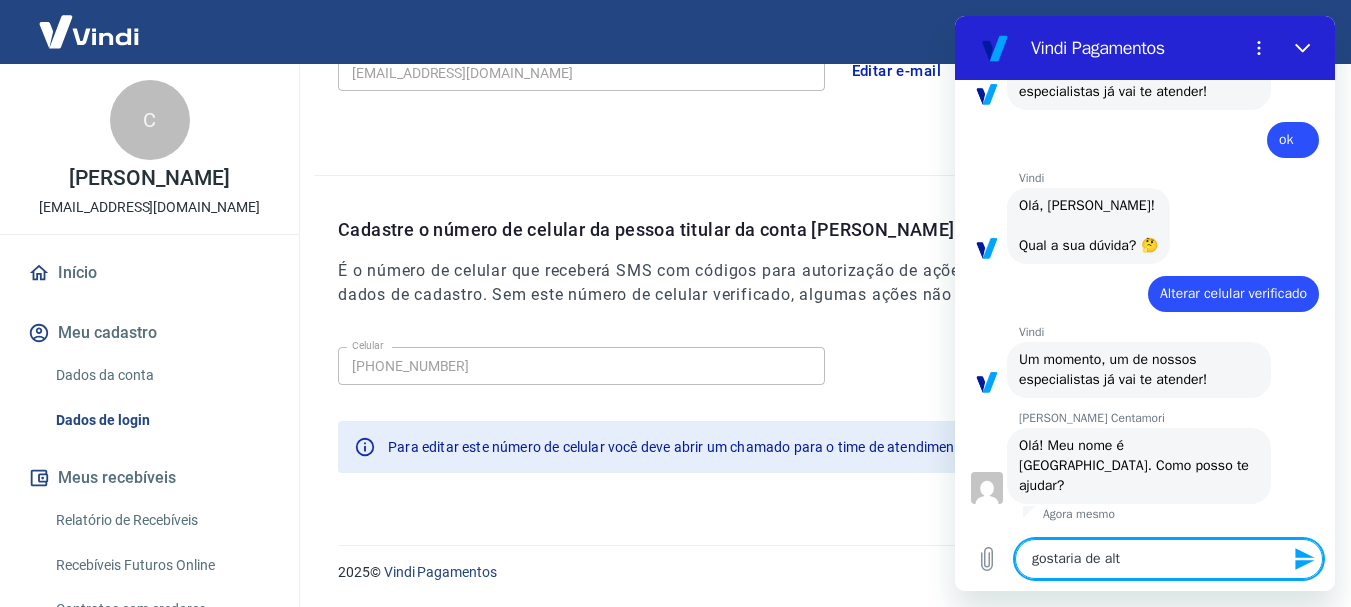 type on "gostaria de alte" 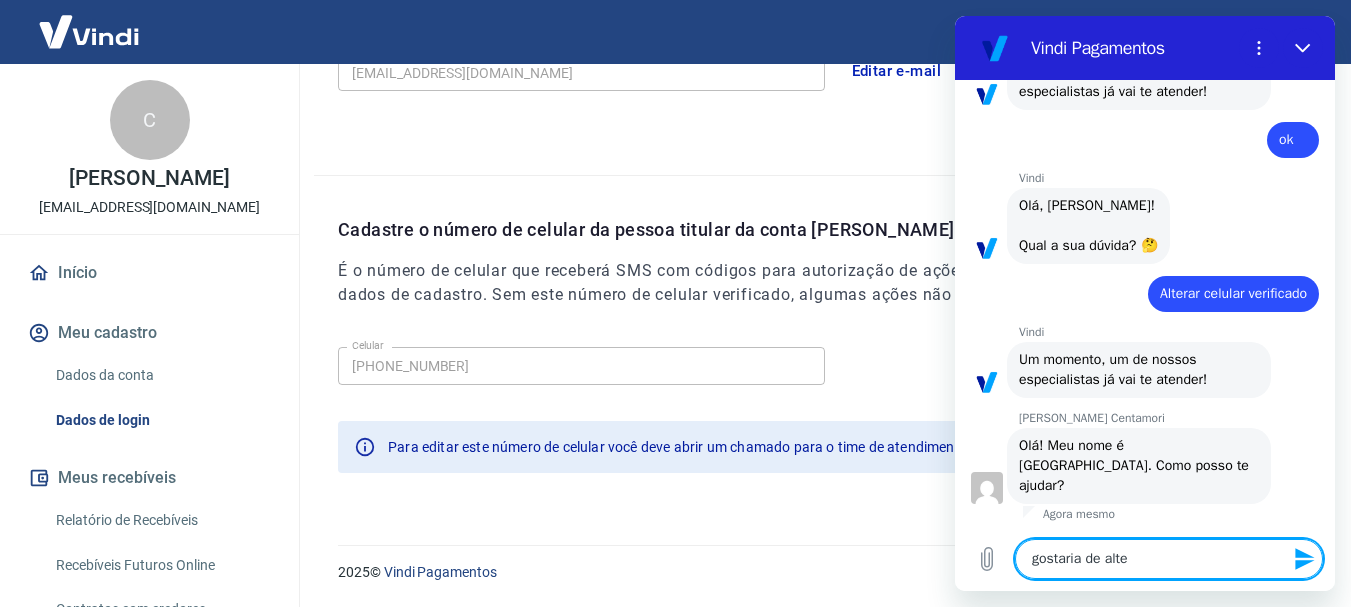 type on "gostaria de alter" 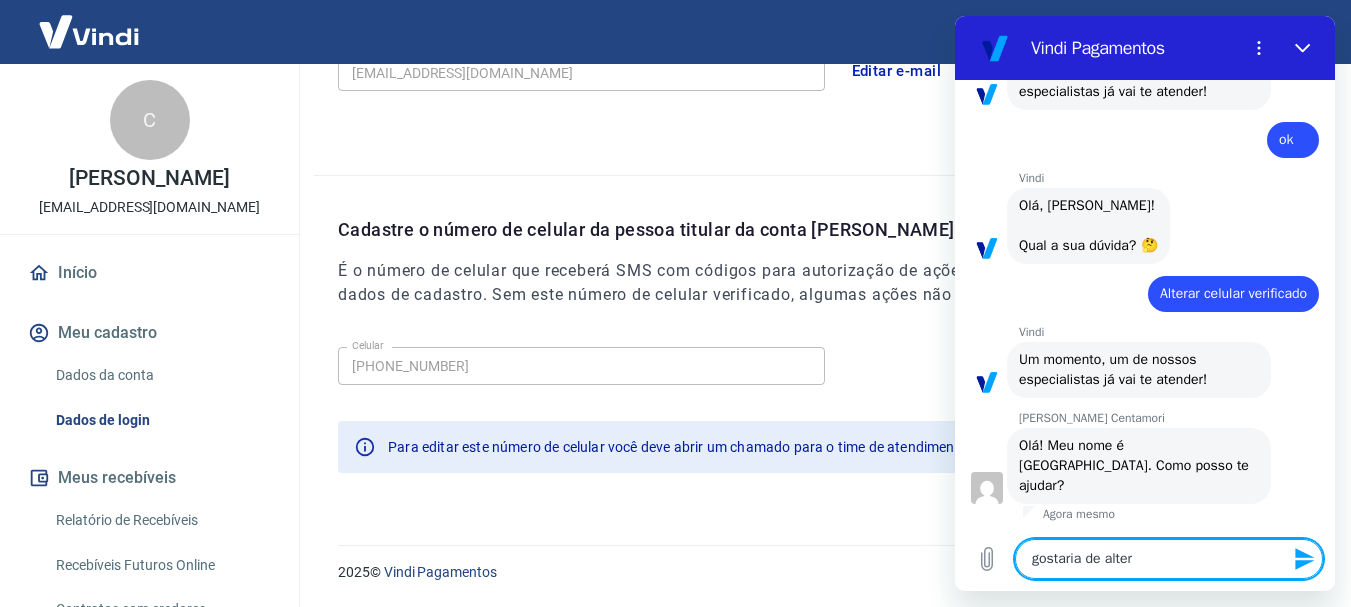 type on "gostaria de altera" 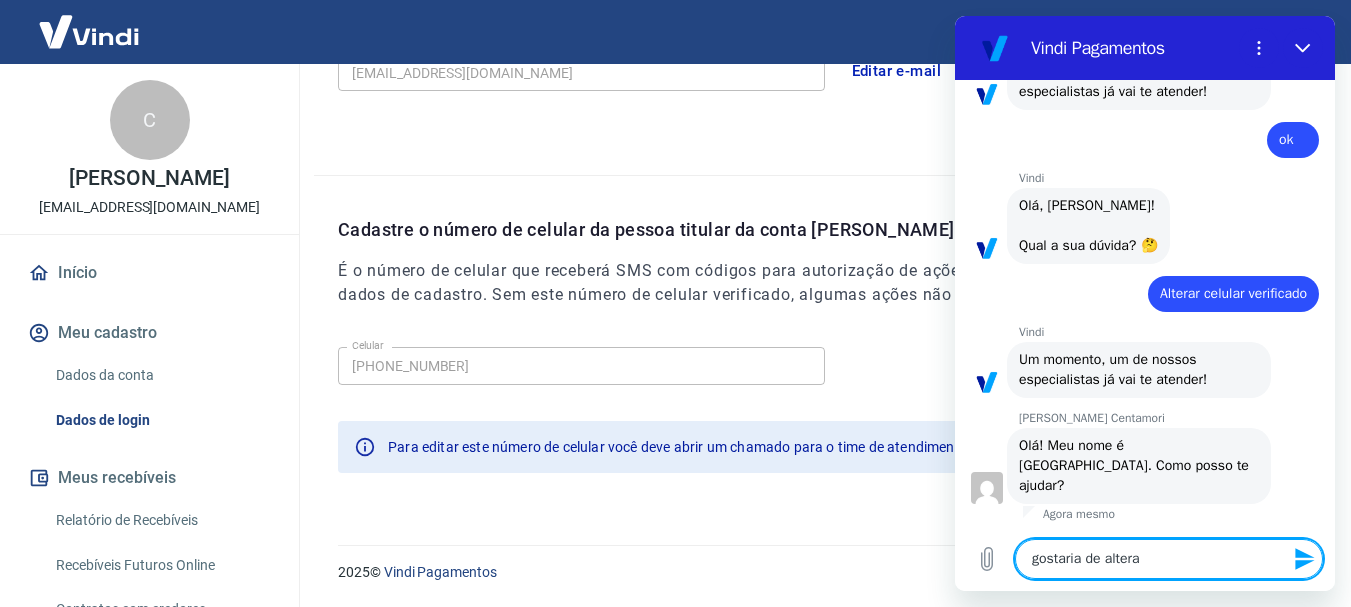 type on "gostaria de alterar" 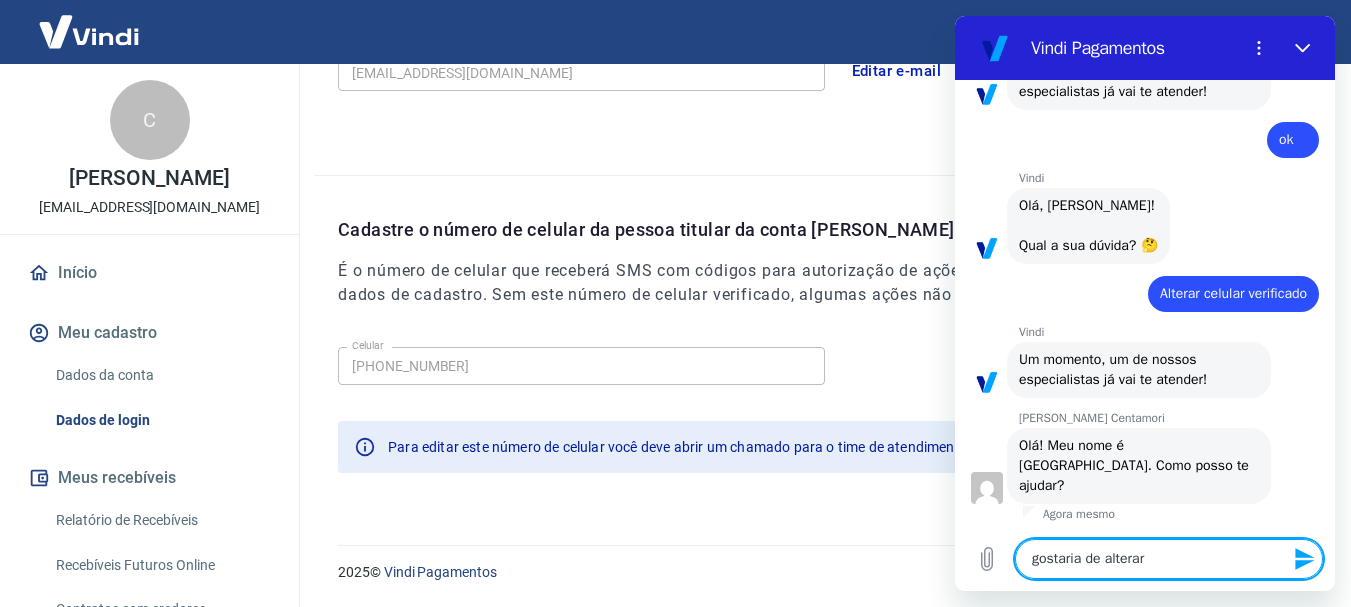type on "x" 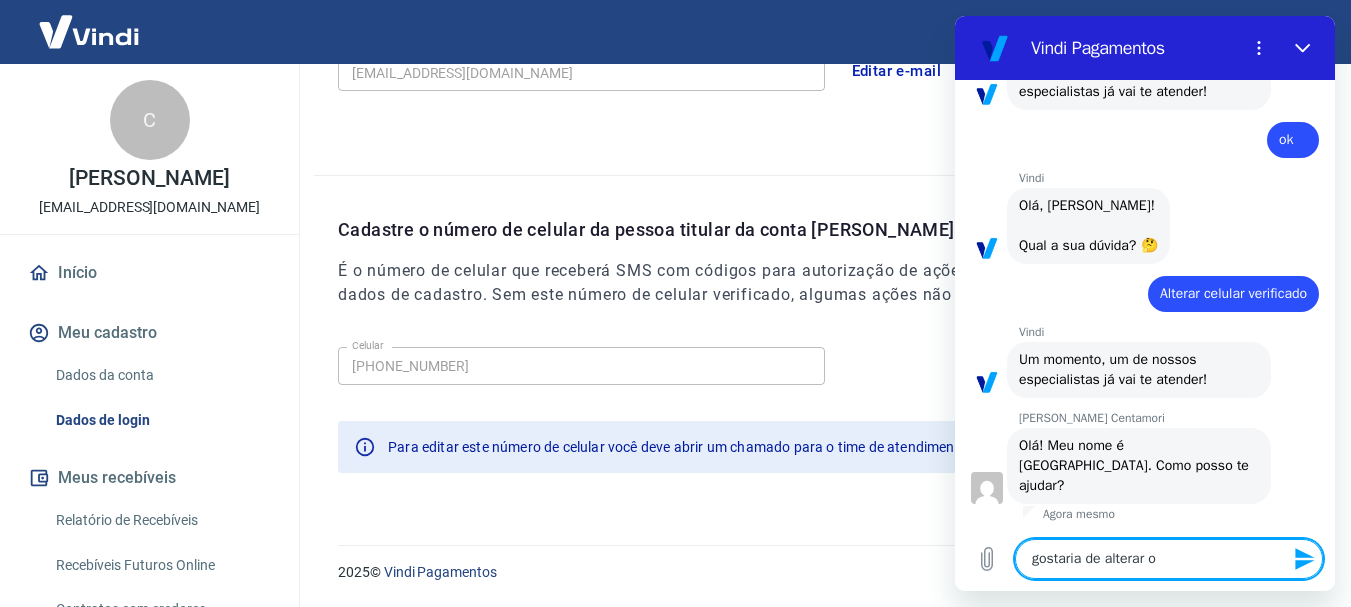 type on "gostaria de alterar o" 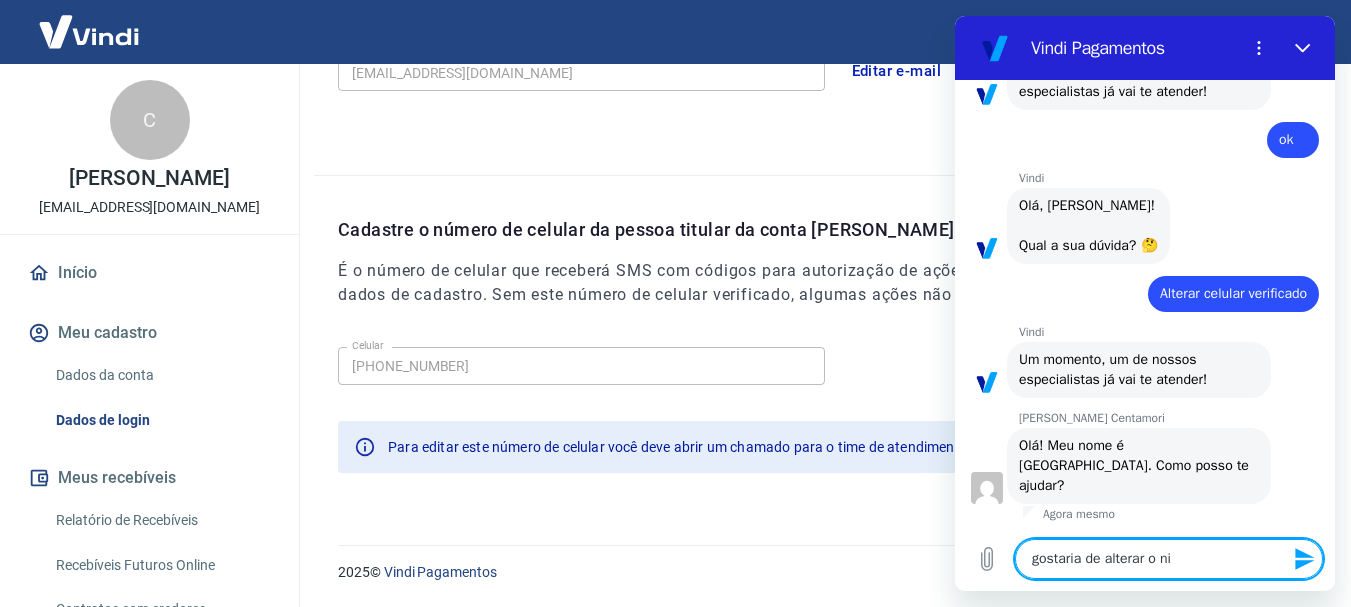 type on "gostaria de alterar o niu" 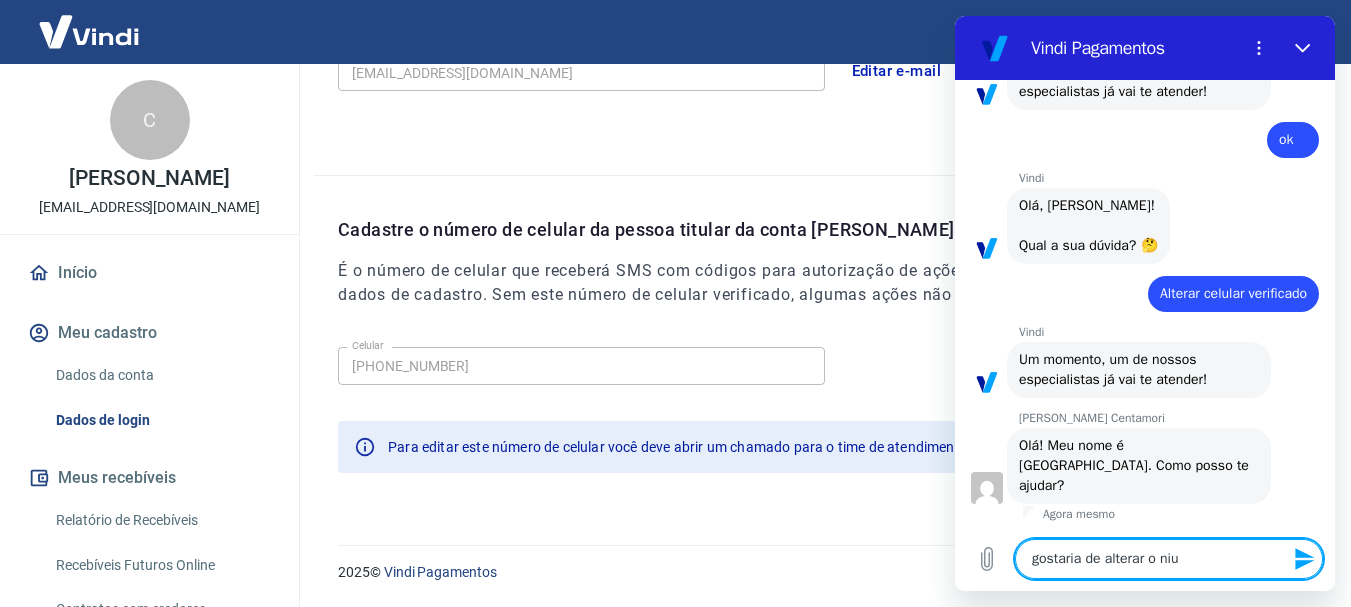 type on "gostaria de alterar o ni" 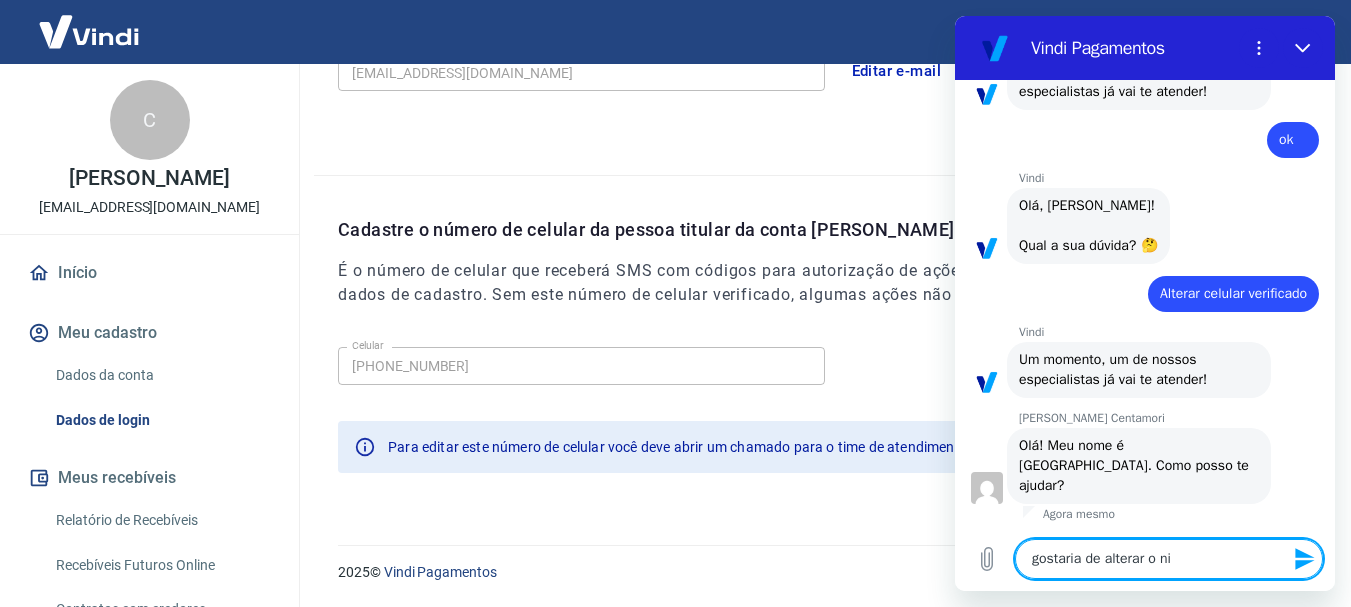 type on "gostaria de alterar o n" 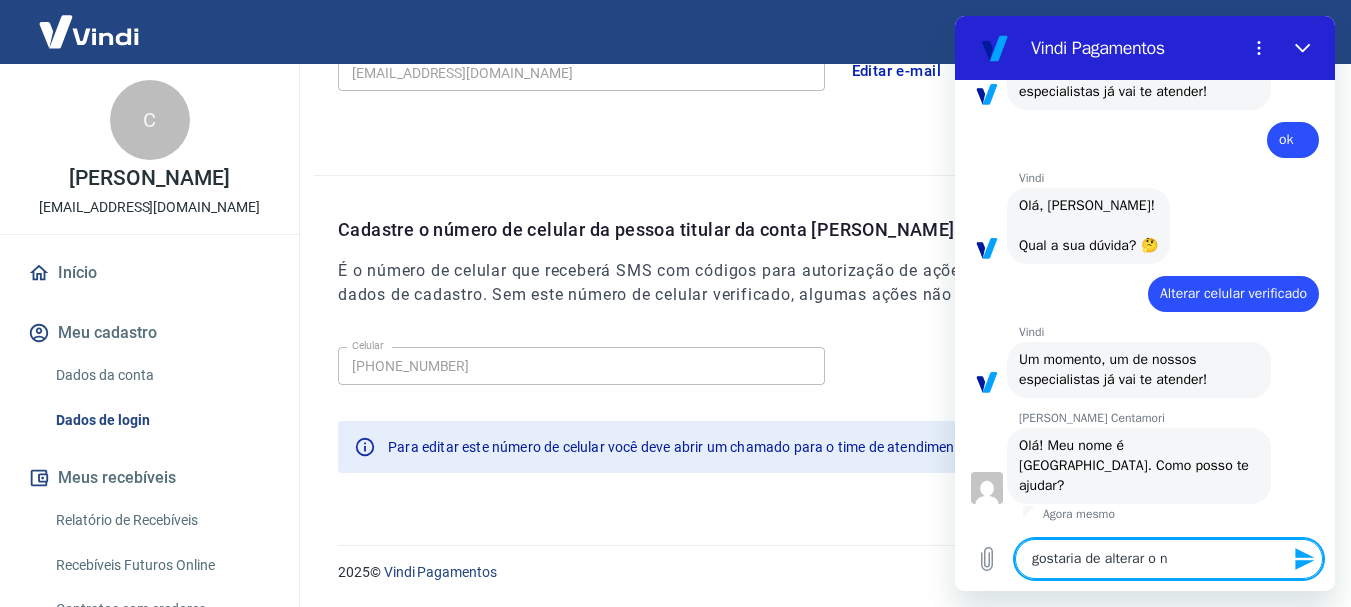 type on "gostaria de alterar o nu" 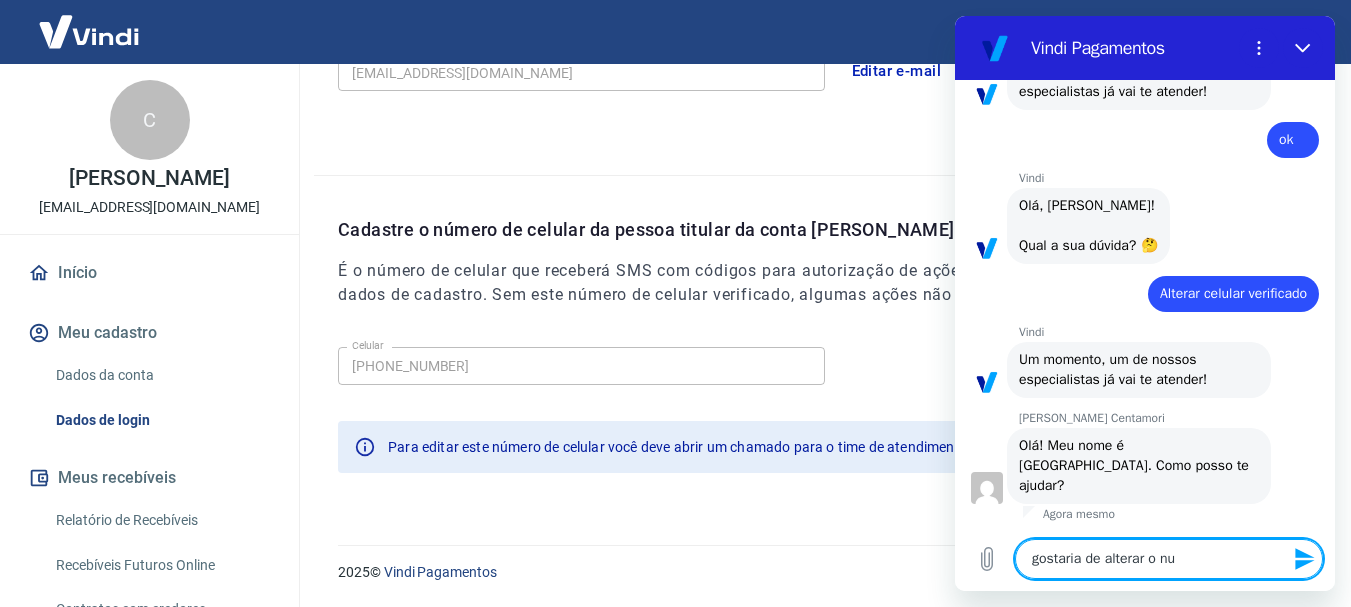 type on "gostaria de alterar o num" 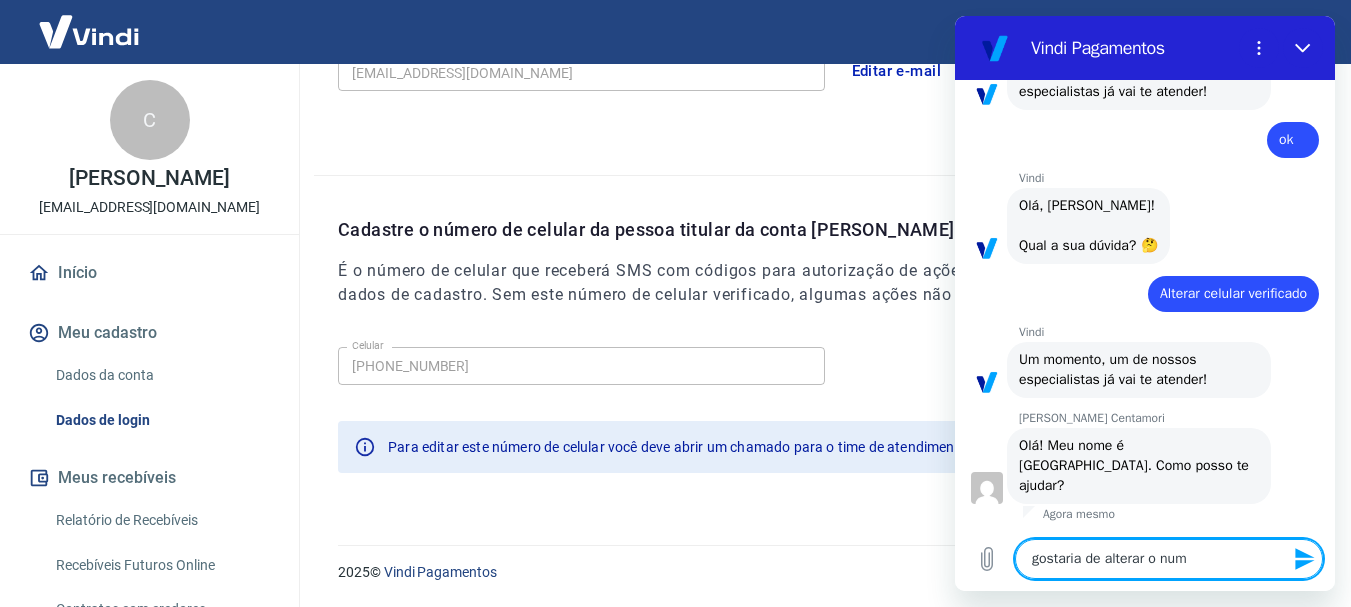 type on "gostaria de alterar o nume" 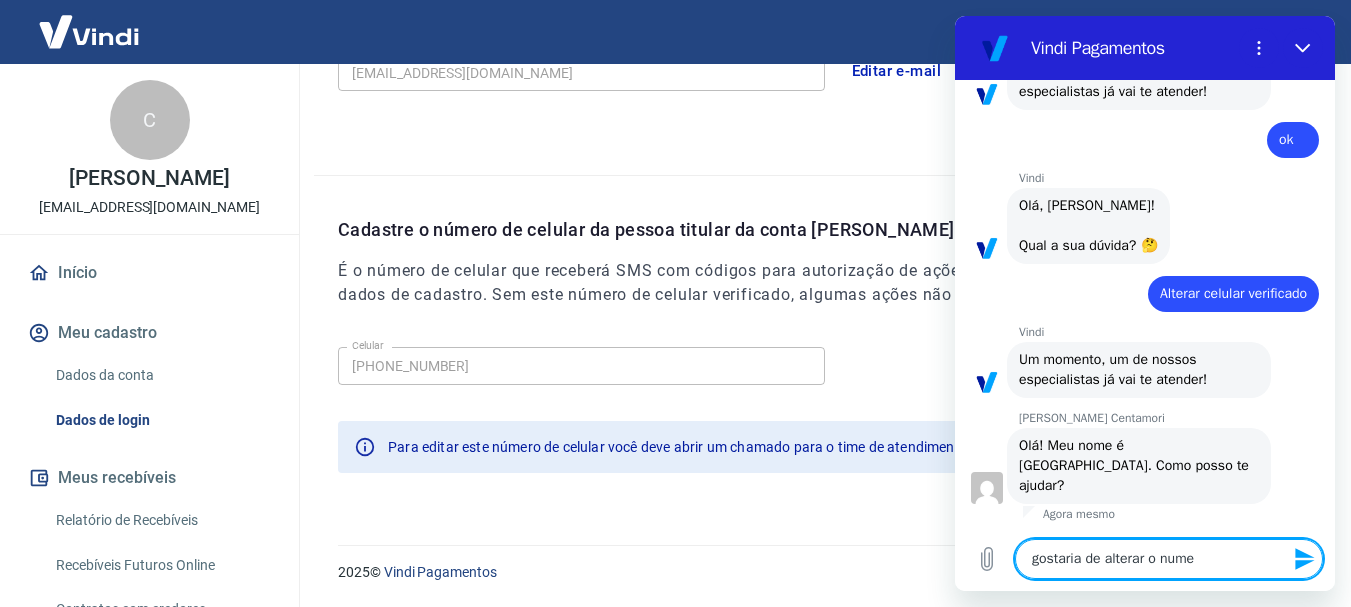 type on "gostaria de alterar o numer" 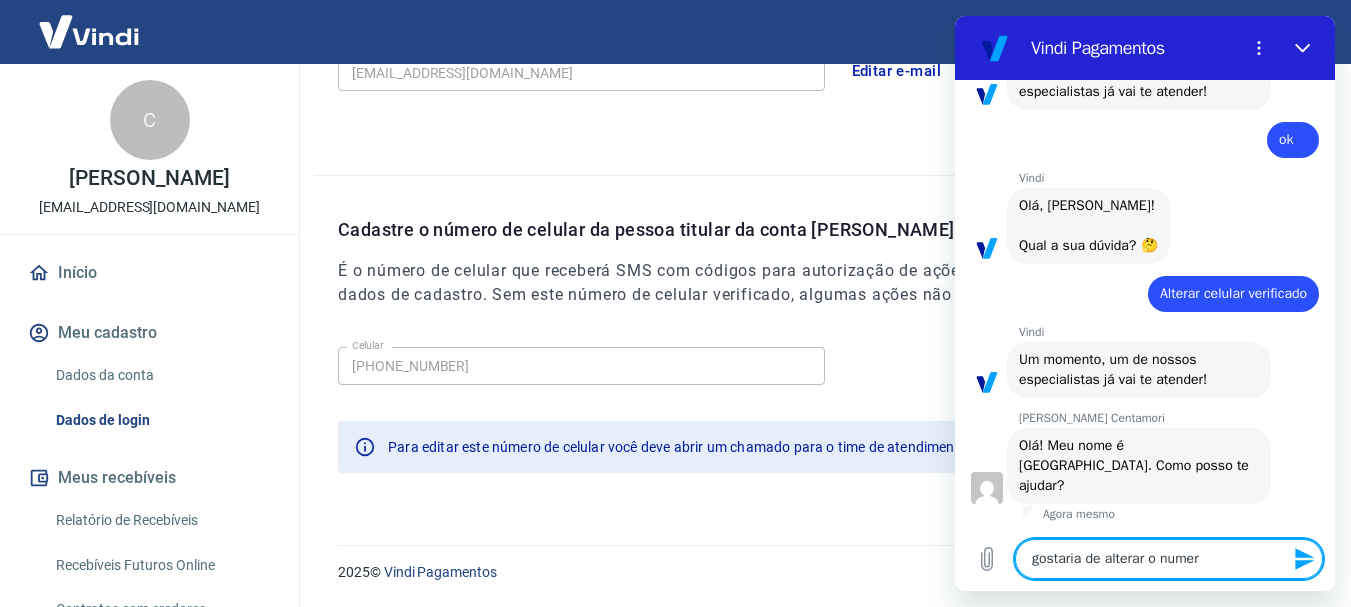 type on "gostaria de alterar o numero" 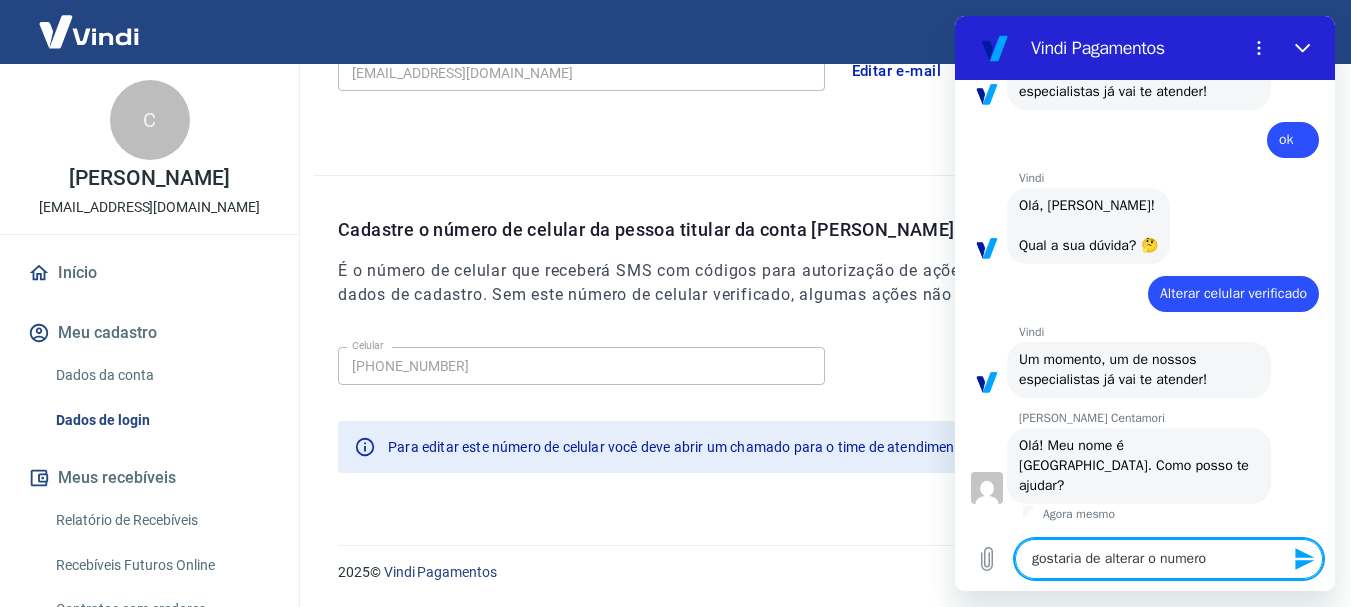 type on "gostaria de alterar o numero" 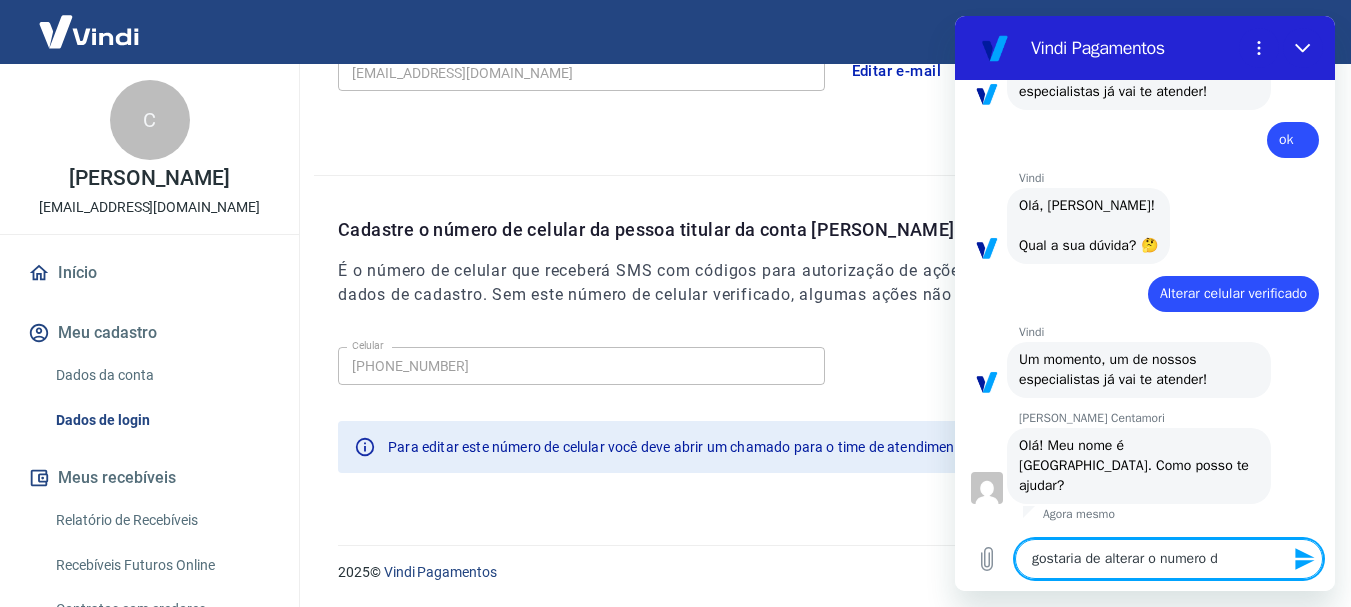 type on "gostaria de alterar o numero de" 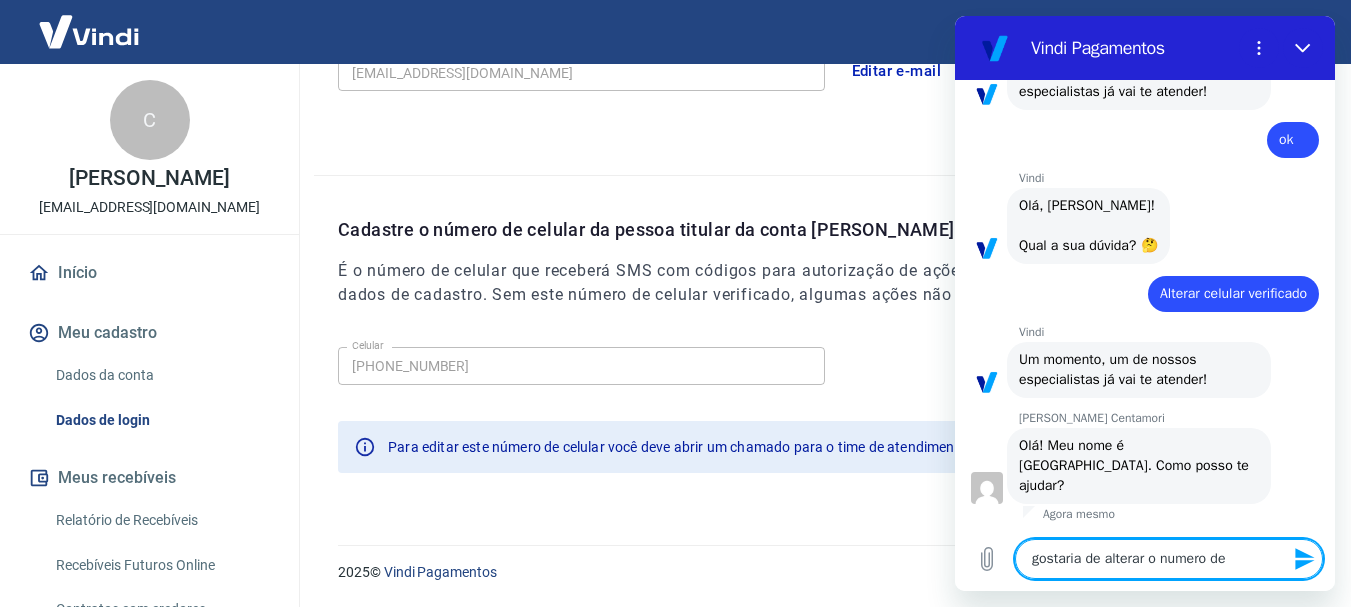 type on "gostaria de alterar o numero de" 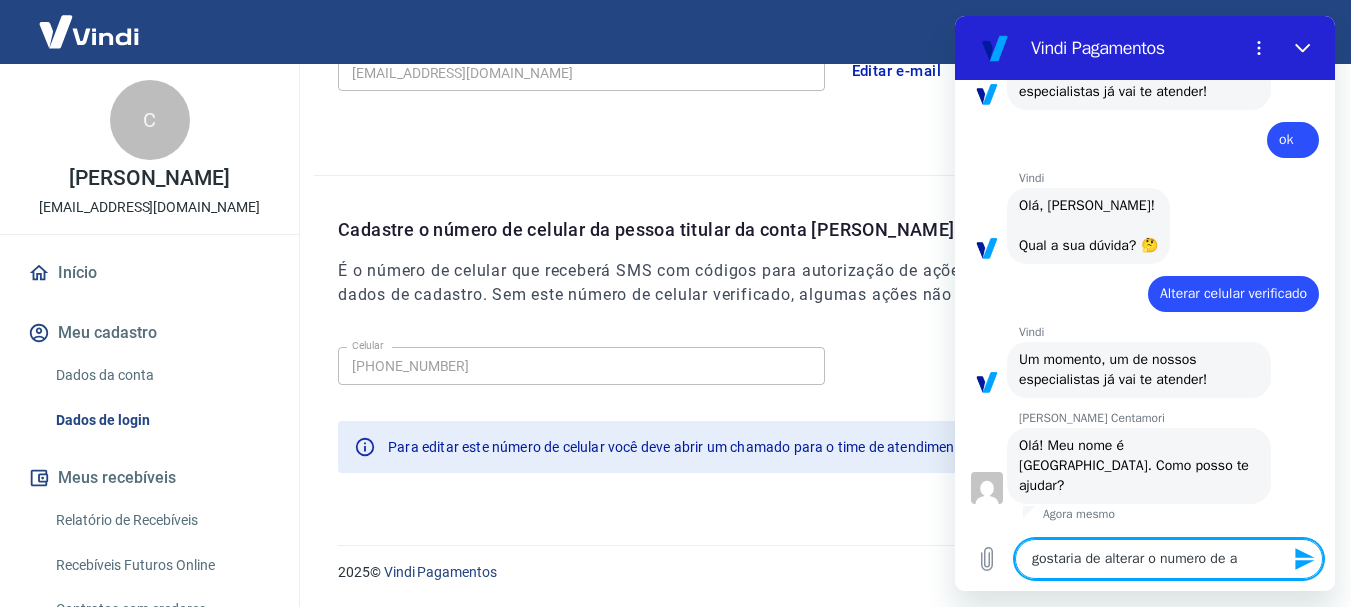 type on "gostaria de alterar o numero de ac" 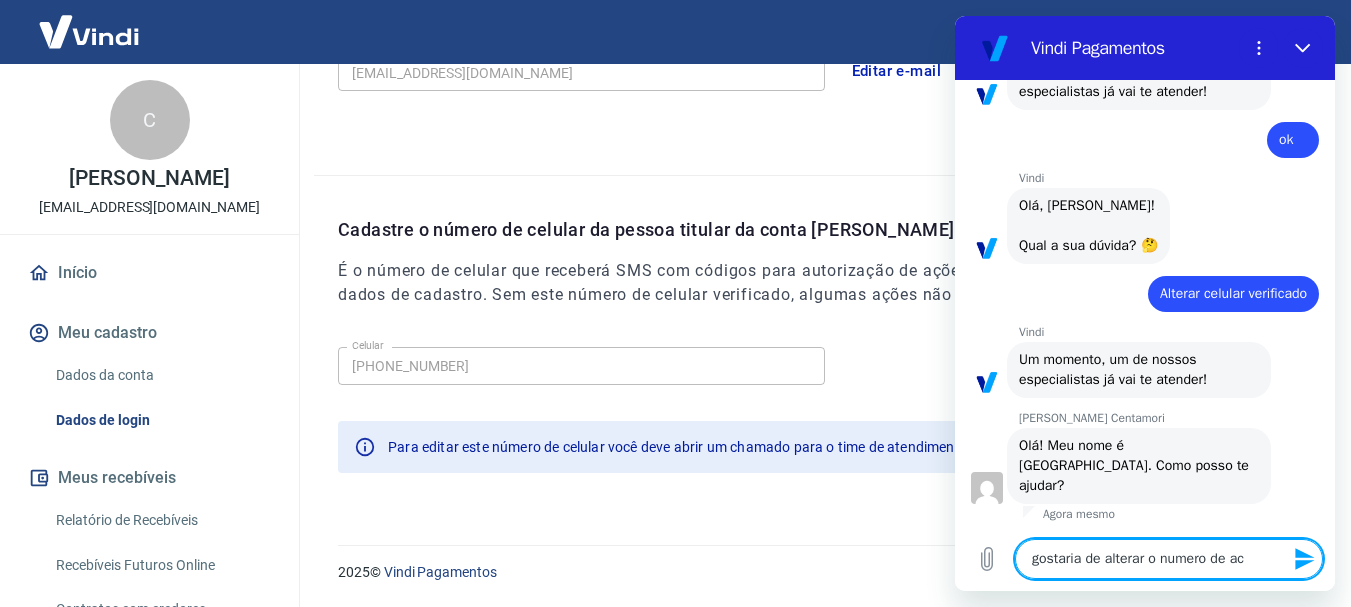 type on "gostaria de alterar o numero de ace" 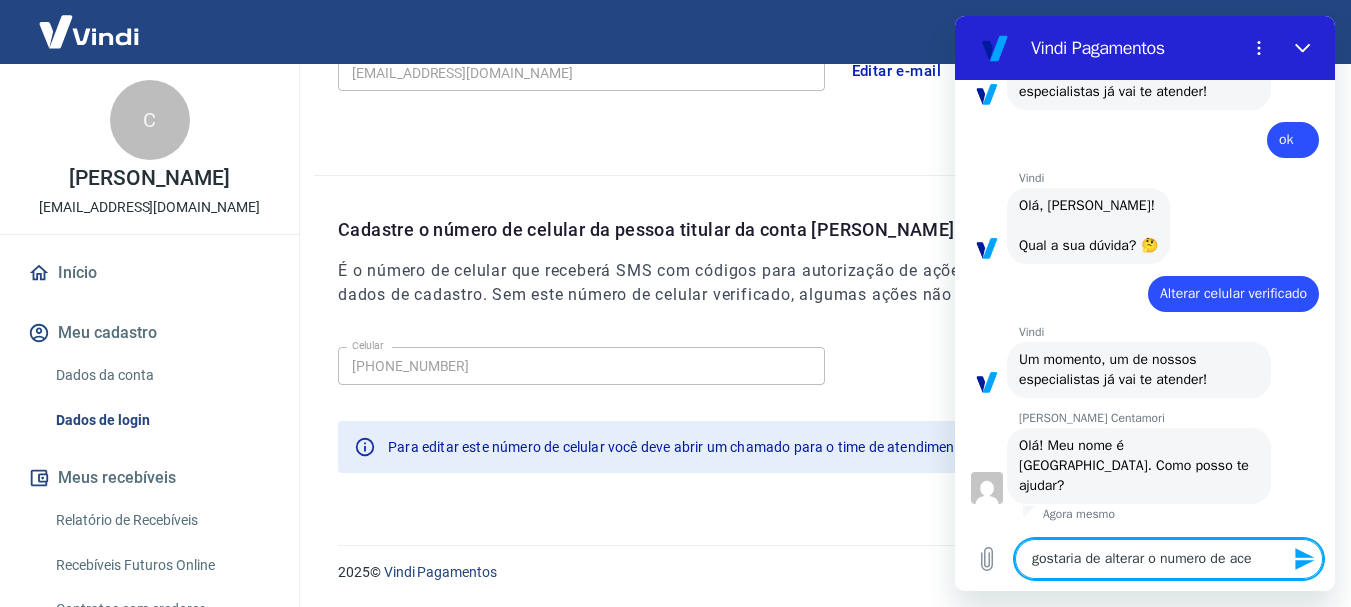 type on "gostaria de alterar o numero de aces" 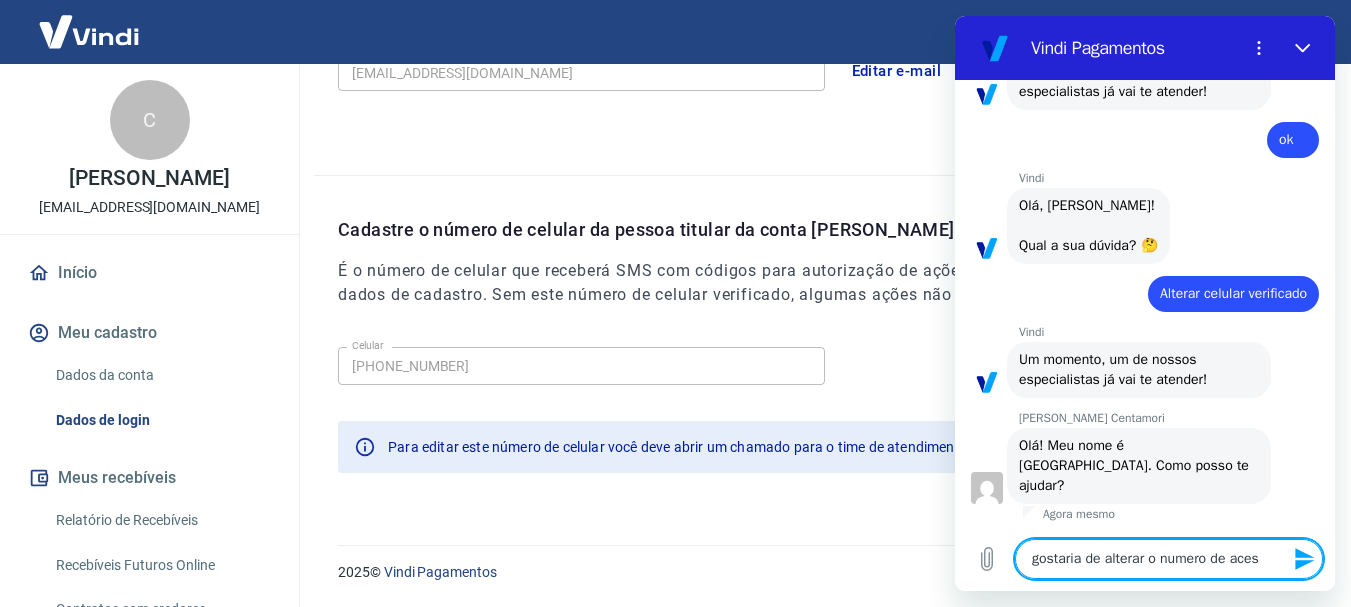 type on "gostaria de alterar o numero de acess" 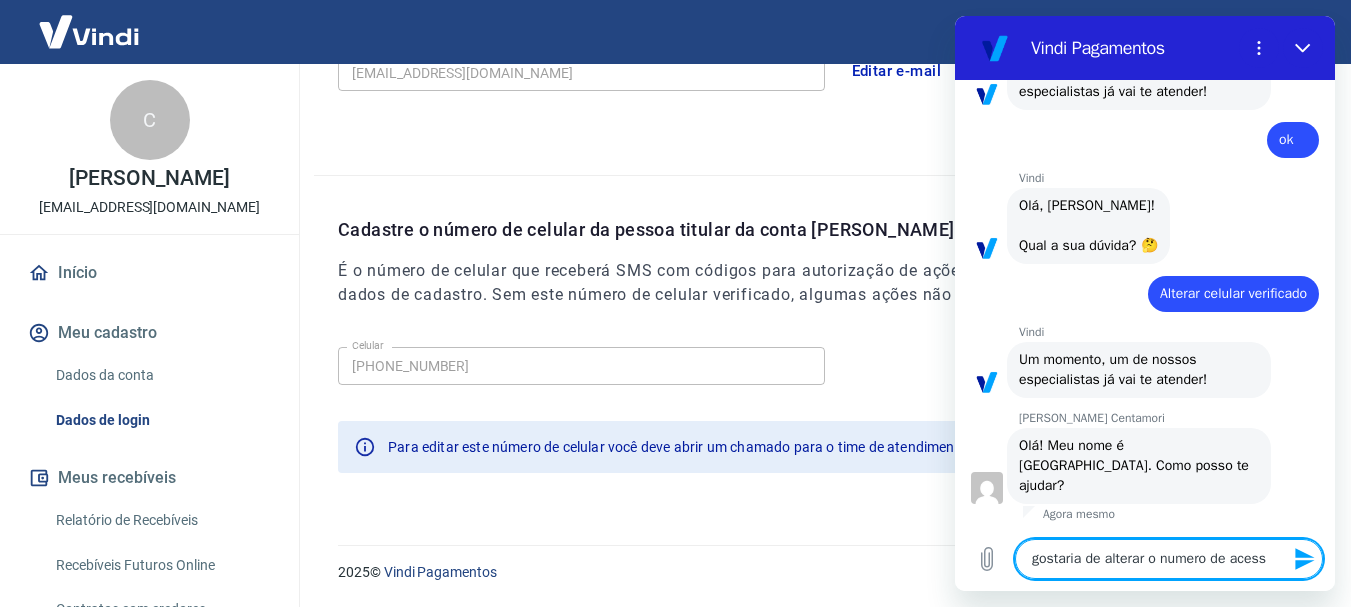 type on "gostaria de alterar o numero de acesso" 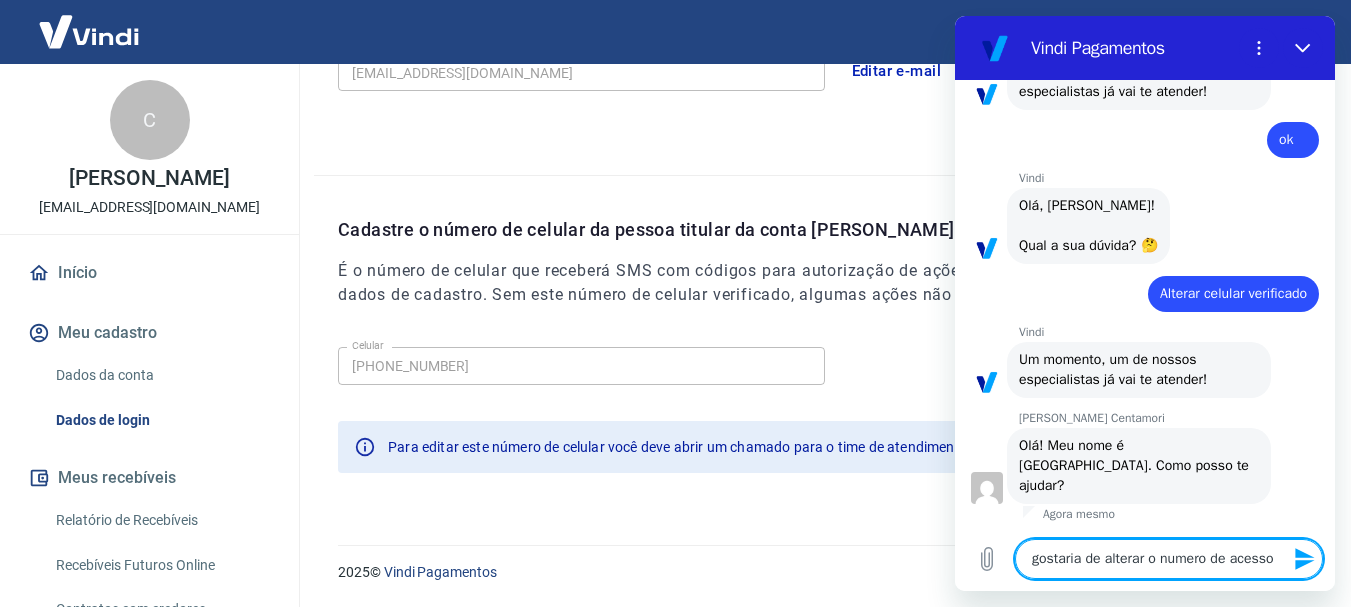type 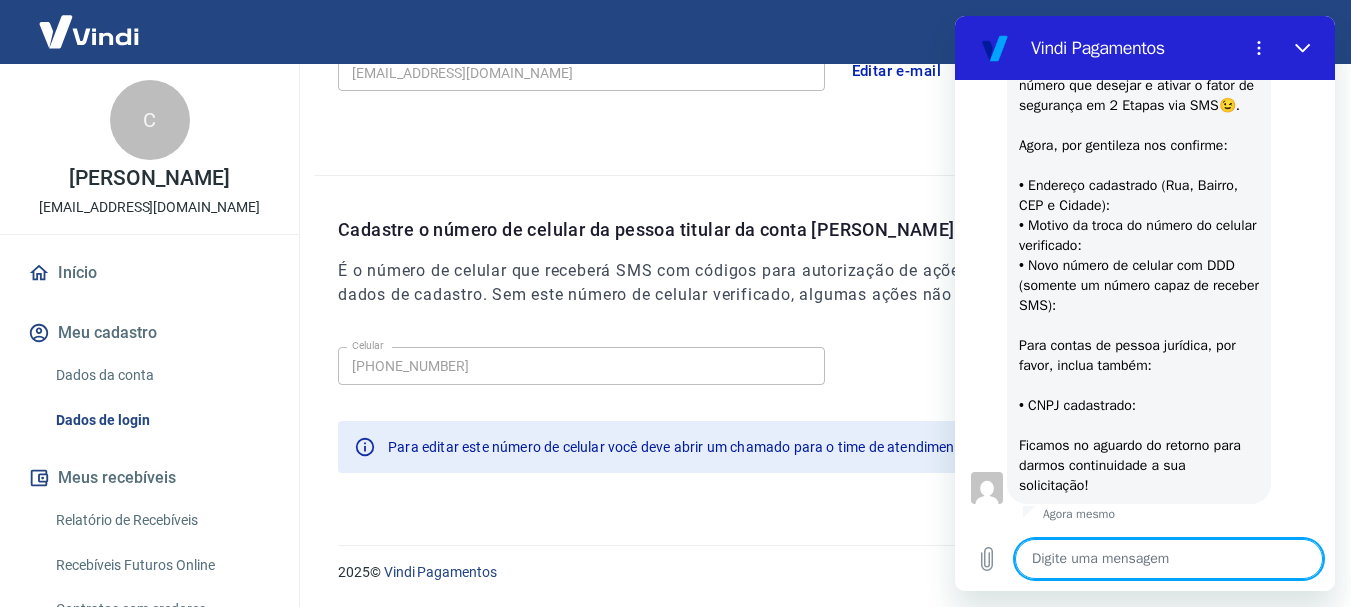 scroll, scrollTop: 2298, scrollLeft: 0, axis: vertical 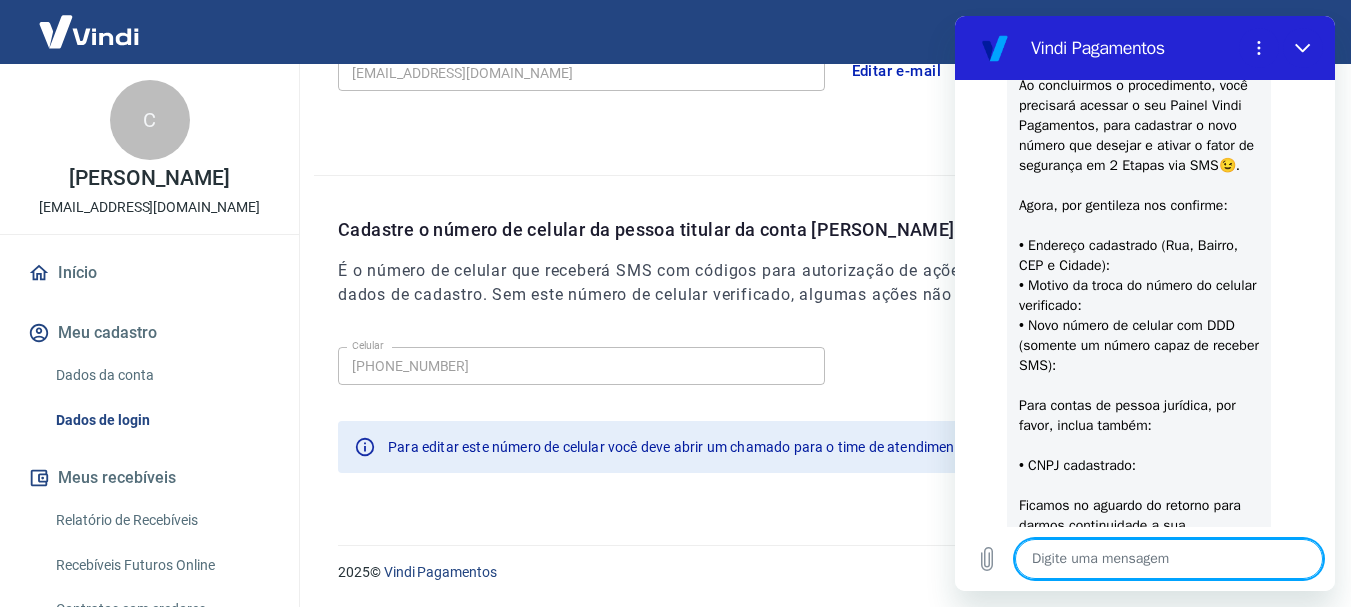 type on "x" 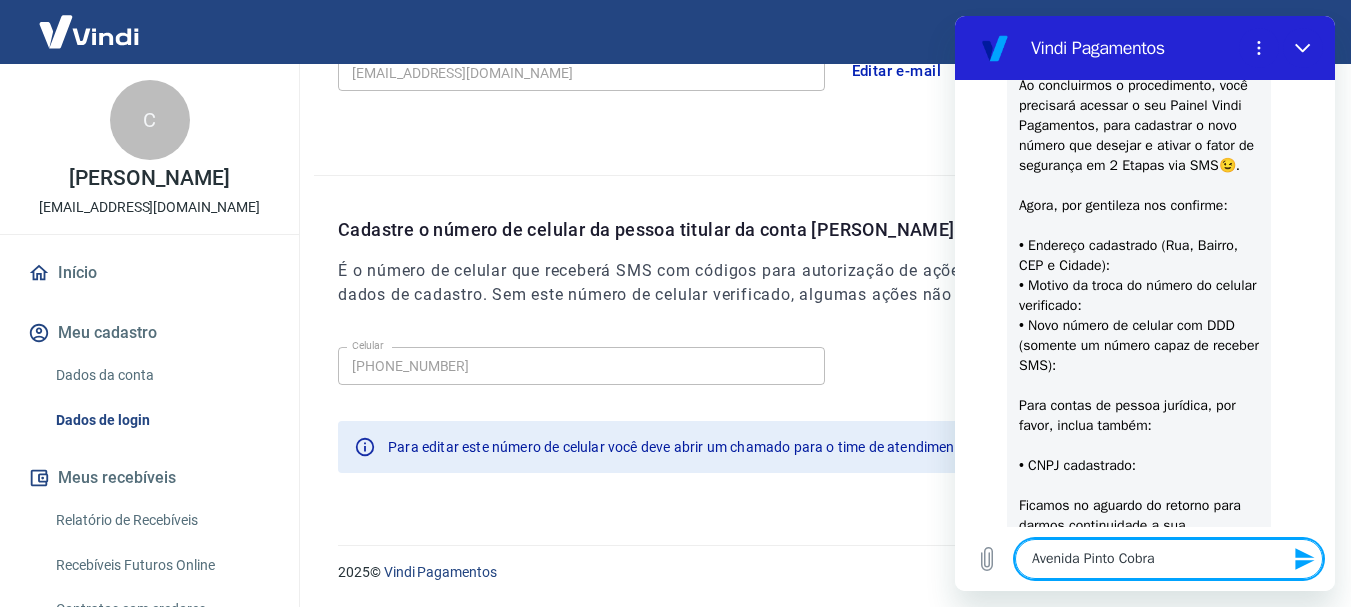 type on "Avenida Pinto Cobra" 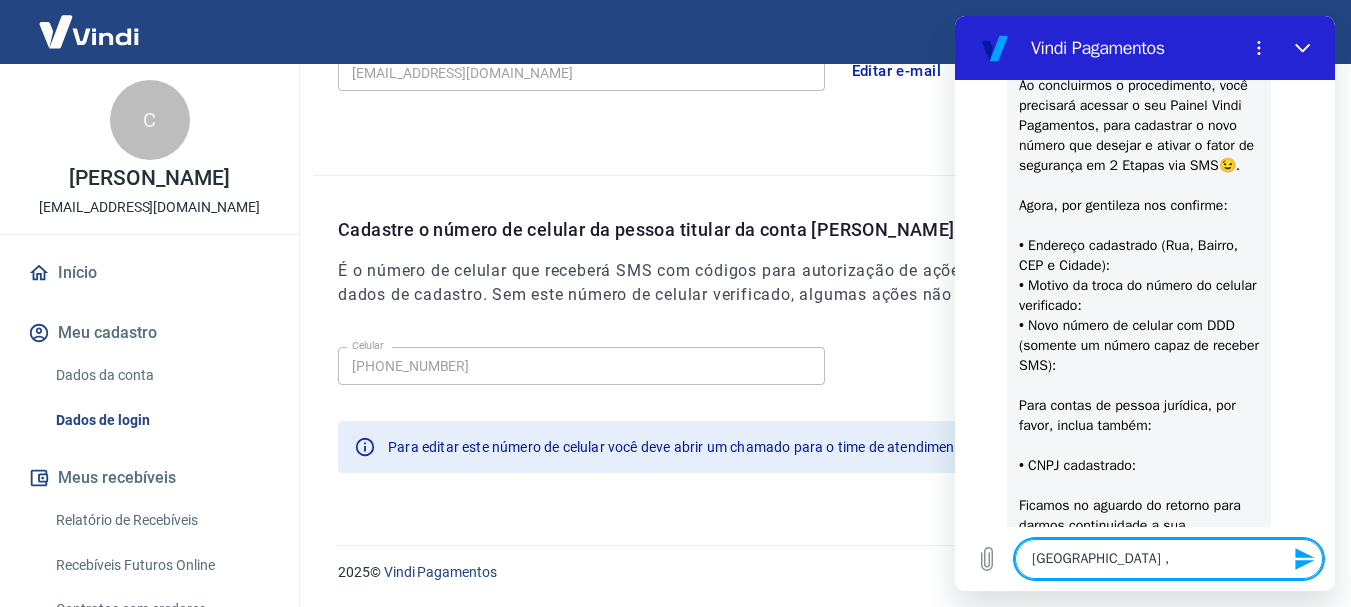 type on "[GEOGRAPHIC_DATA] ," 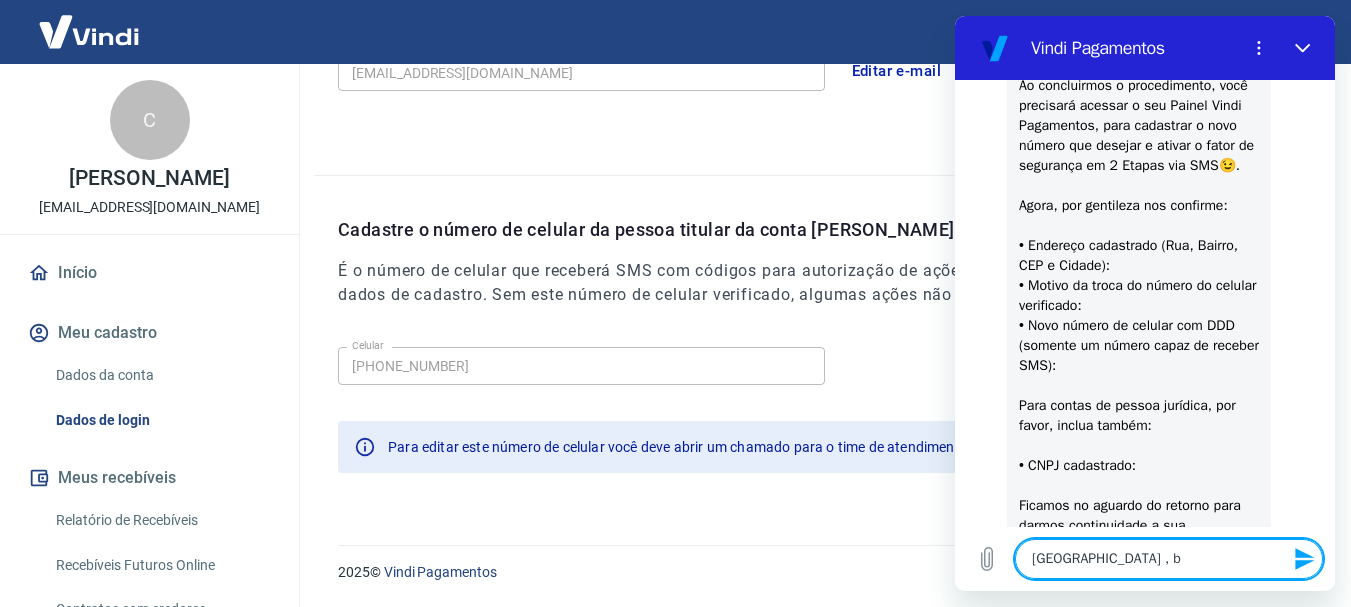 type on "[GEOGRAPHIC_DATA] , ba" 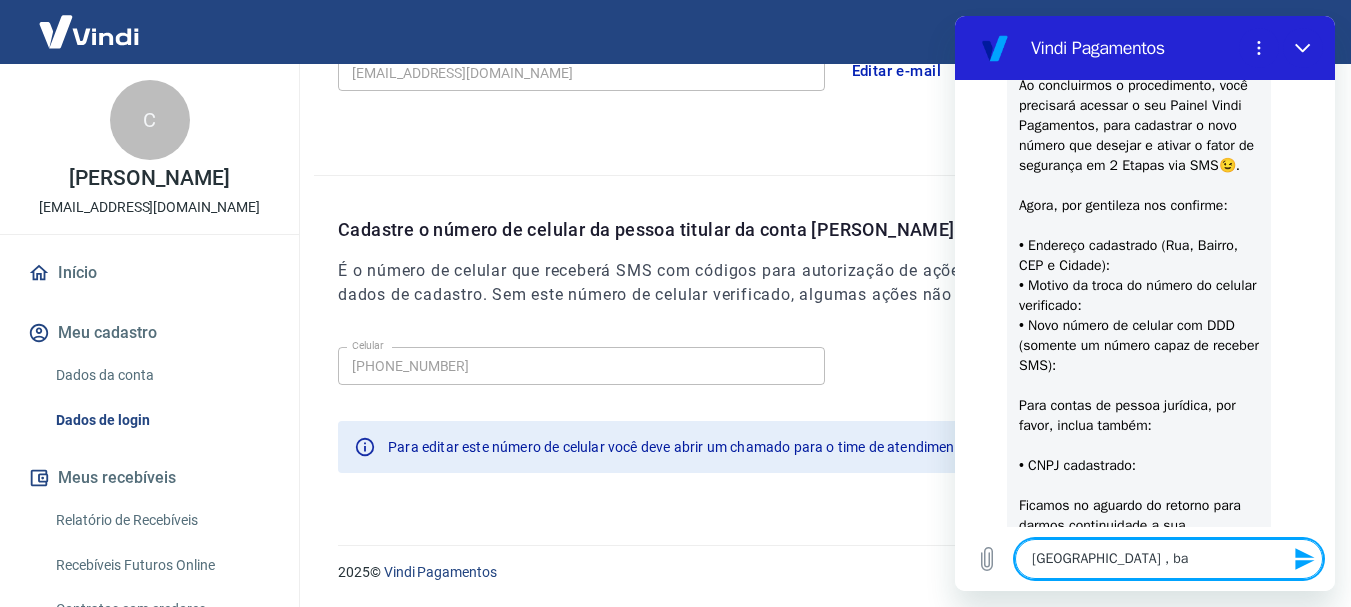 type on "[GEOGRAPHIC_DATA] , bai" 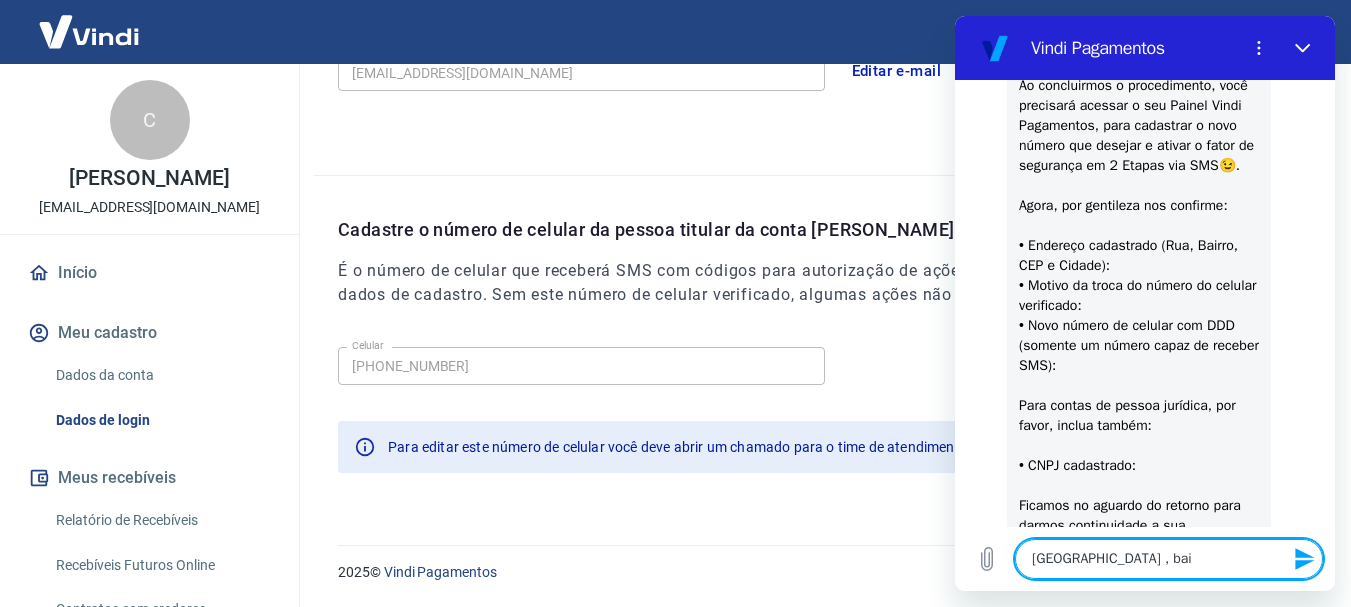 type on "x" 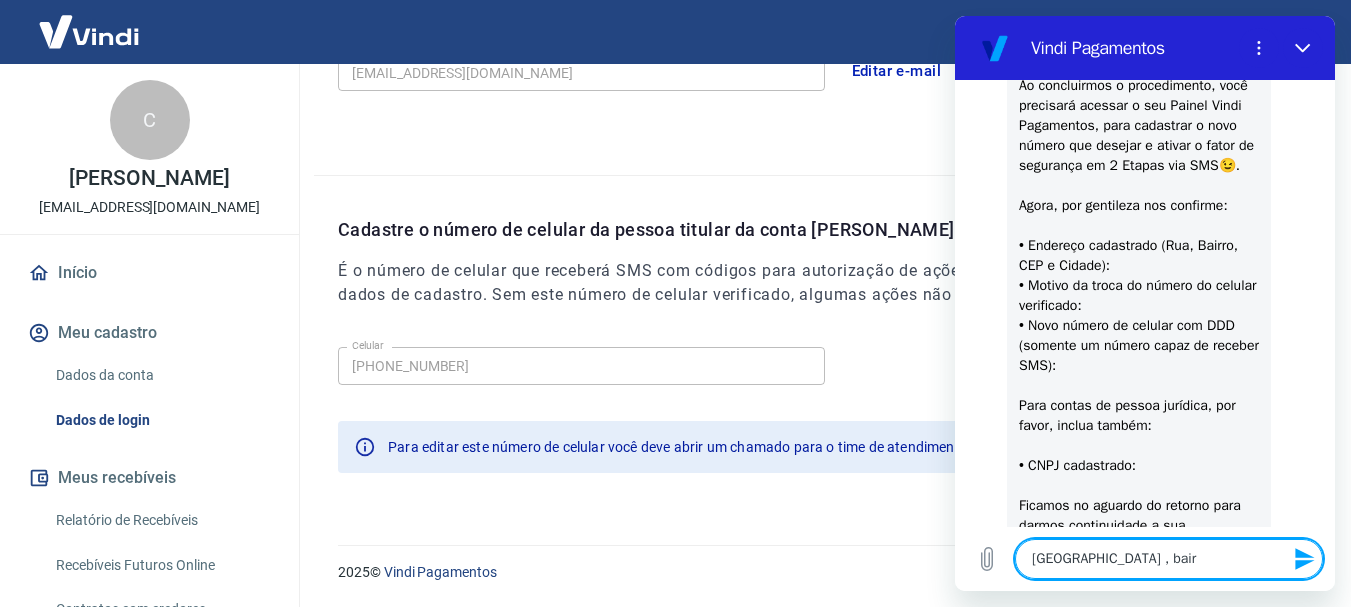 type on "[GEOGRAPHIC_DATA] , [GEOGRAPHIC_DATA]" 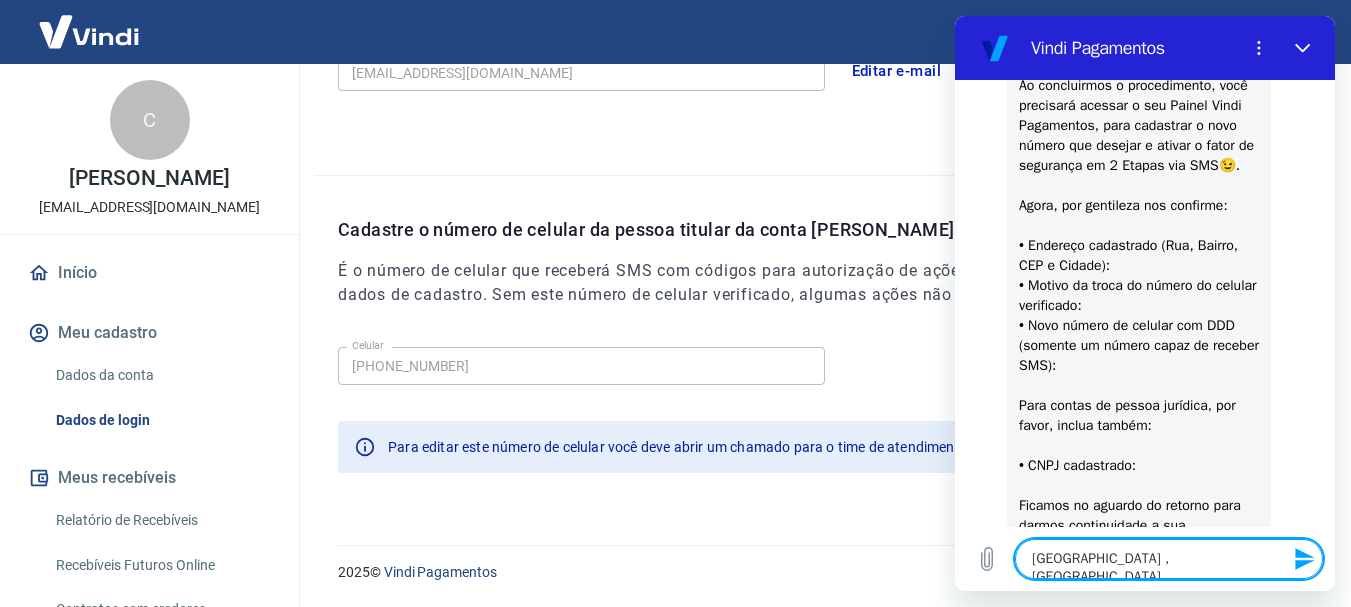 type on "[GEOGRAPHIC_DATA] , bairro" 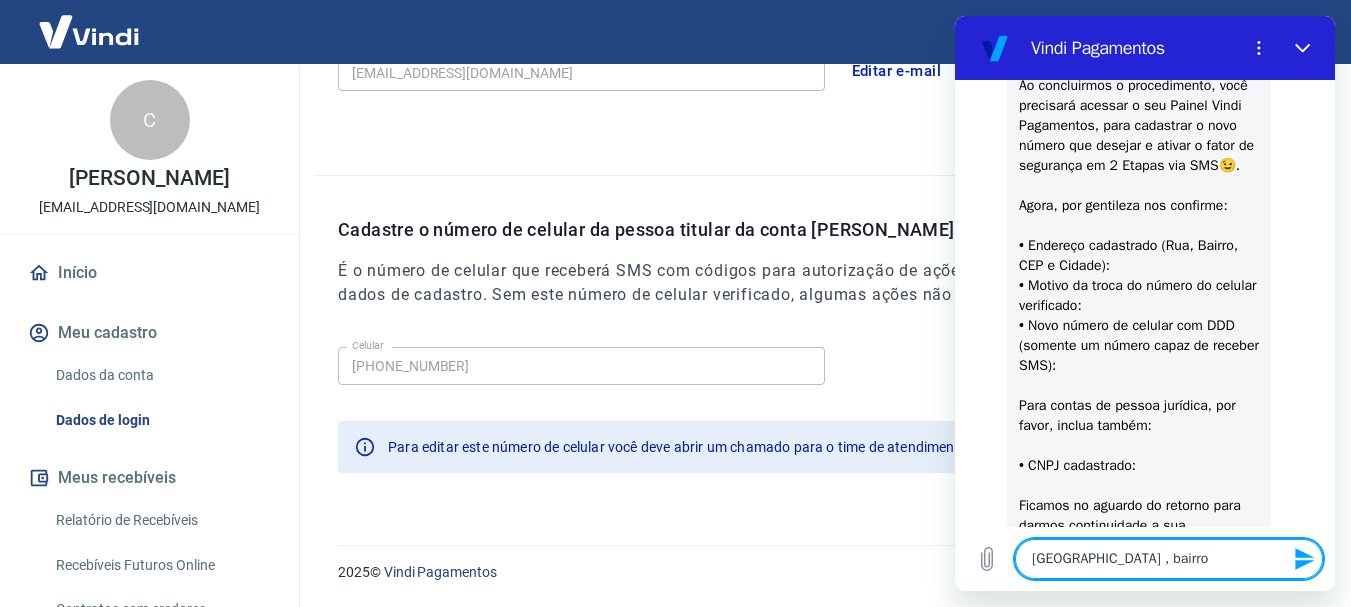 type on "[GEOGRAPHIC_DATA] , bairro" 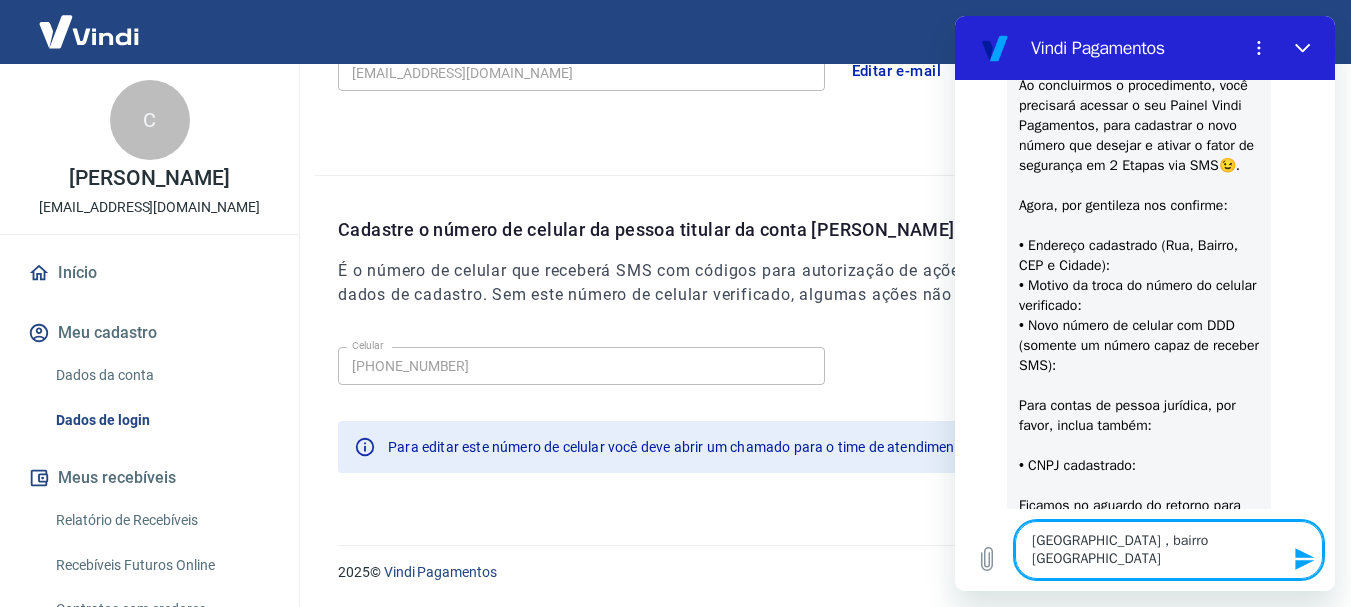 type on "[GEOGRAPHIC_DATA] , bairro [GEOGRAPHIC_DATA]" 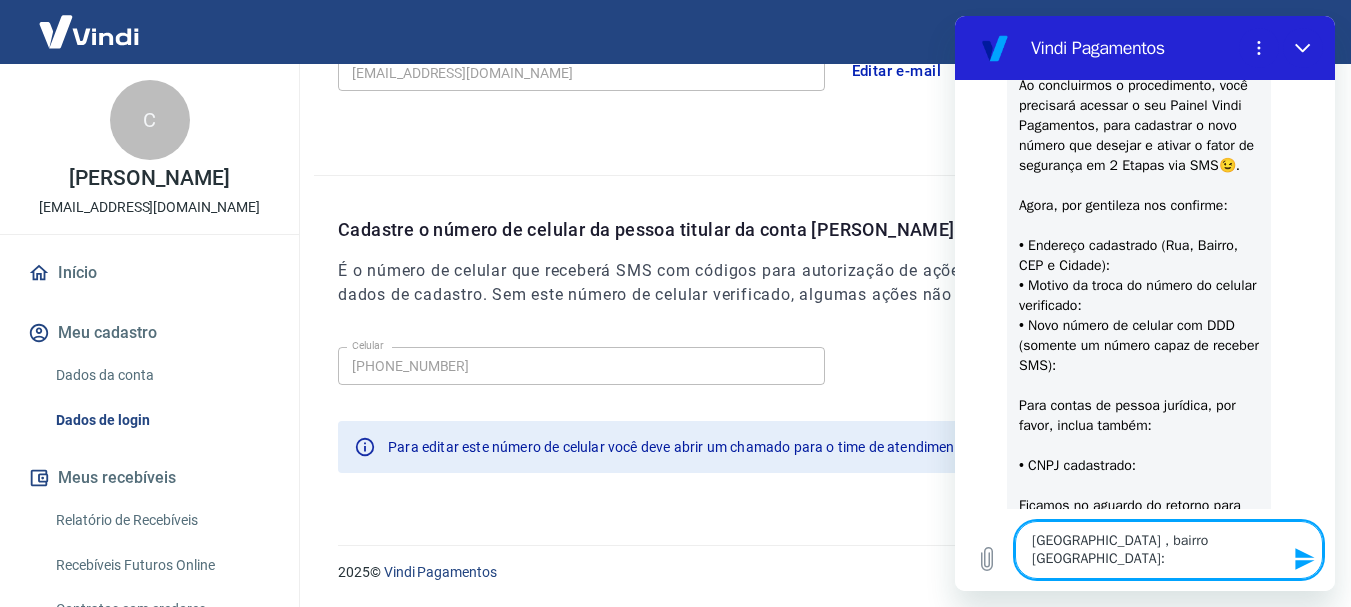 type on "[GEOGRAPHIC_DATA] , bairro [GEOGRAPHIC_DATA]:" 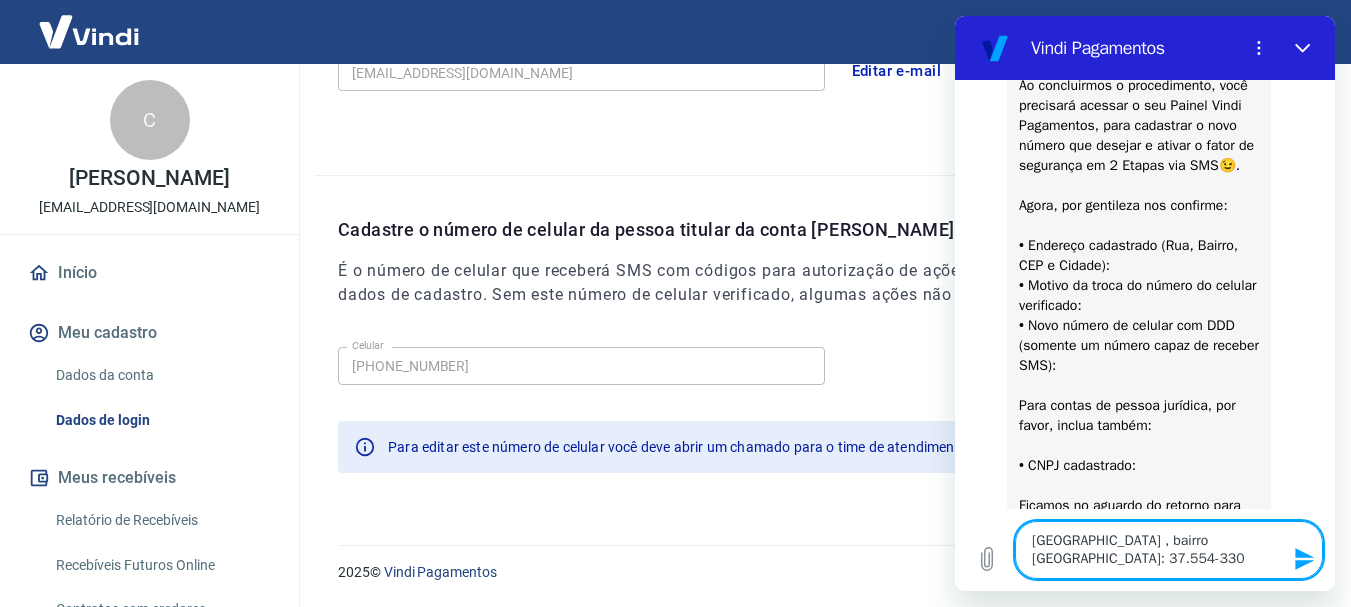 type on "[GEOGRAPHIC_DATA] , bairro [GEOGRAPHIC_DATA]: 37.554-330" 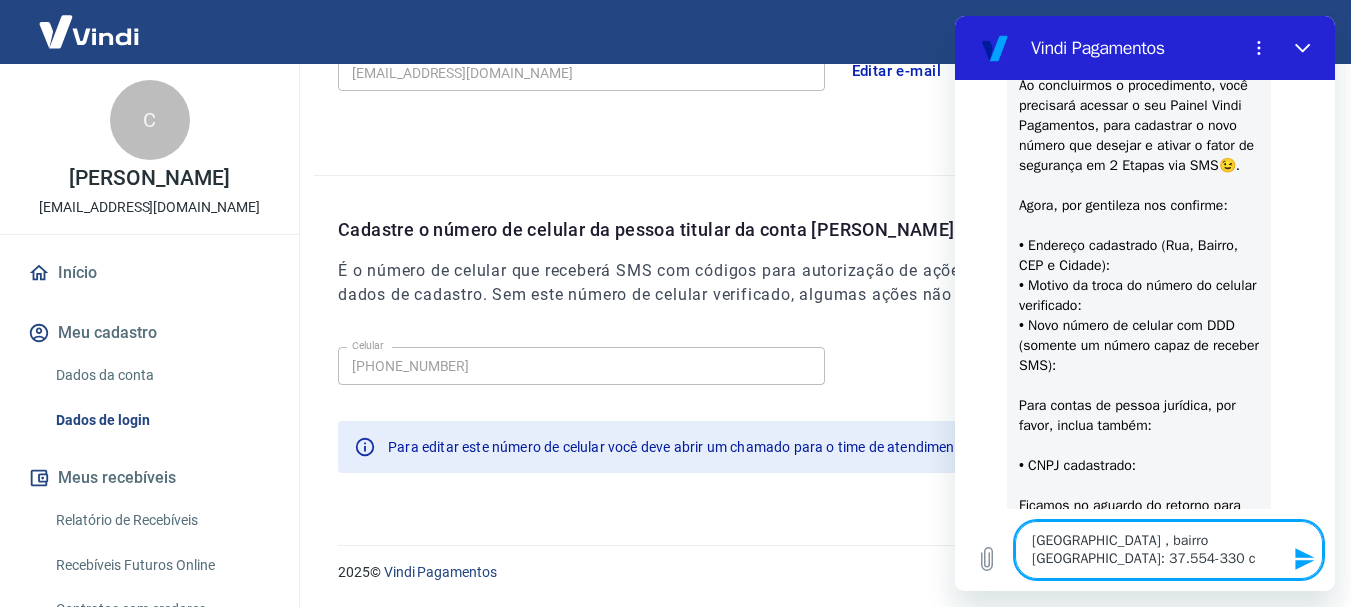 type on "[GEOGRAPHIC_DATA] , bairro [GEOGRAPHIC_DATA]: 37.554-330 ci" 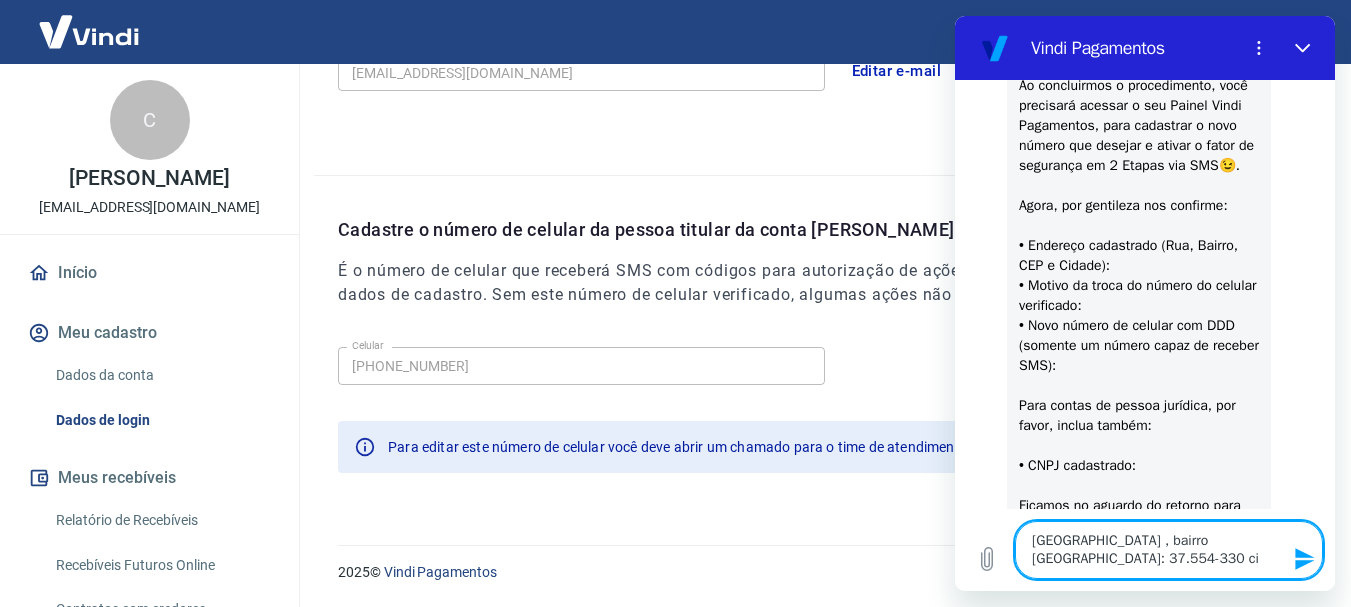 type on "[GEOGRAPHIC_DATA] , bairro [GEOGRAPHIC_DATA]: 37.554-330 cid" 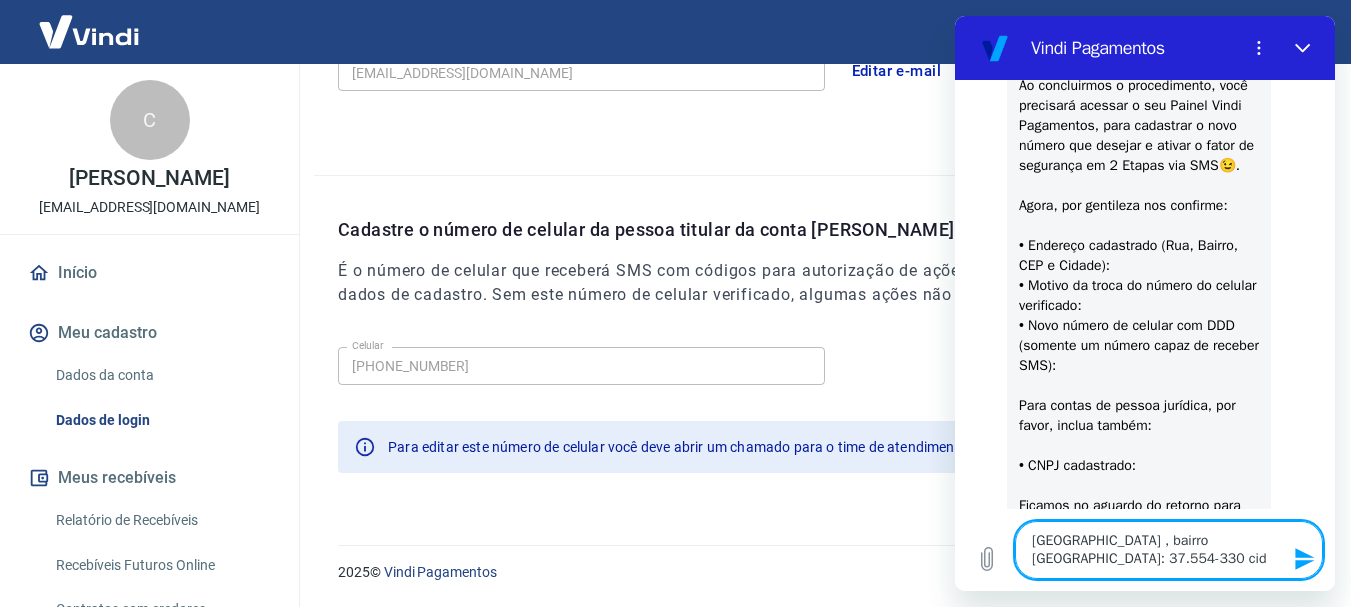 type on "[GEOGRAPHIC_DATA] , bairro [GEOGRAPHIC_DATA]: 37.554-330 cida" 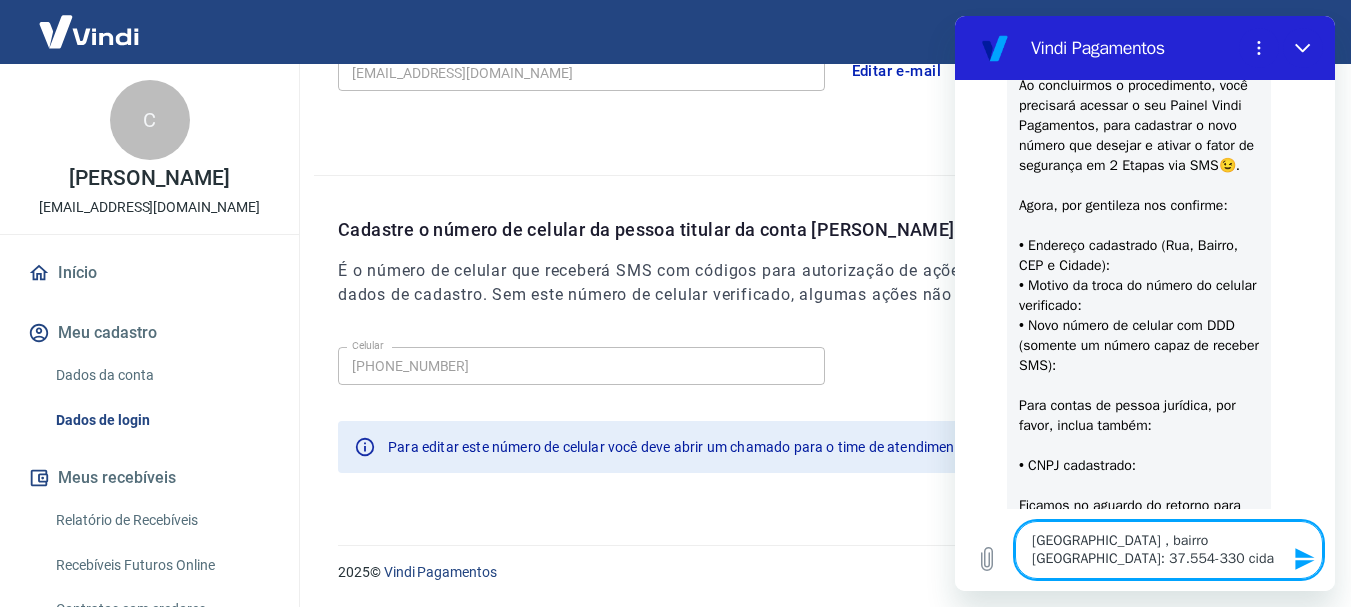 type on "[GEOGRAPHIC_DATA] , bairro [GEOGRAPHIC_DATA]: 37.554-330 cidad" 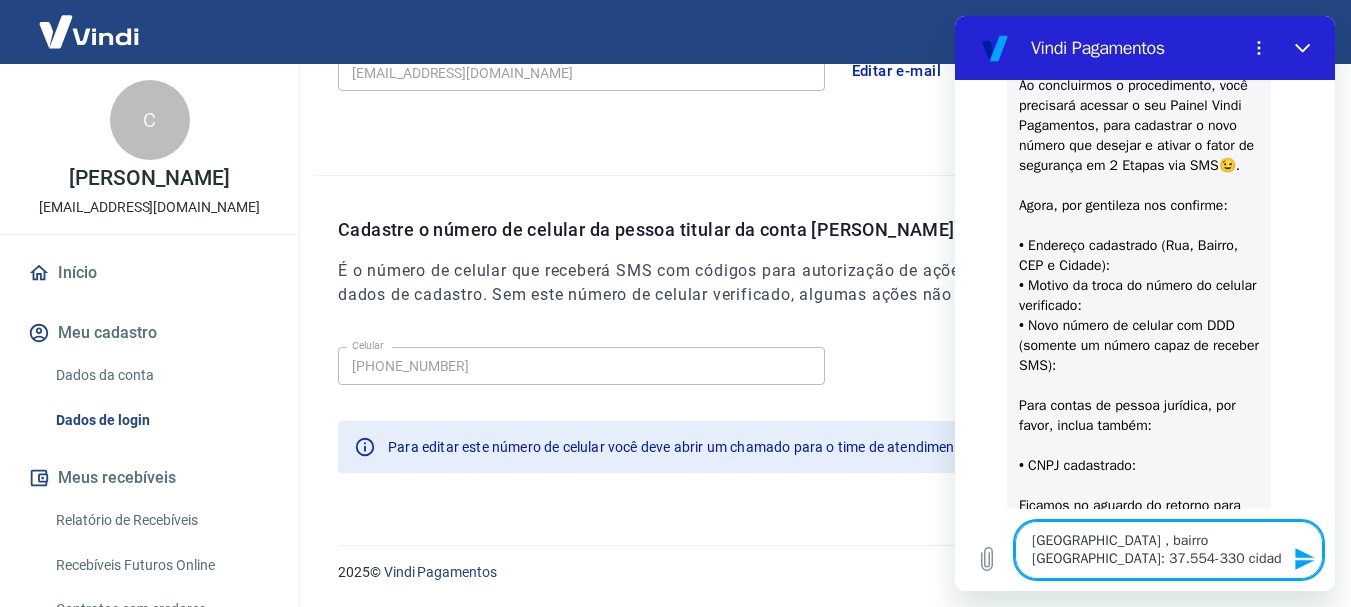 type on "[GEOGRAPHIC_DATA] , bairro [GEOGRAPHIC_DATA]: 37.554-330 cidade" 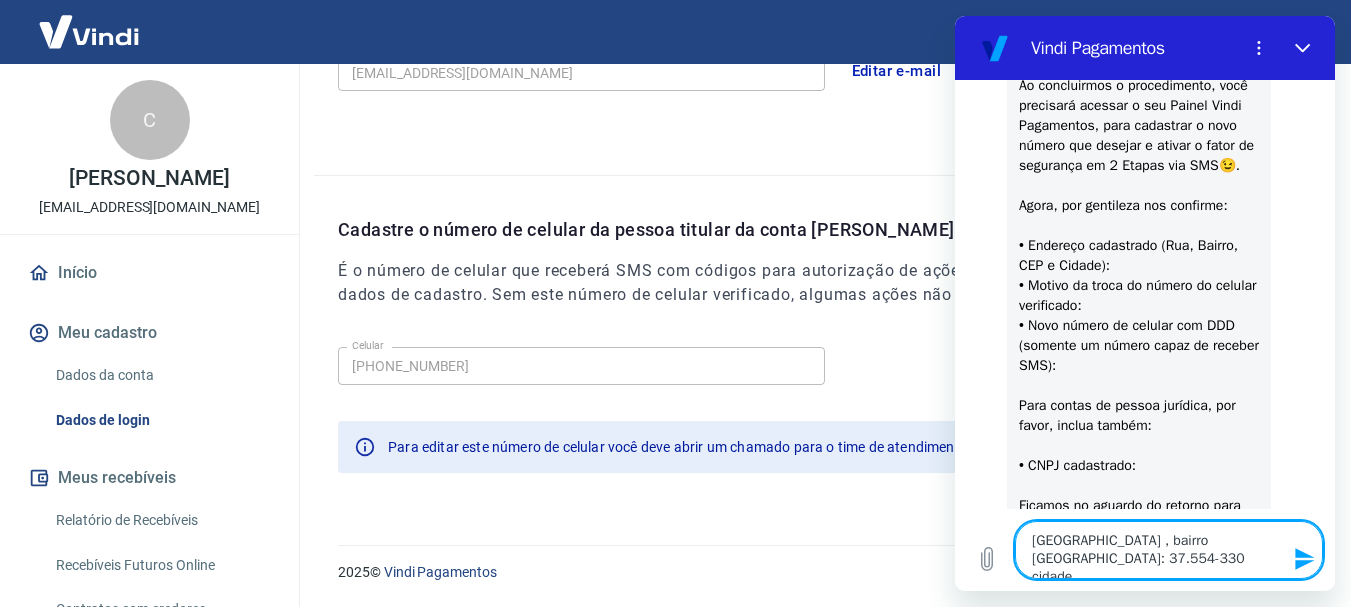 type on "[GEOGRAPHIC_DATA] , bairro [GEOGRAPHIC_DATA]: 37.554-330 cidade" 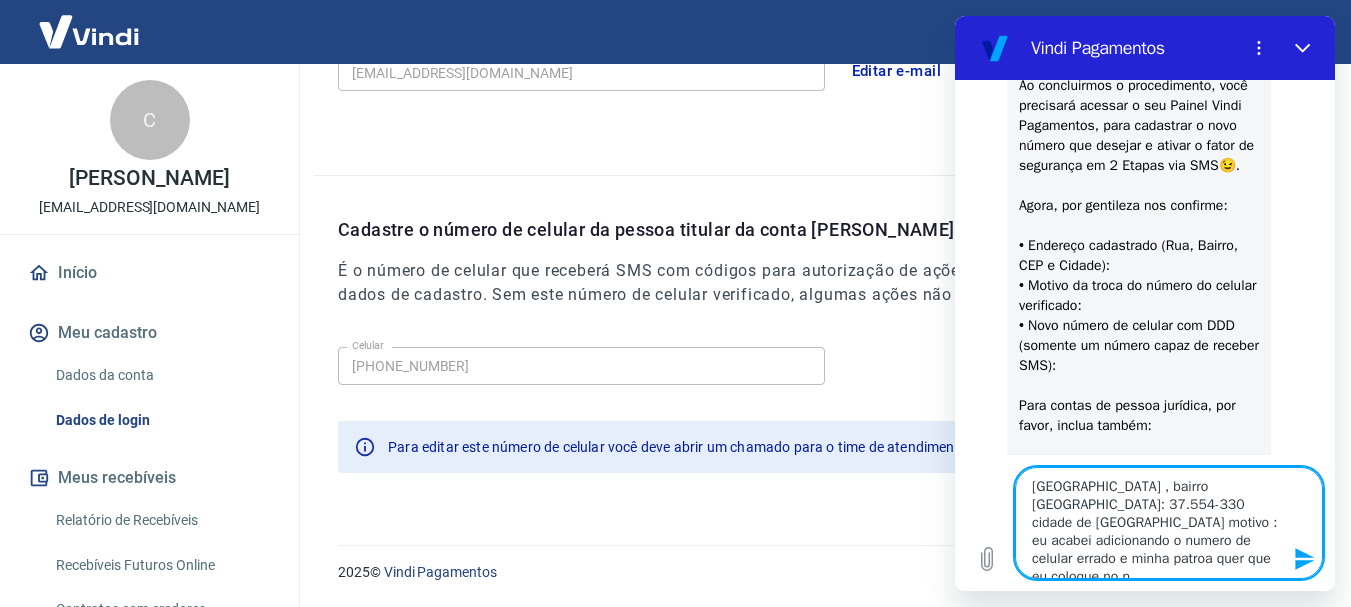 scroll, scrollTop: 8, scrollLeft: 0, axis: vertical 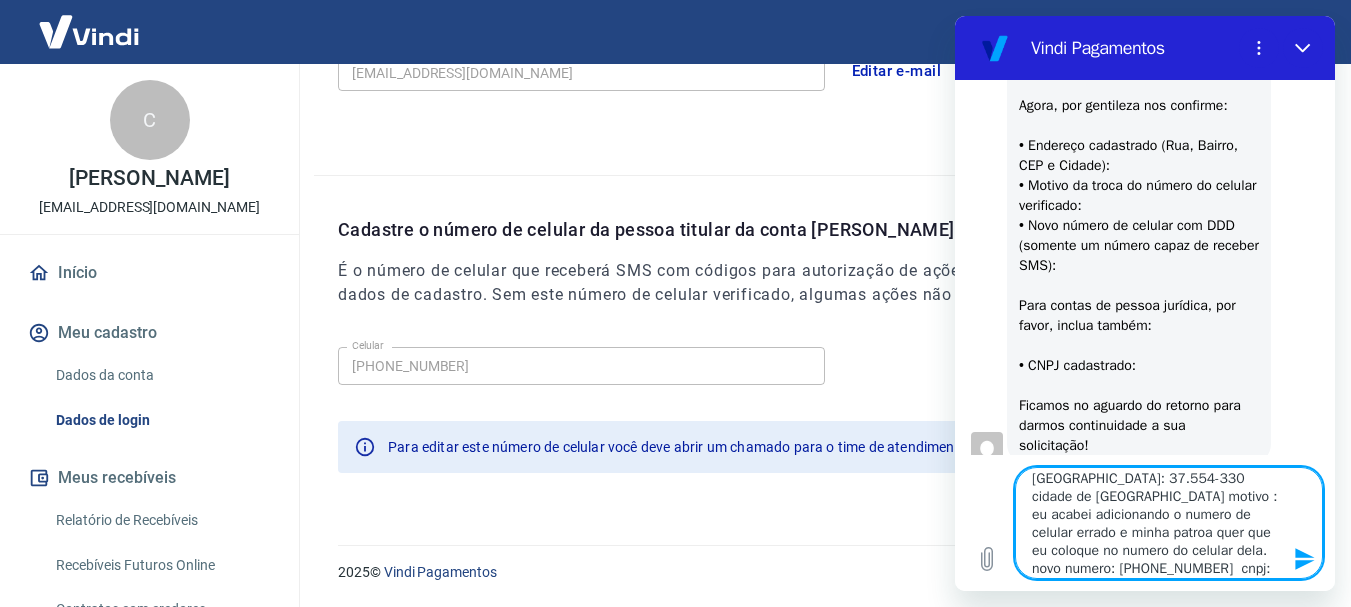 paste on "39.485.654/0002-79" 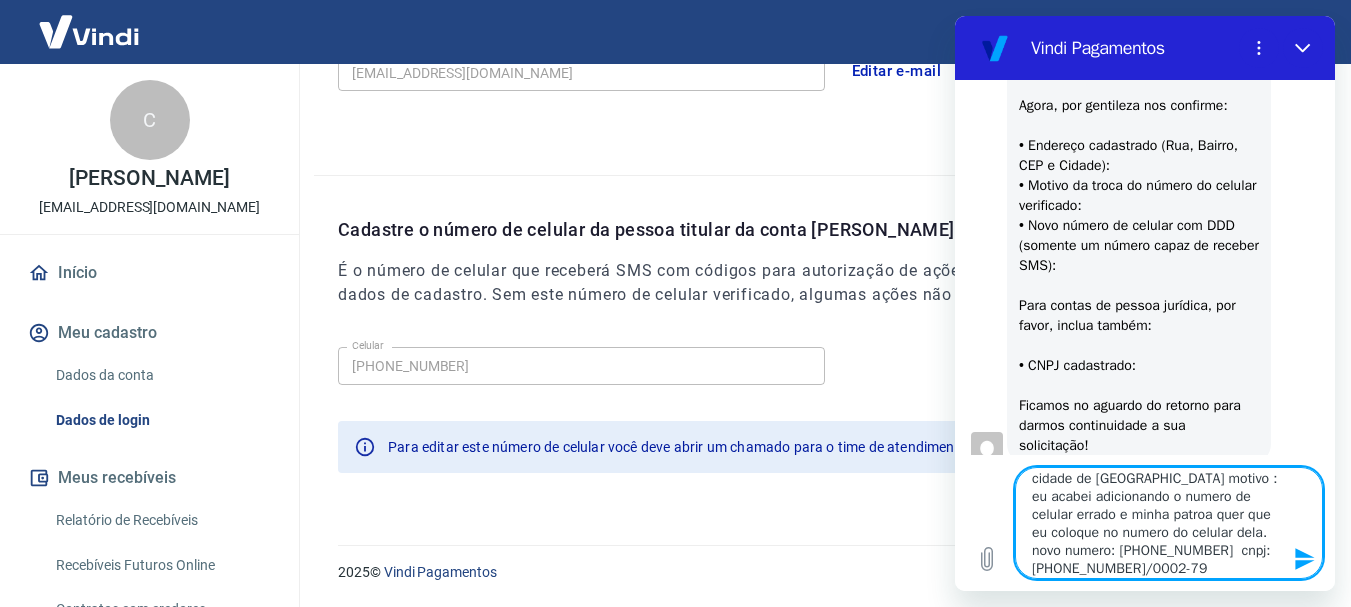 scroll, scrollTop: 2470, scrollLeft: 0, axis: vertical 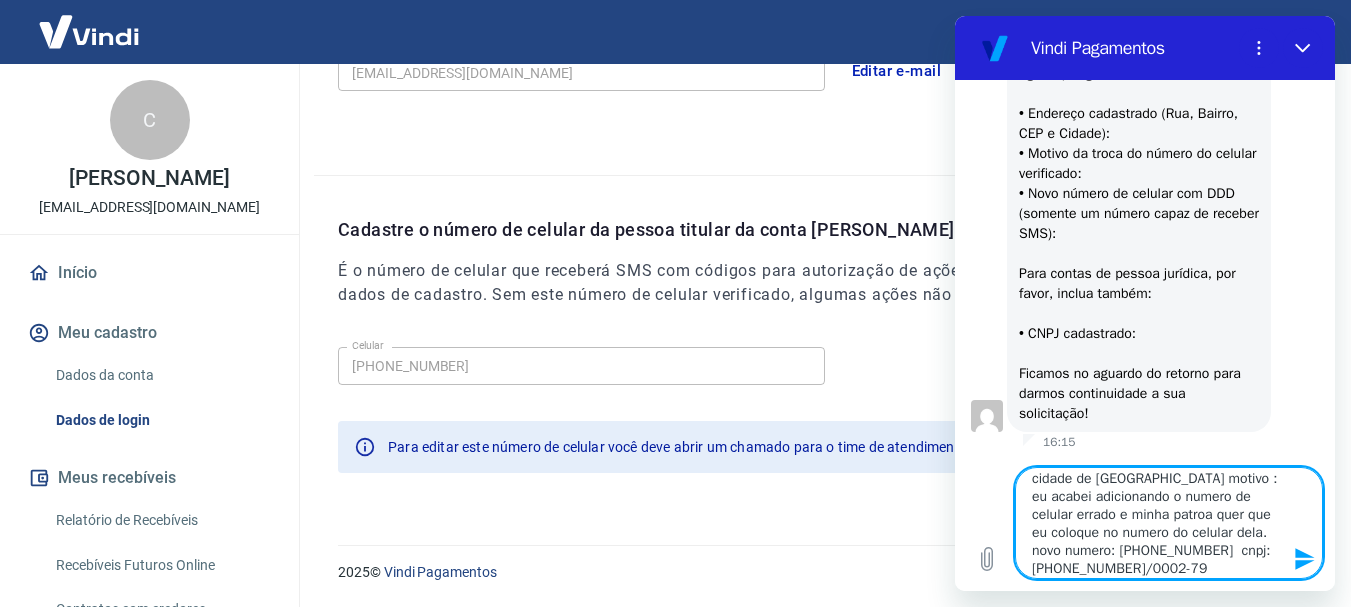 click 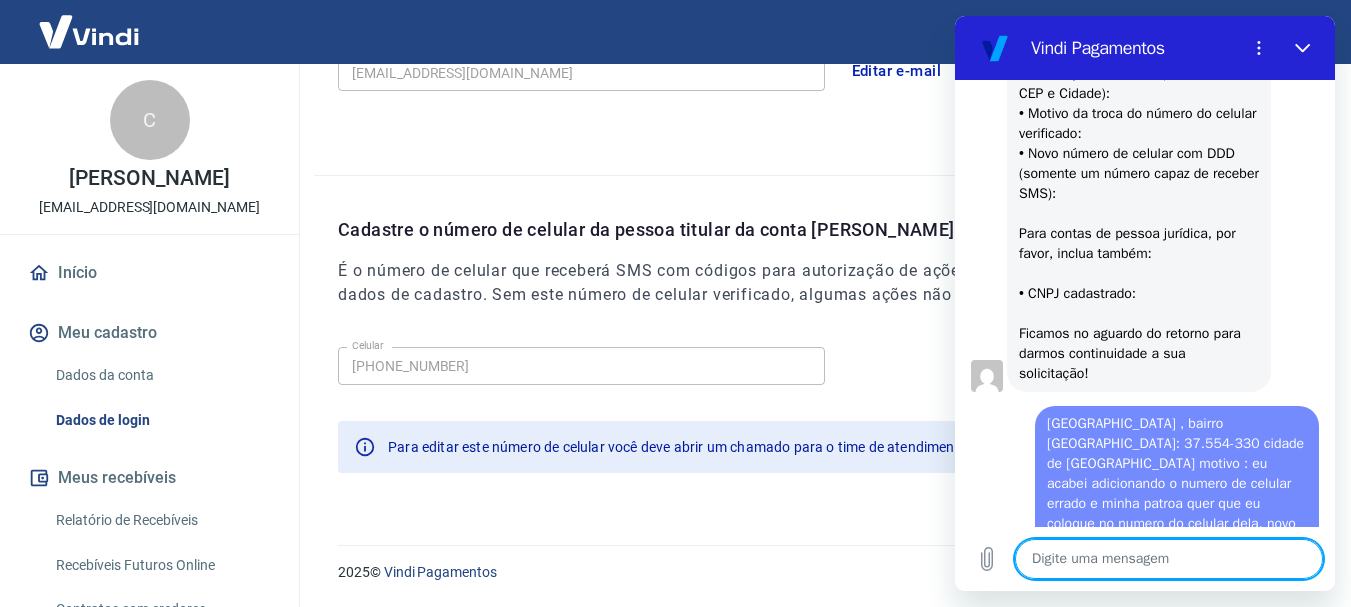 scroll, scrollTop: 0, scrollLeft: 0, axis: both 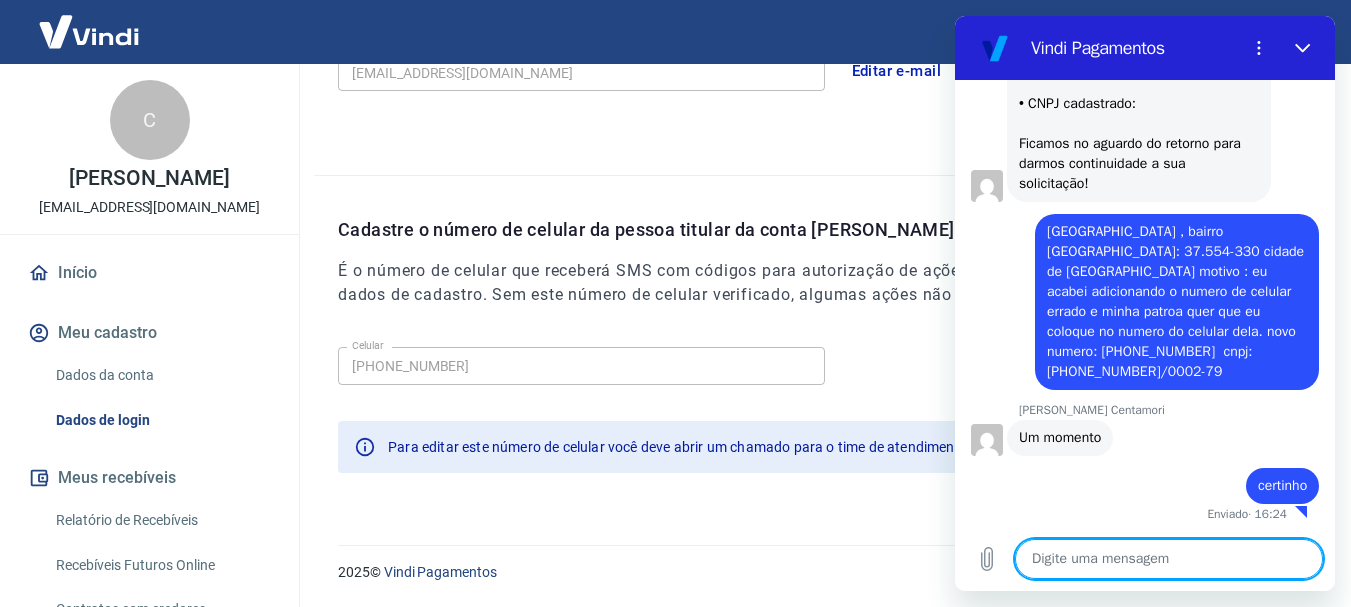 click on "Enviado  · 16:24" at bounding box center (1137, 513) 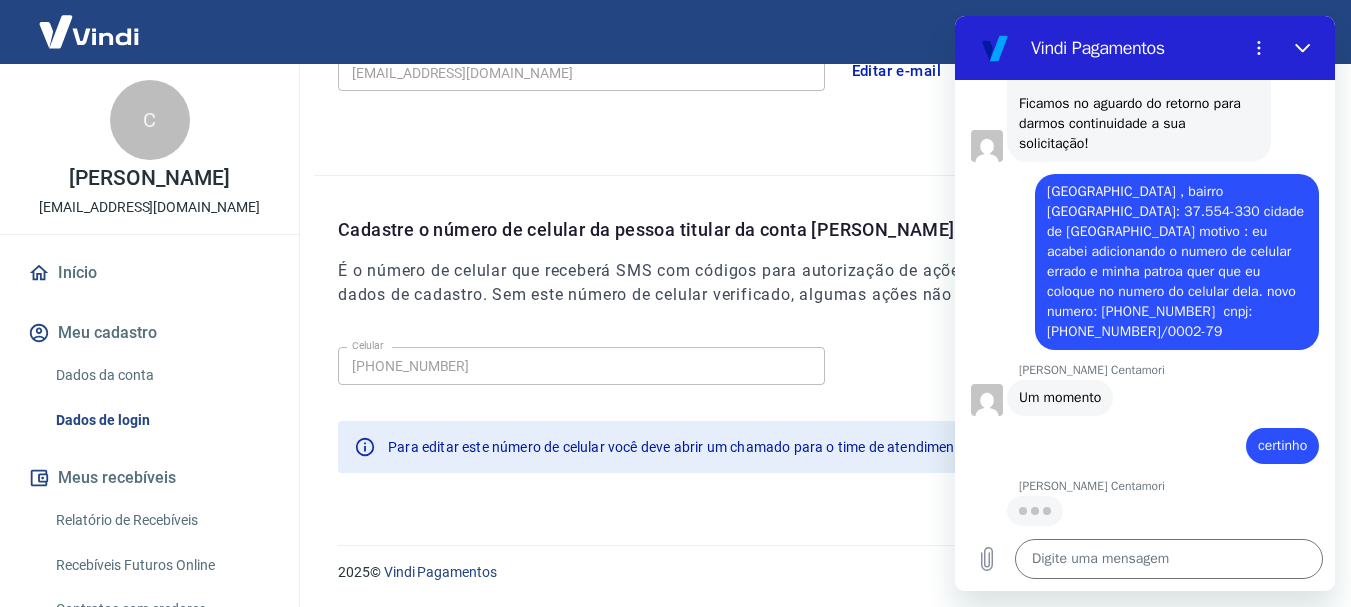scroll, scrollTop: 2738, scrollLeft: 0, axis: vertical 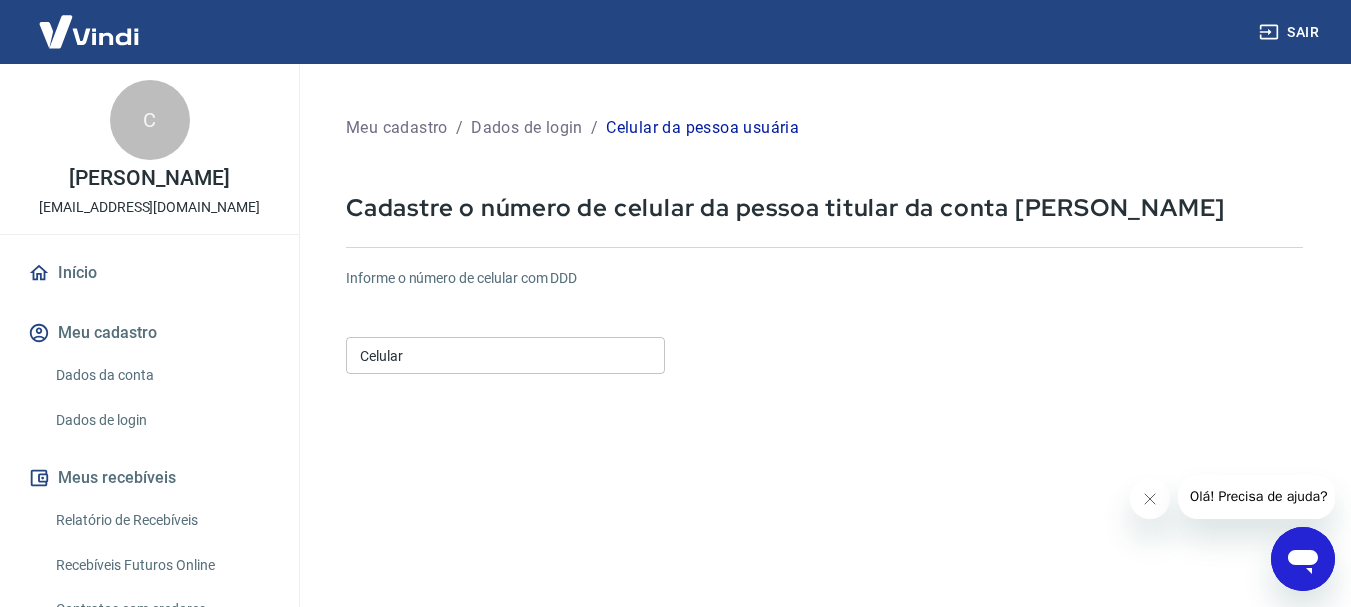 click on "Celular Celular" at bounding box center (505, 353) 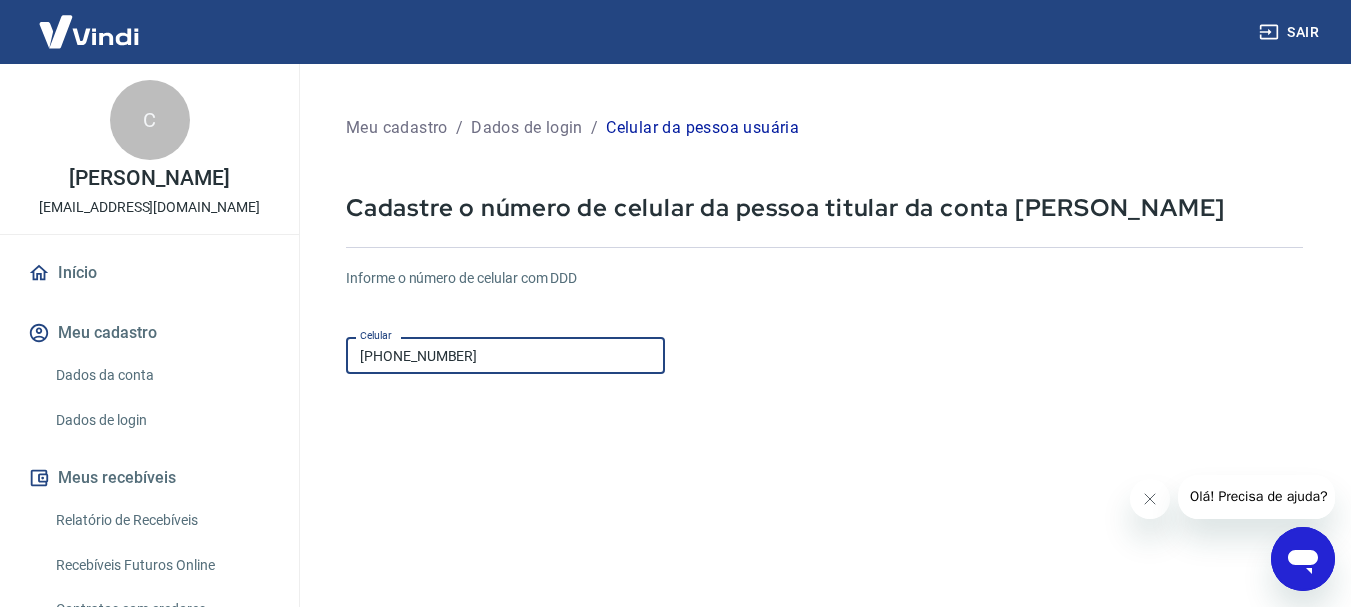 type on "(35) 99958-0818" 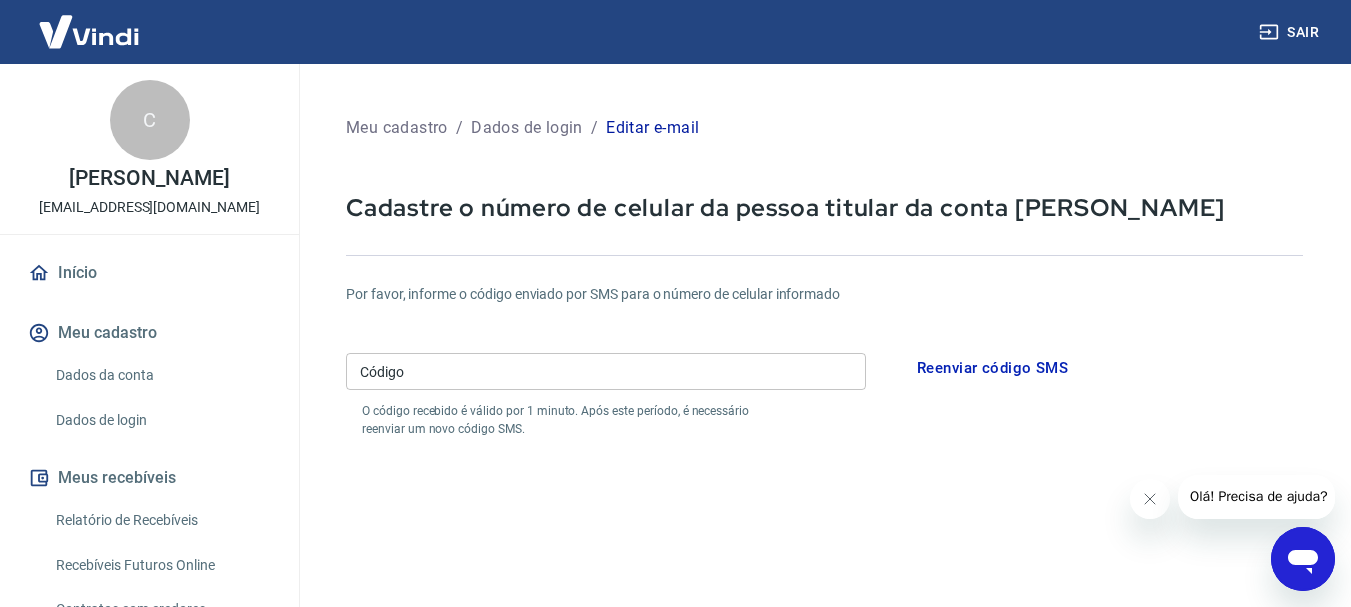 click on "Código" at bounding box center [606, 371] 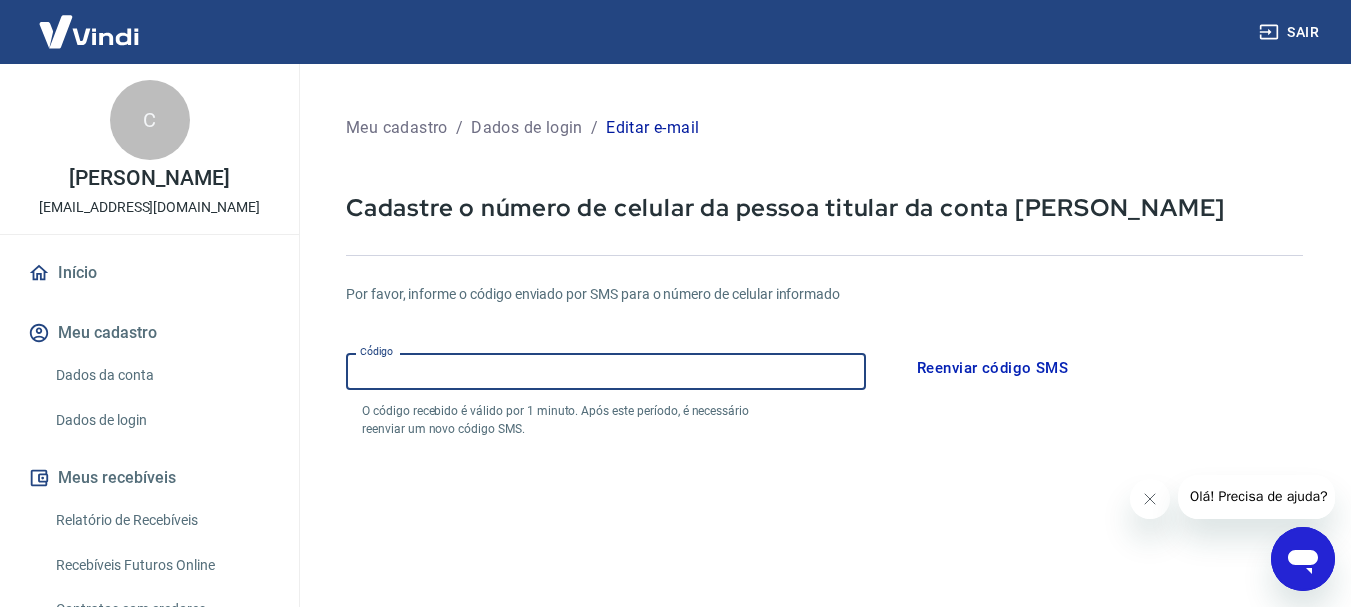 click on "Por favor, informe o código enviado por SMS para o número de celular informado Código Código O código recebido é válido por 1 minuto. Após este período, é necessário reenviar um novo código SMS. Reenviar código SMS" at bounding box center (824, 361) 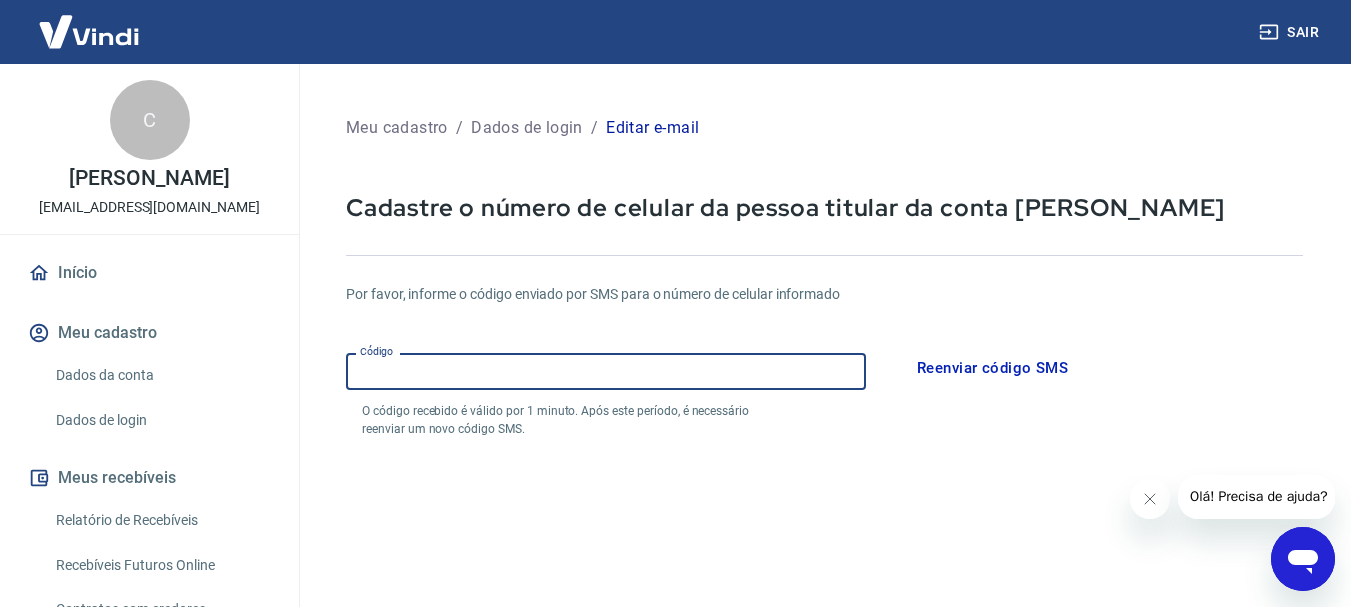 click on "Código" at bounding box center (606, 371) 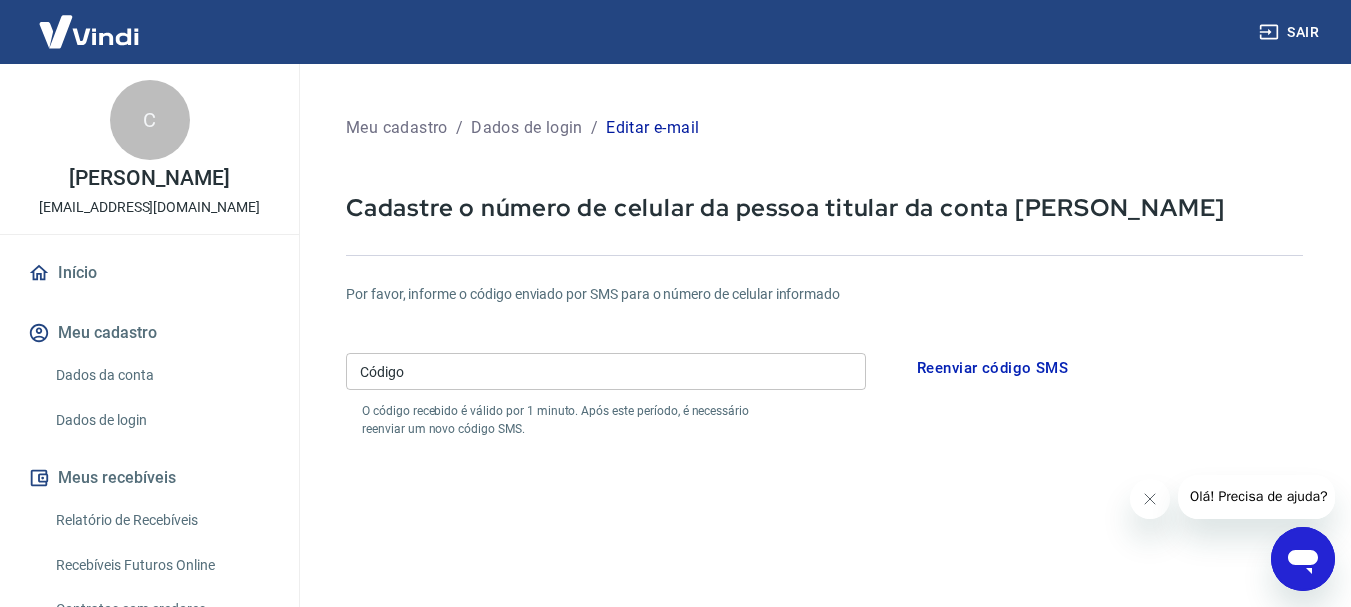 click on "Por favor, informe o código enviado por SMS para o número de celular informado" at bounding box center (824, 294) 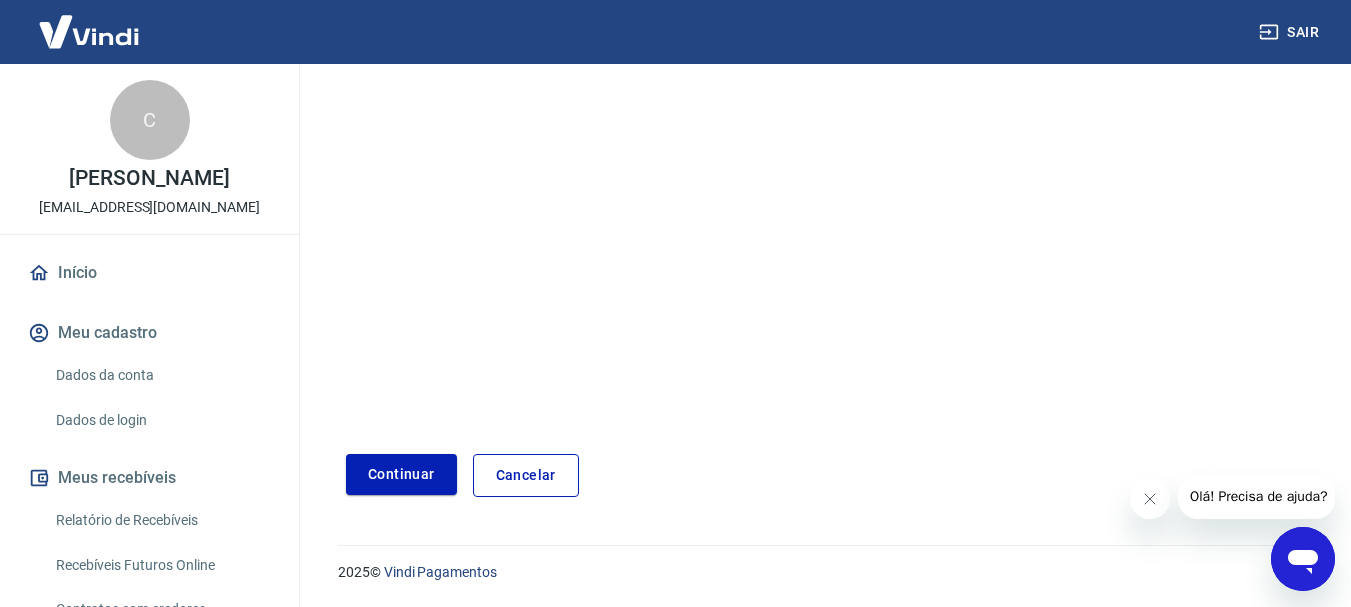 scroll, scrollTop: 0, scrollLeft: 0, axis: both 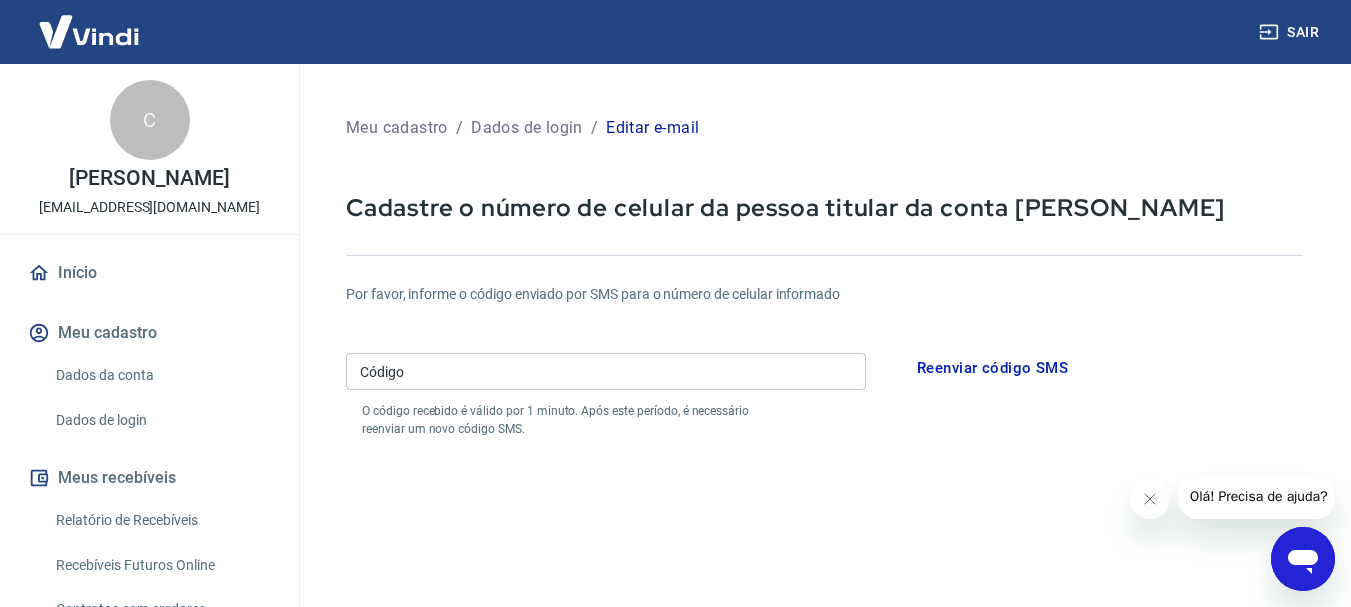 click on "Código" at bounding box center [606, 371] 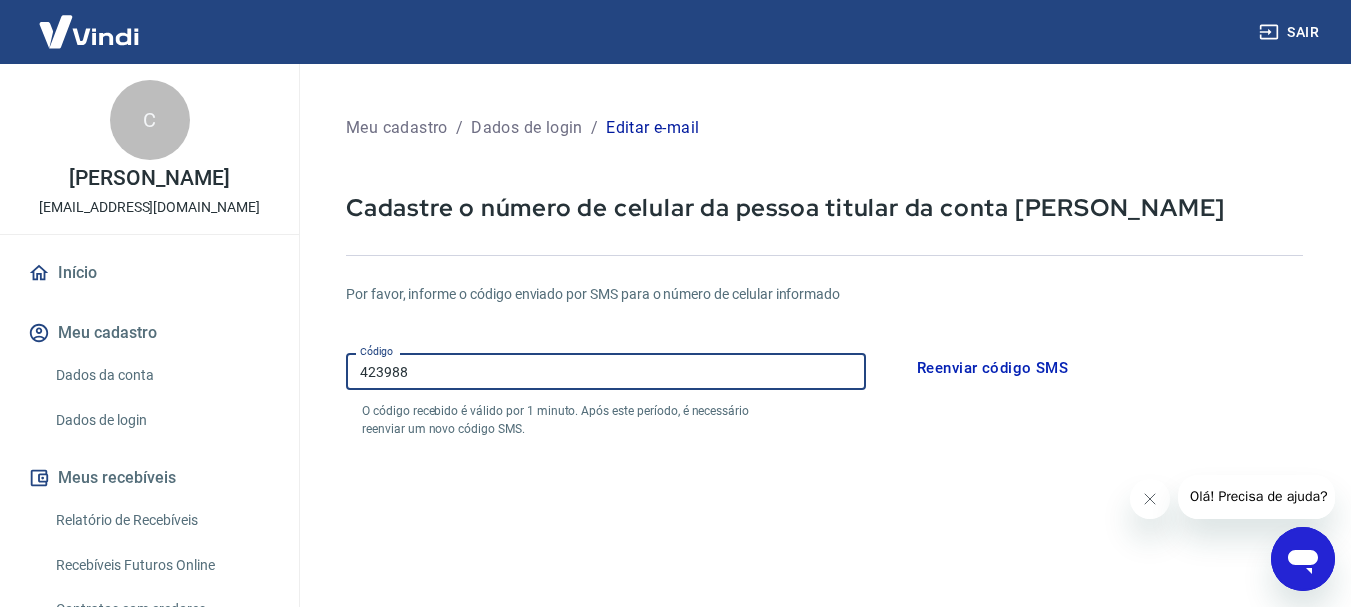 type on "423988" 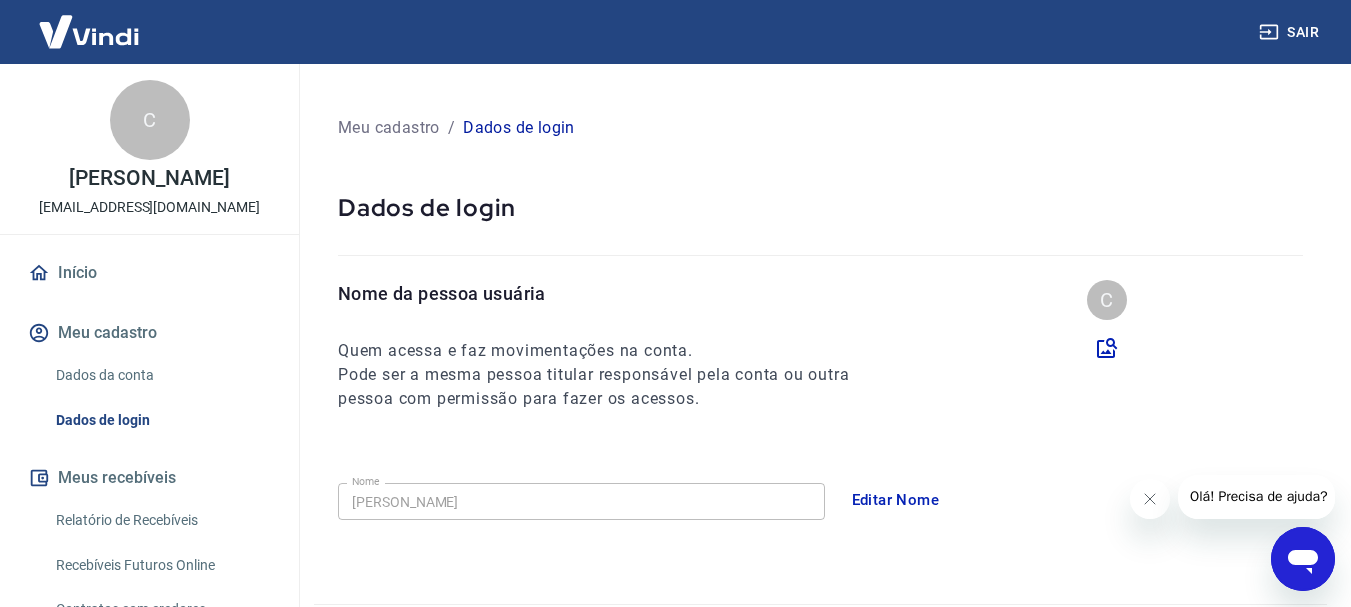 click on "Dados de login" at bounding box center [820, 224] 